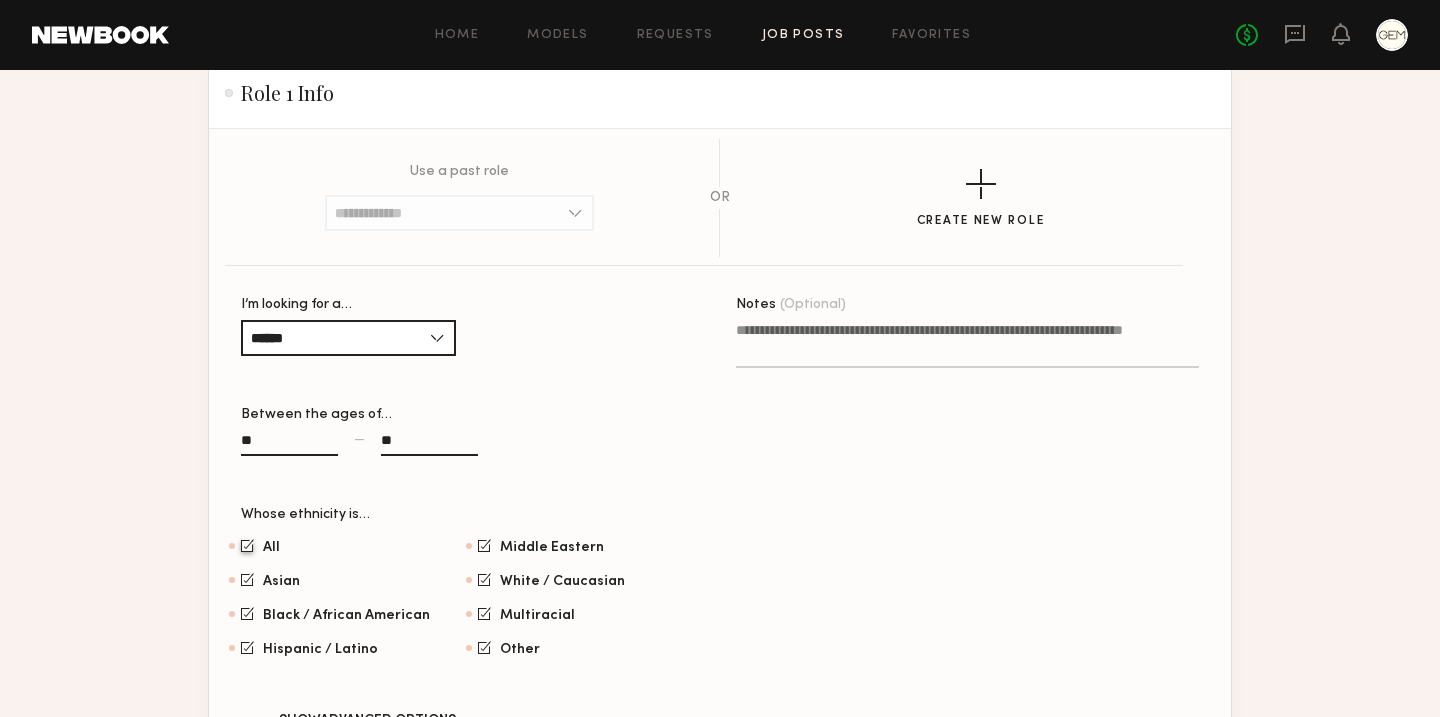 scroll, scrollTop: 1113, scrollLeft: 0, axis: vertical 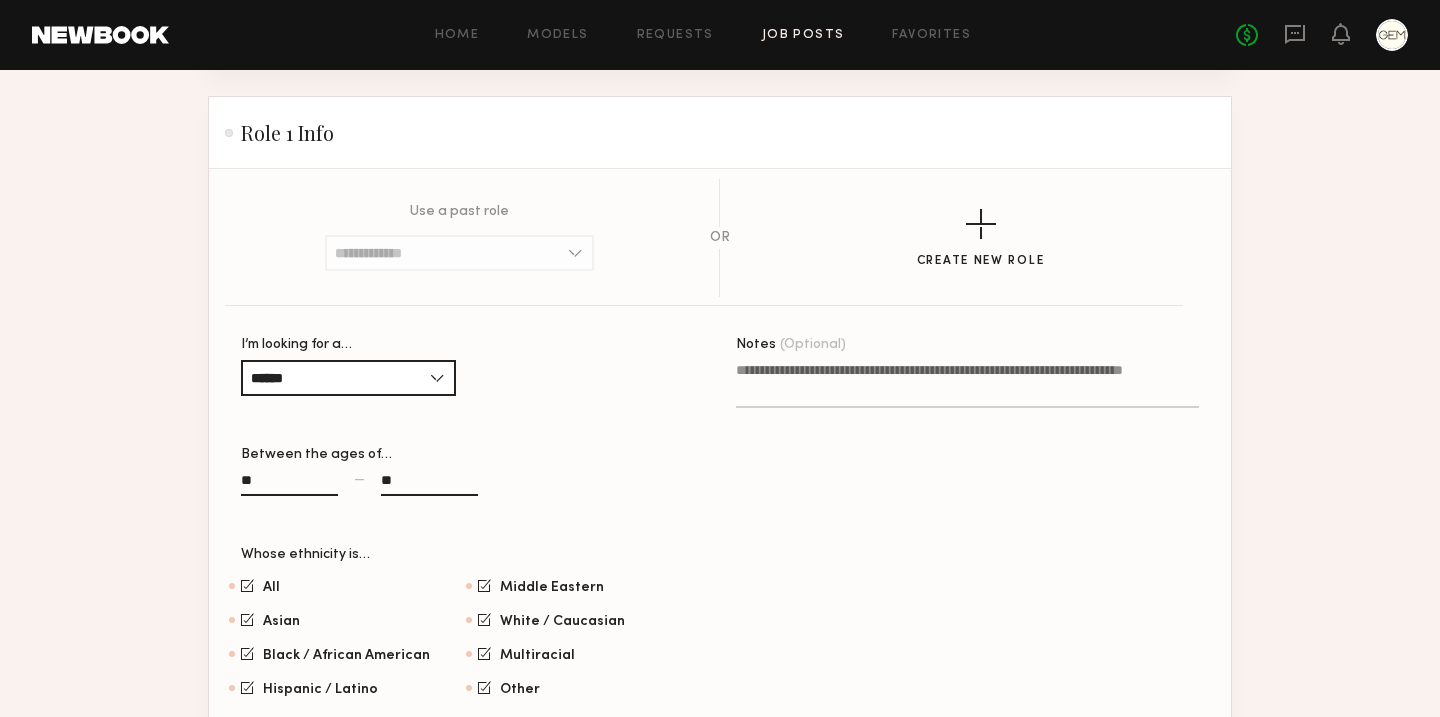 click on "Notes (Optional)" 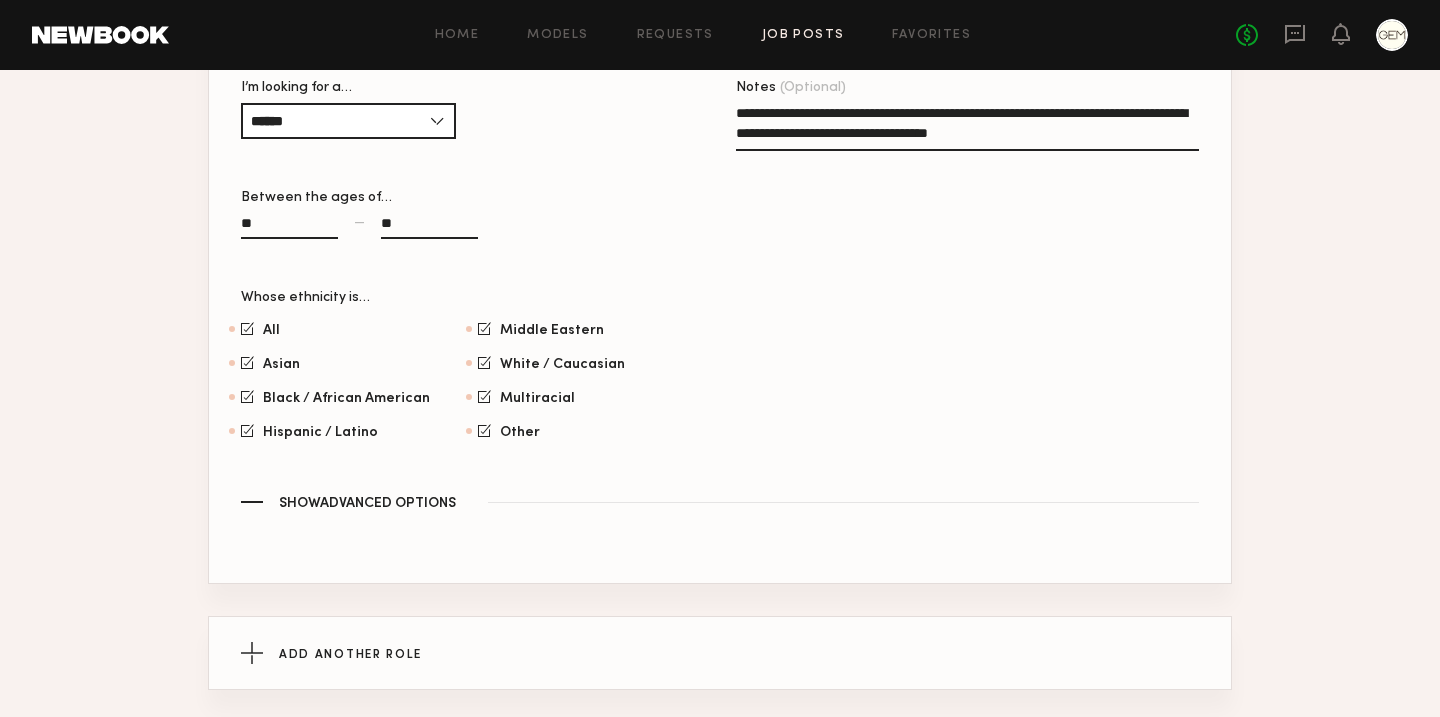 scroll, scrollTop: 1515, scrollLeft: 0, axis: vertical 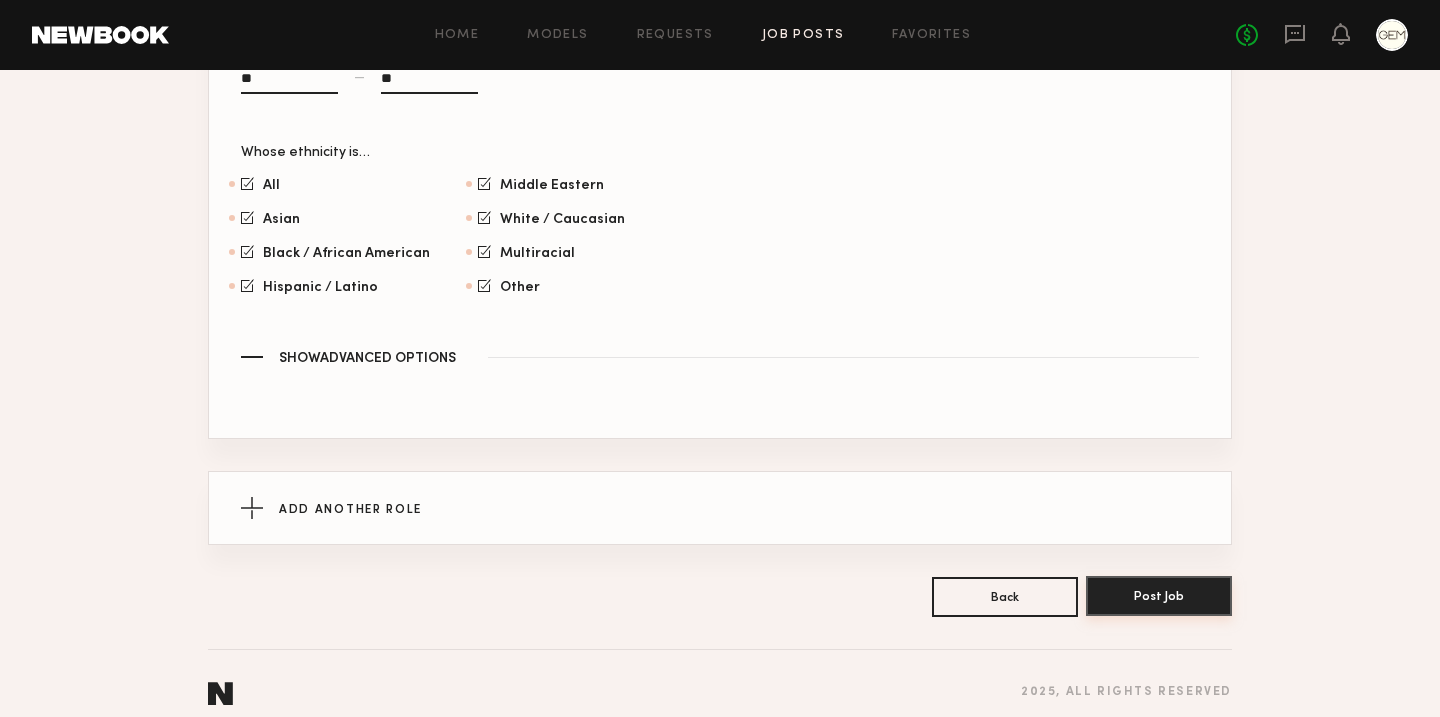 type on "**********" 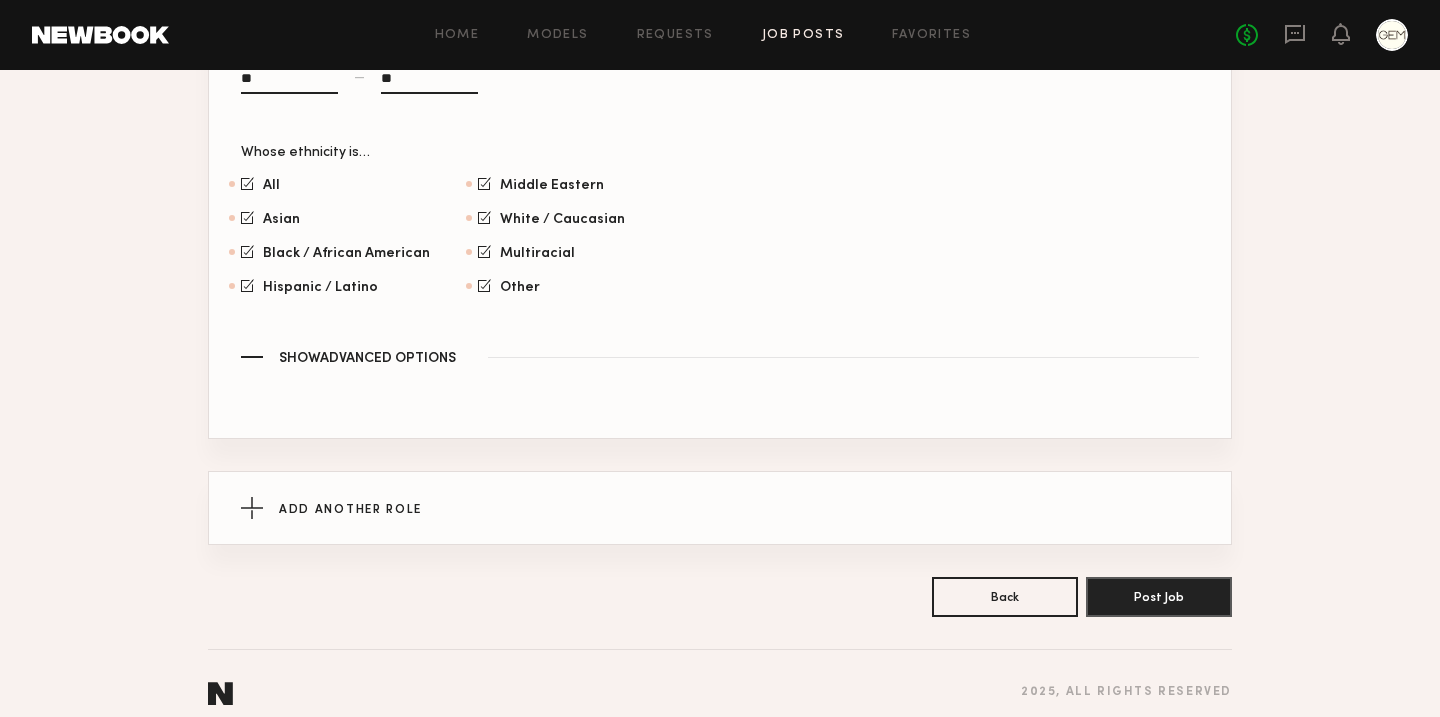 click on "Show  Advanced Options" 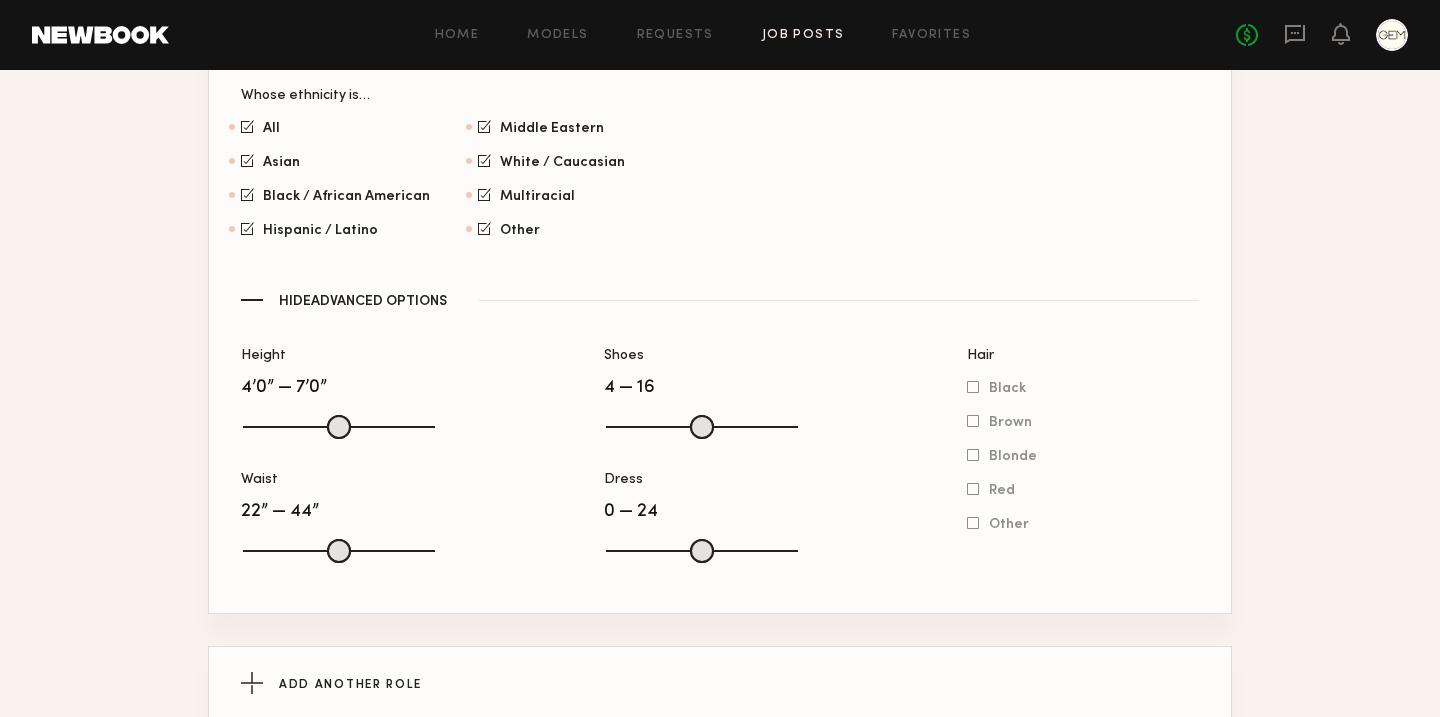 scroll, scrollTop: 1747, scrollLeft: 0, axis: vertical 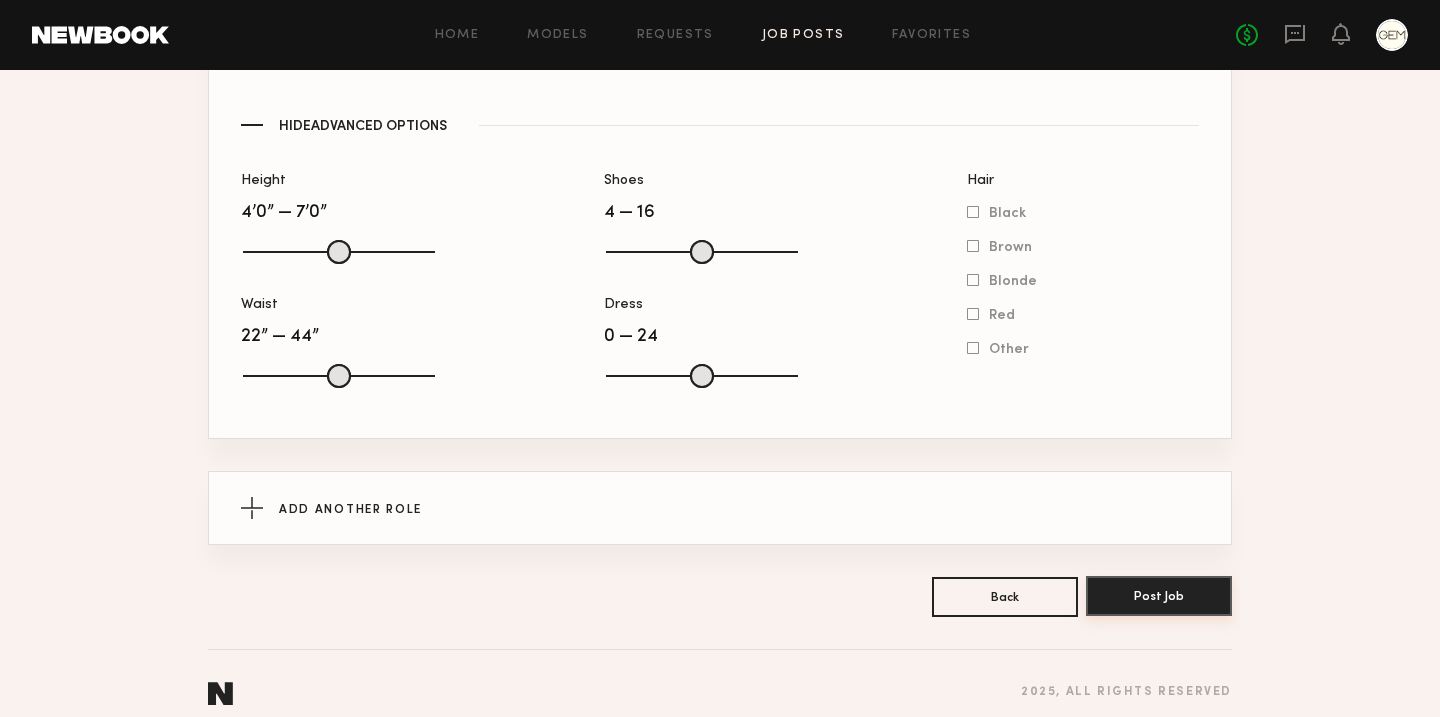 click on "Post Job" 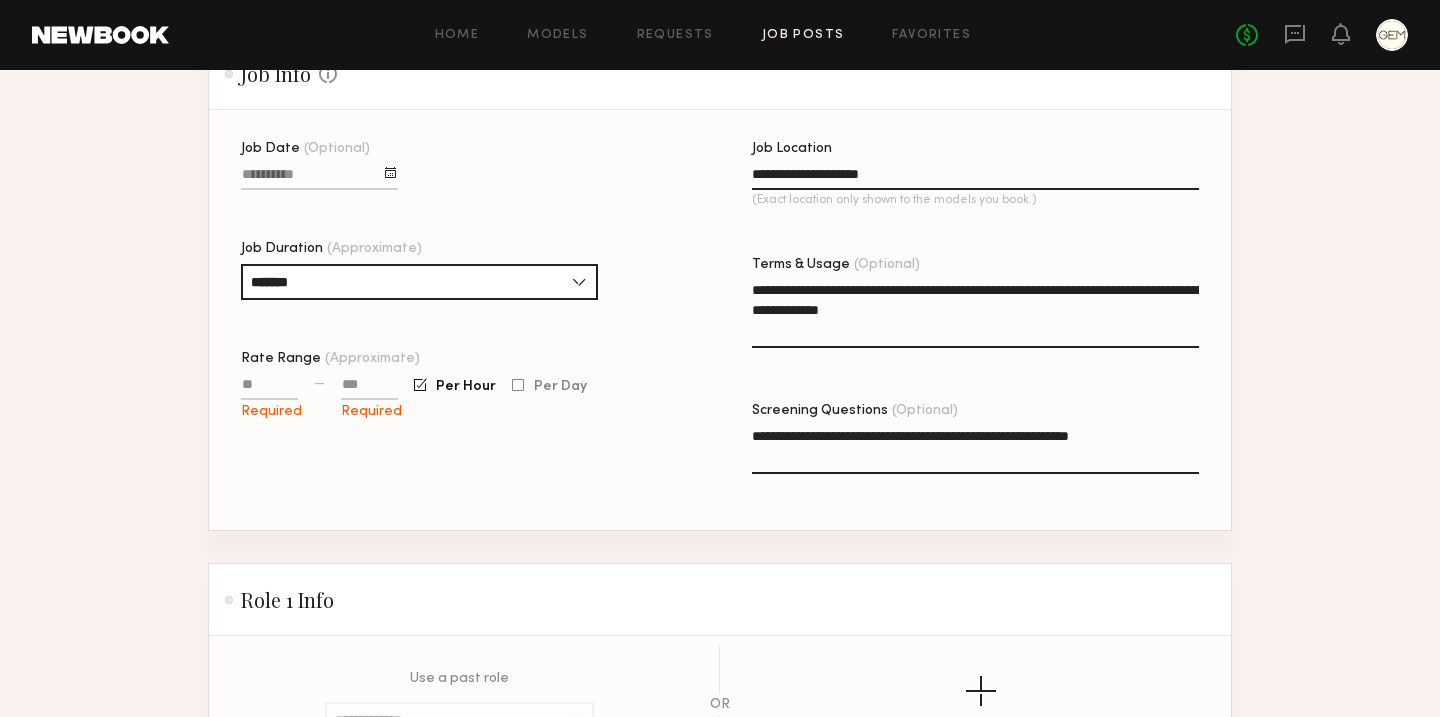 scroll, scrollTop: 607, scrollLeft: 0, axis: vertical 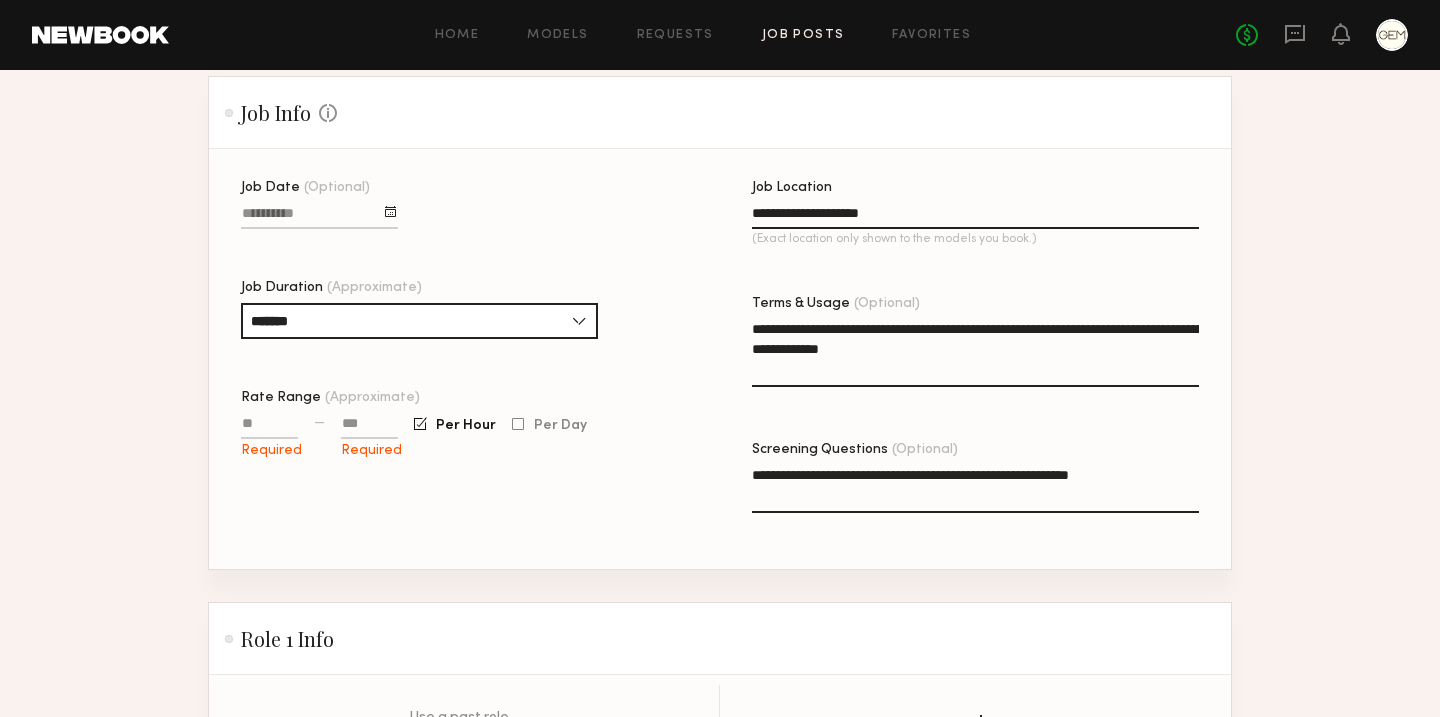click on "Rate Range (Approximate)" at bounding box center [269, 427] 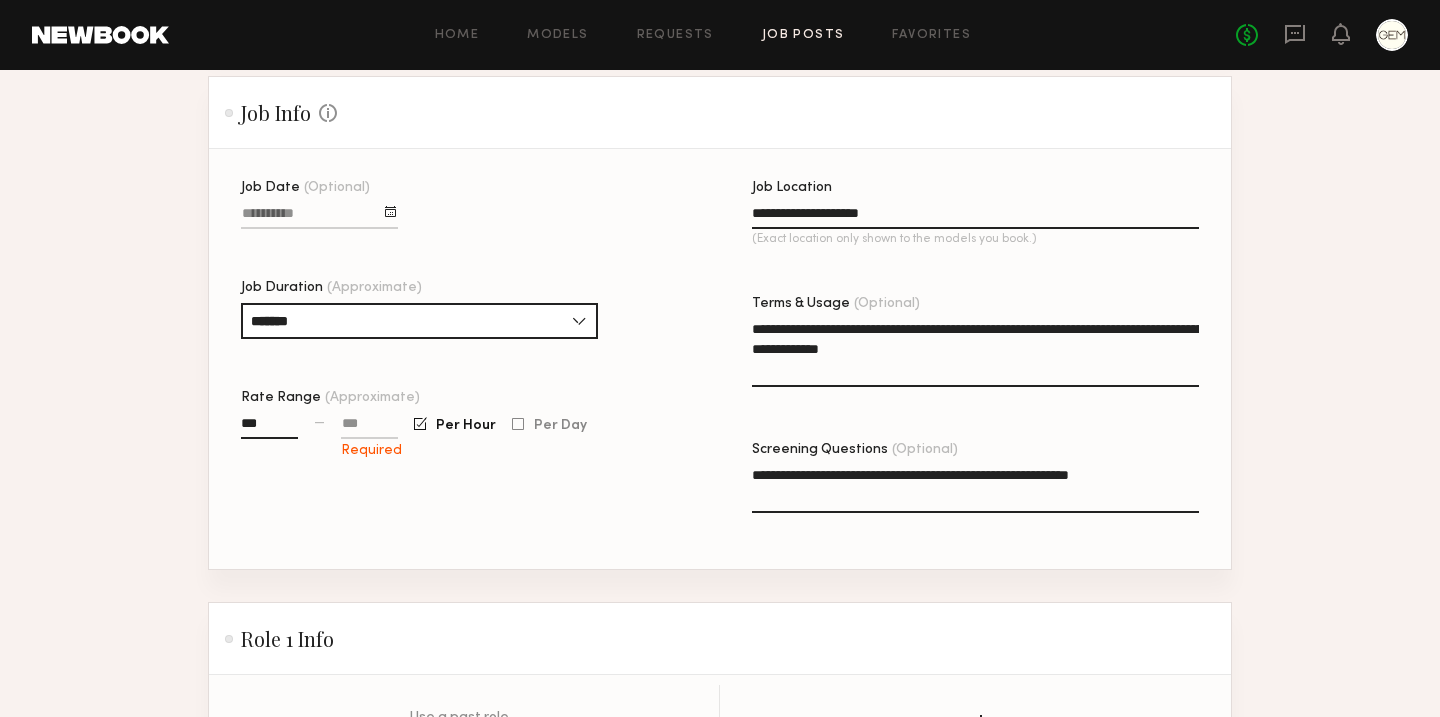 type on "***" 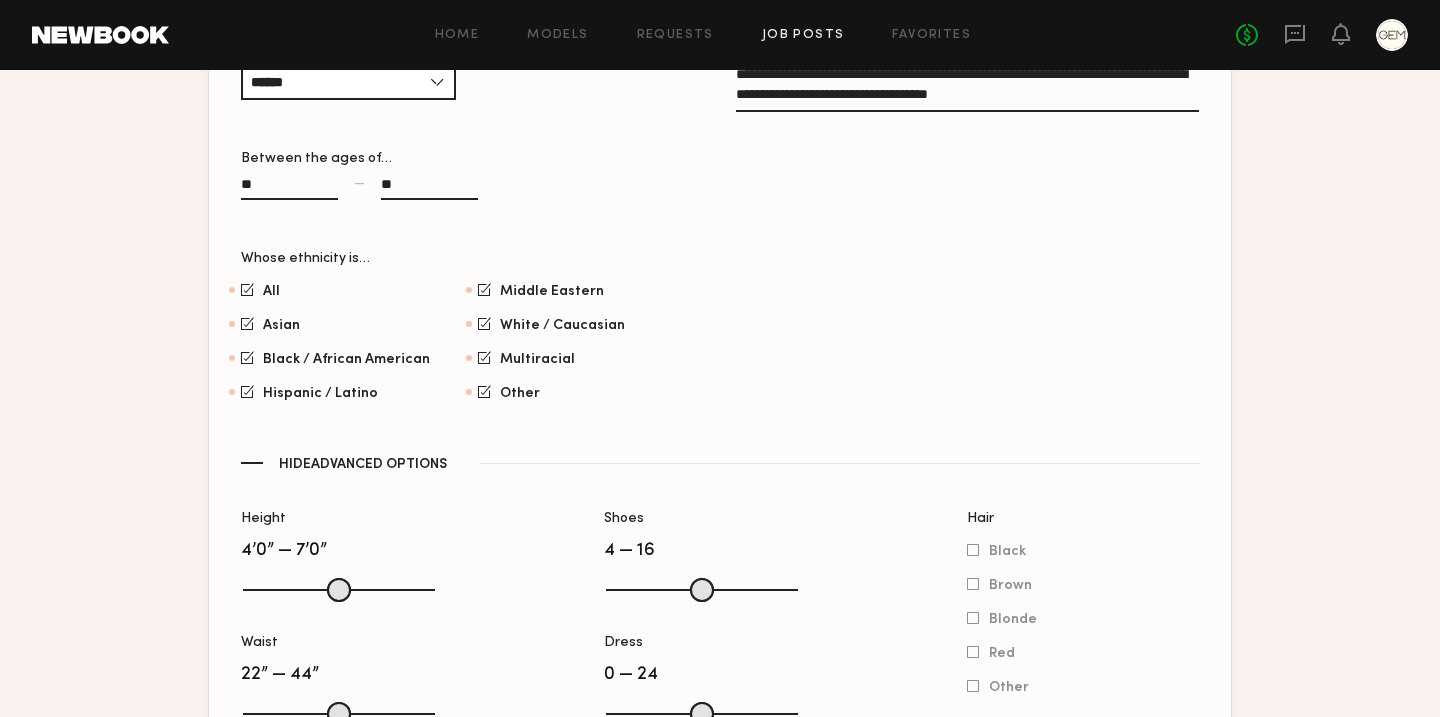 scroll, scrollTop: 1747, scrollLeft: 0, axis: vertical 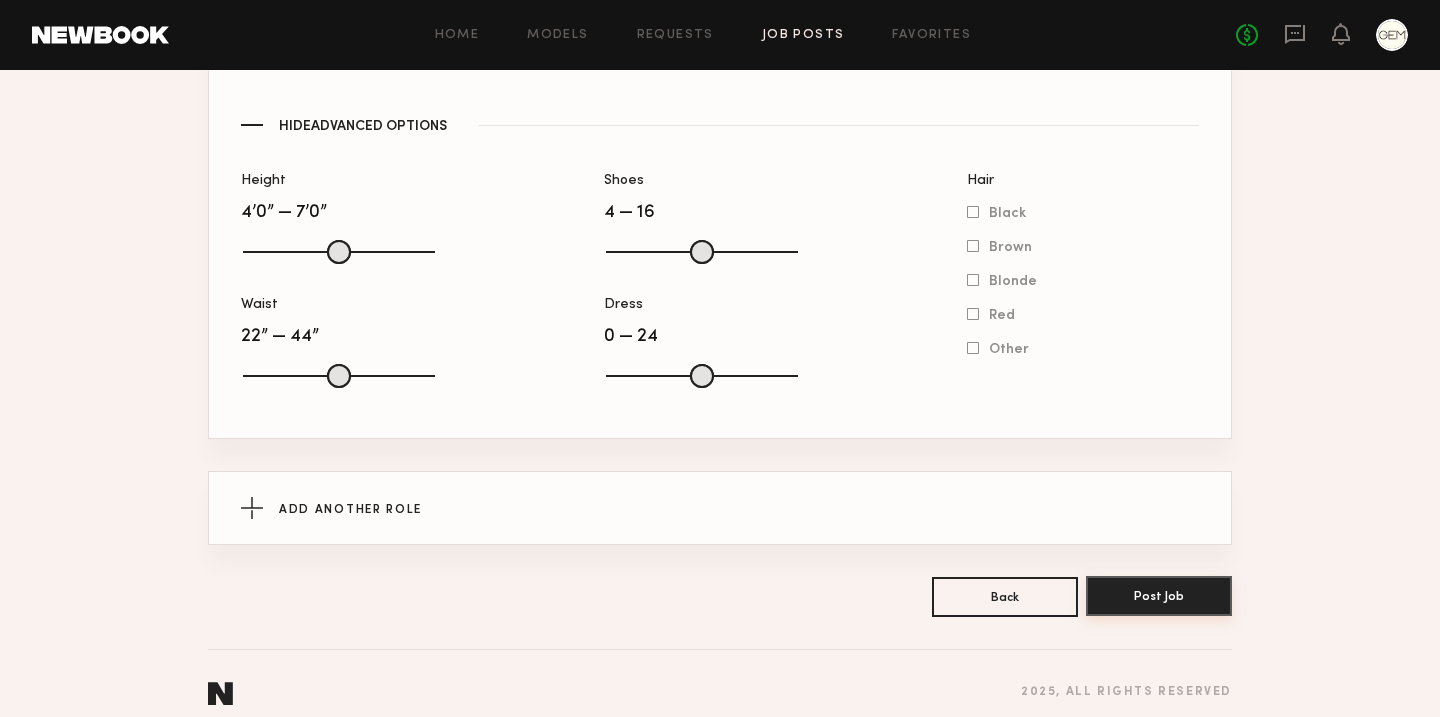 type on "****" 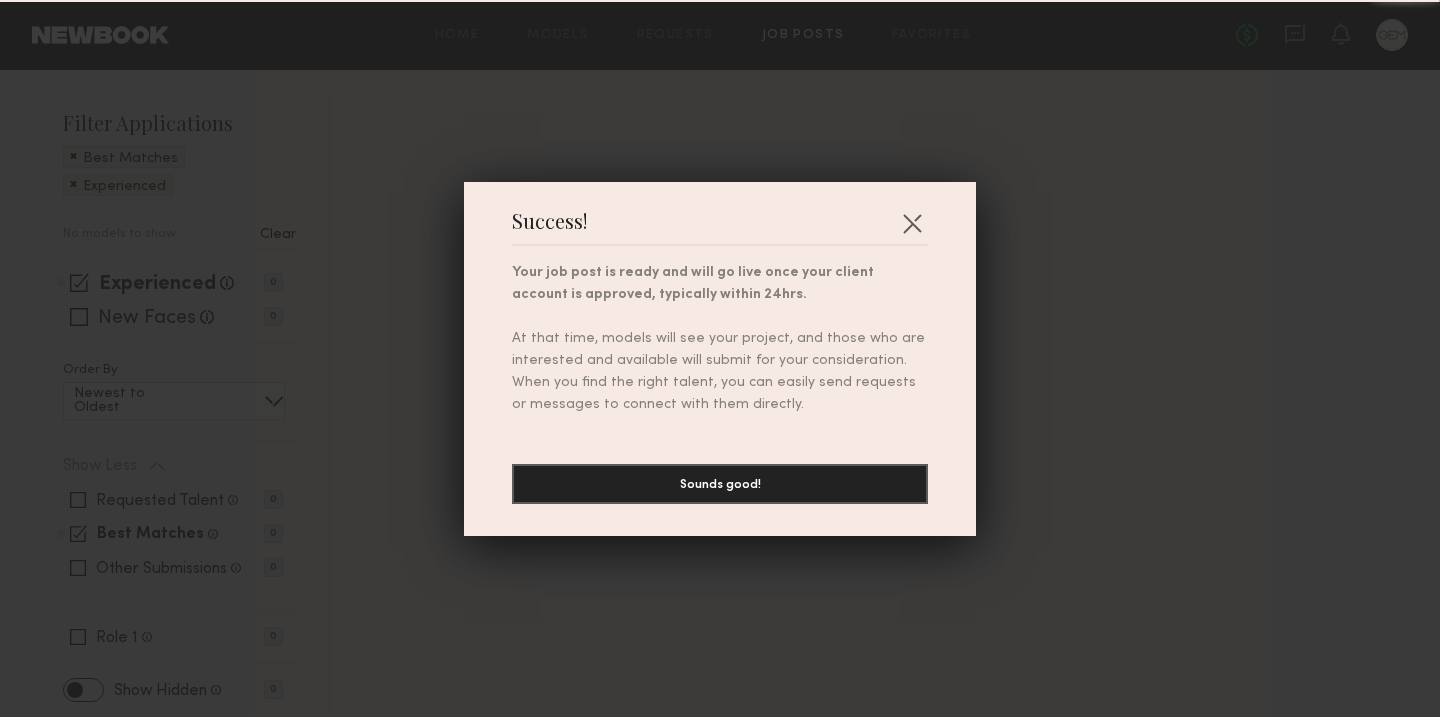 scroll, scrollTop: 0, scrollLeft: 0, axis: both 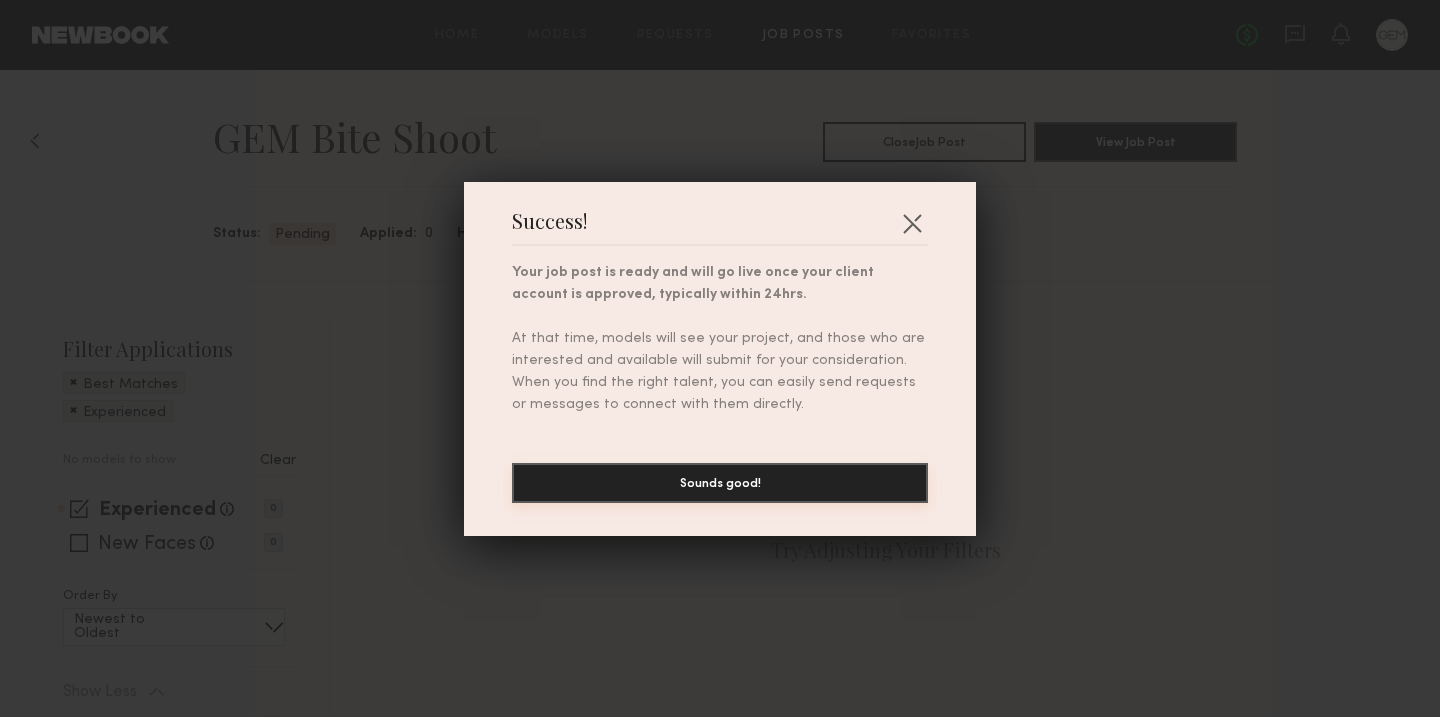 click on "Sounds good!" at bounding box center [720, 483] 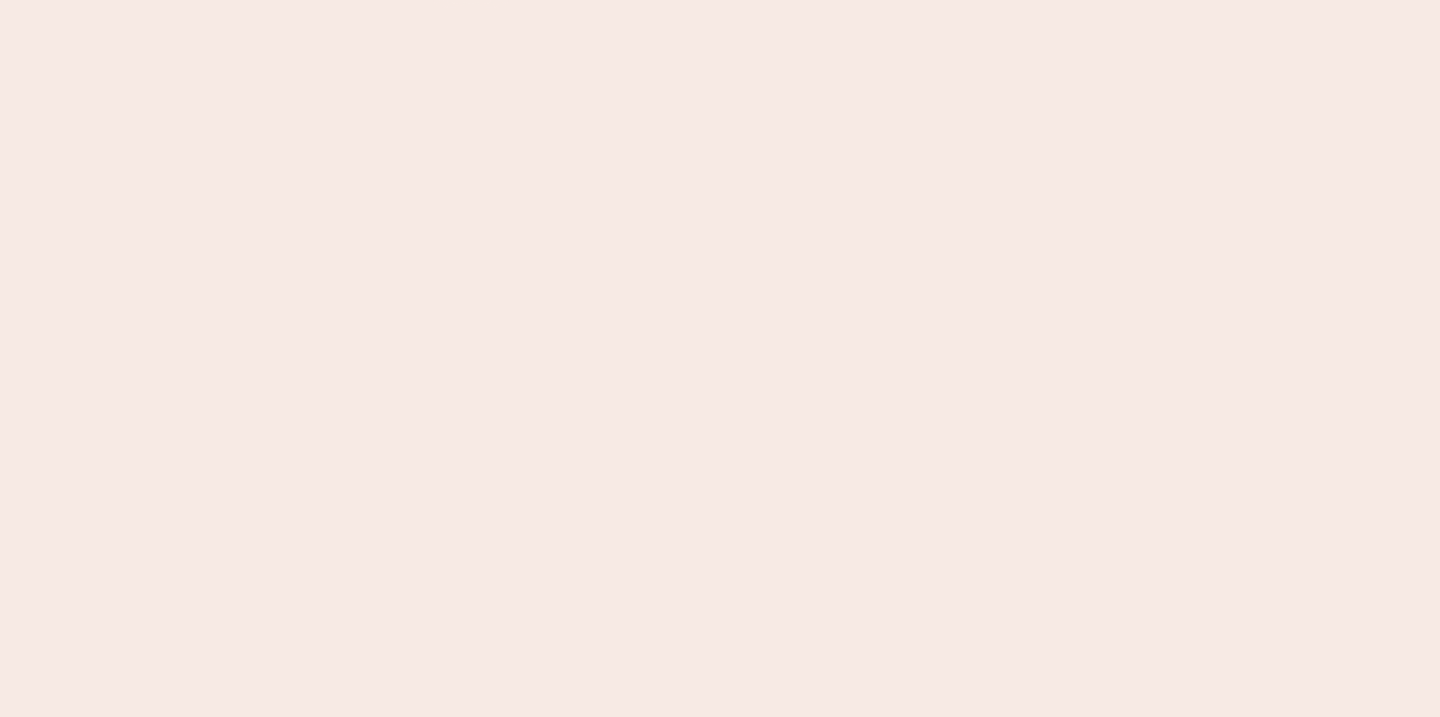 scroll, scrollTop: 0, scrollLeft: 0, axis: both 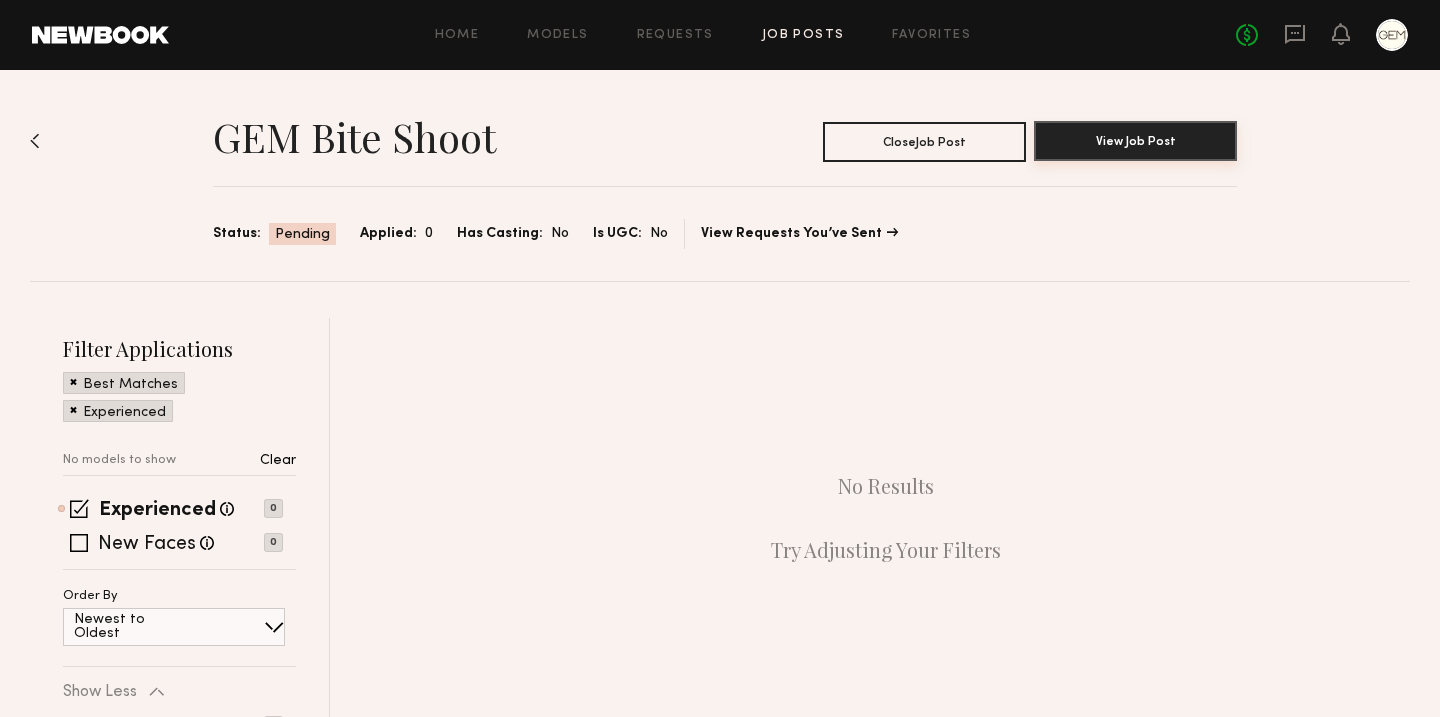 click on "View Job Post" 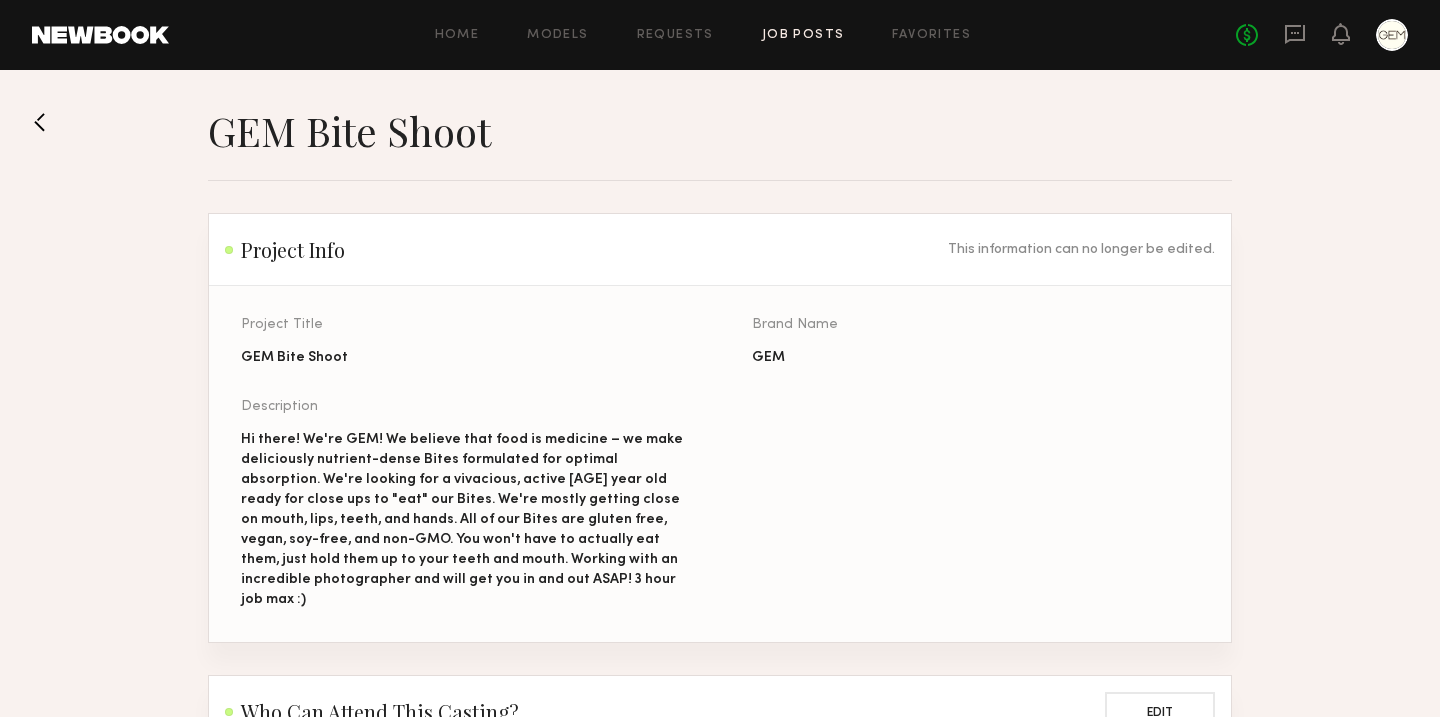 click 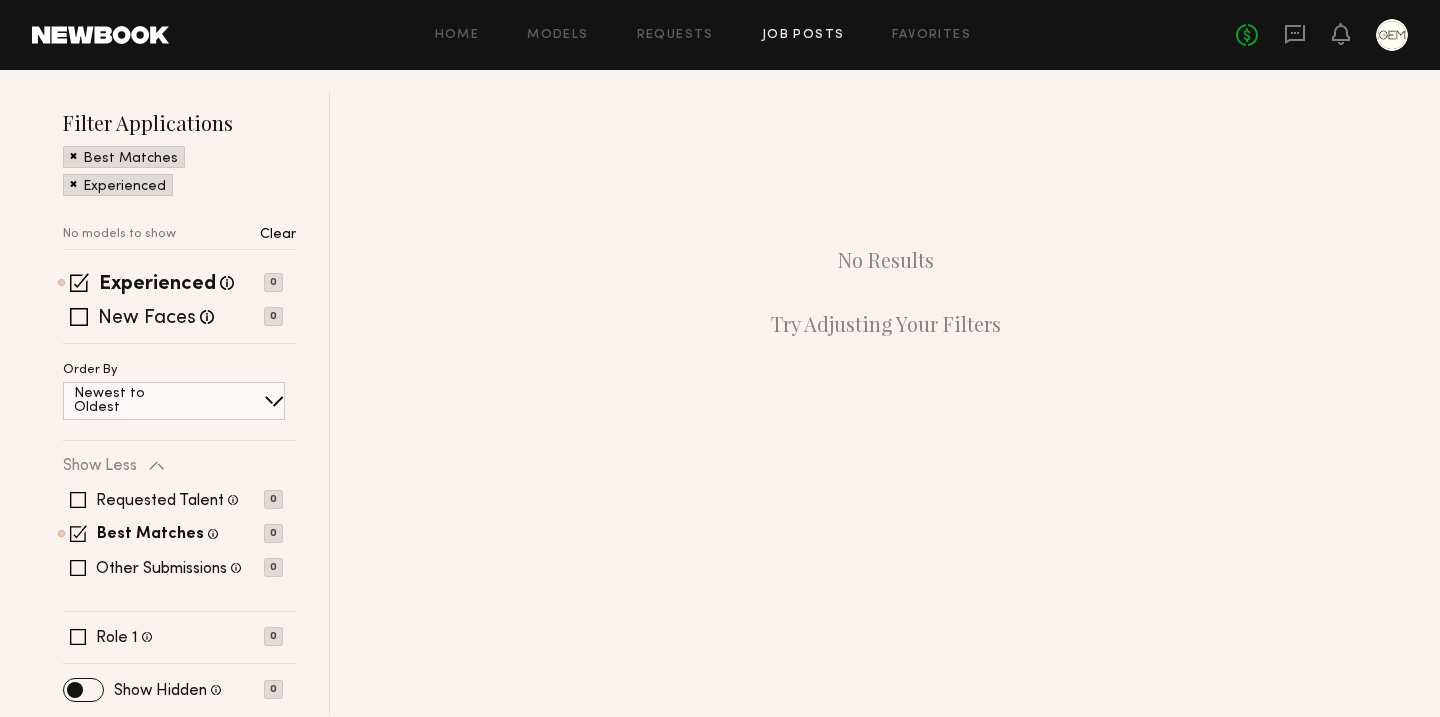 scroll, scrollTop: 0, scrollLeft: 0, axis: both 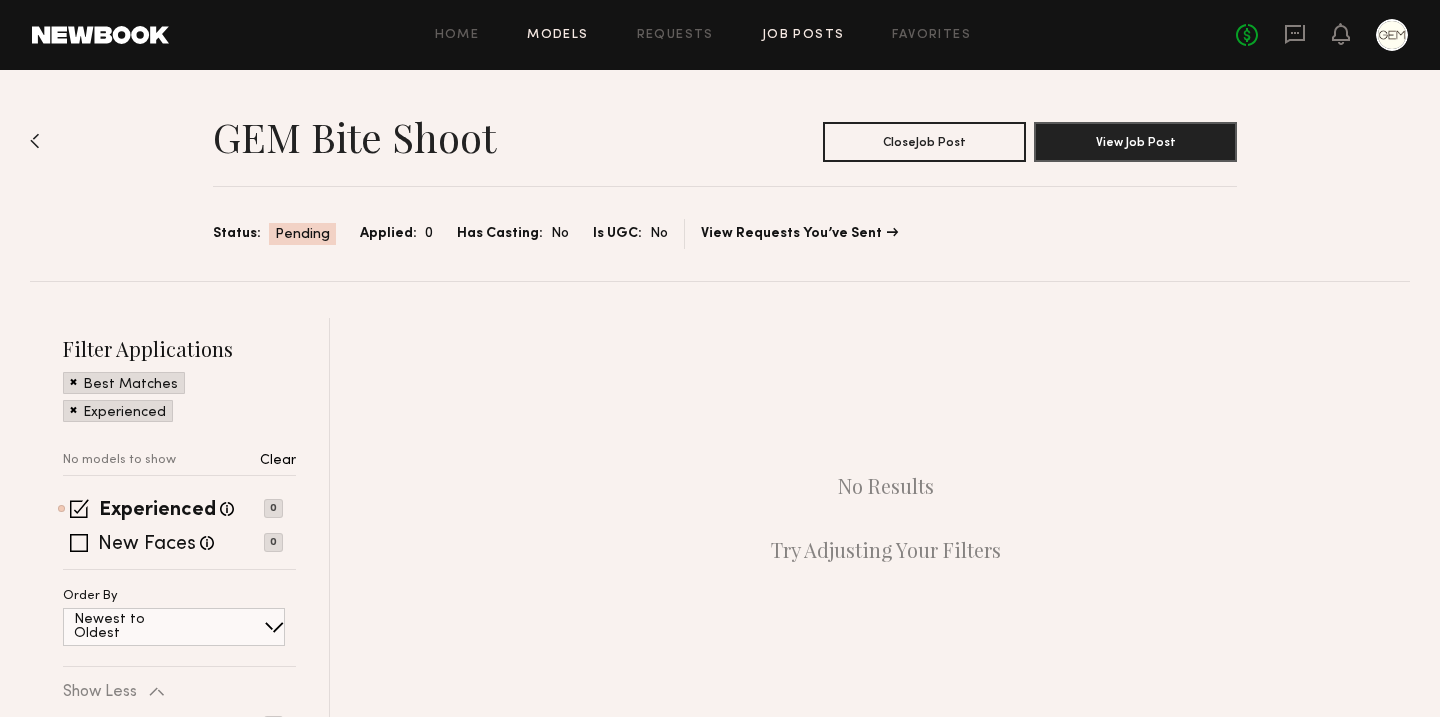 click on "Models" 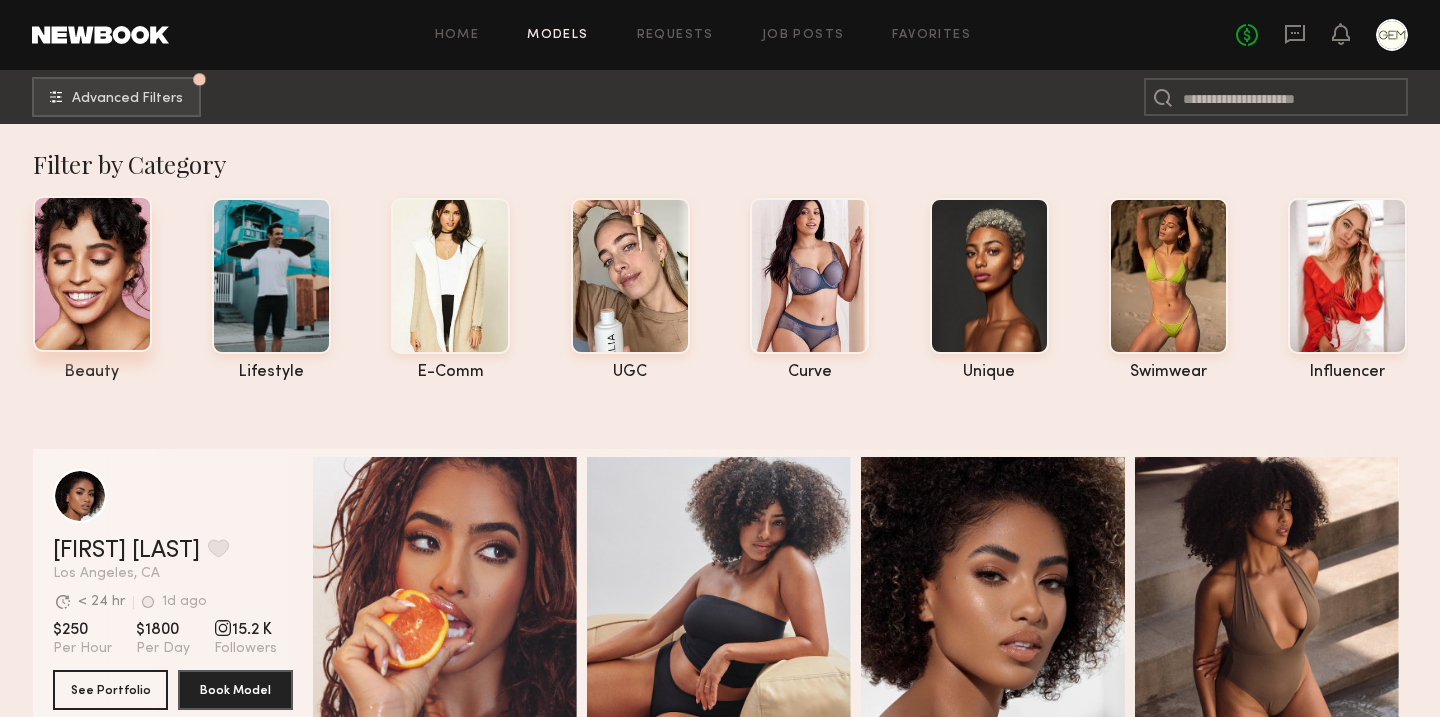 click 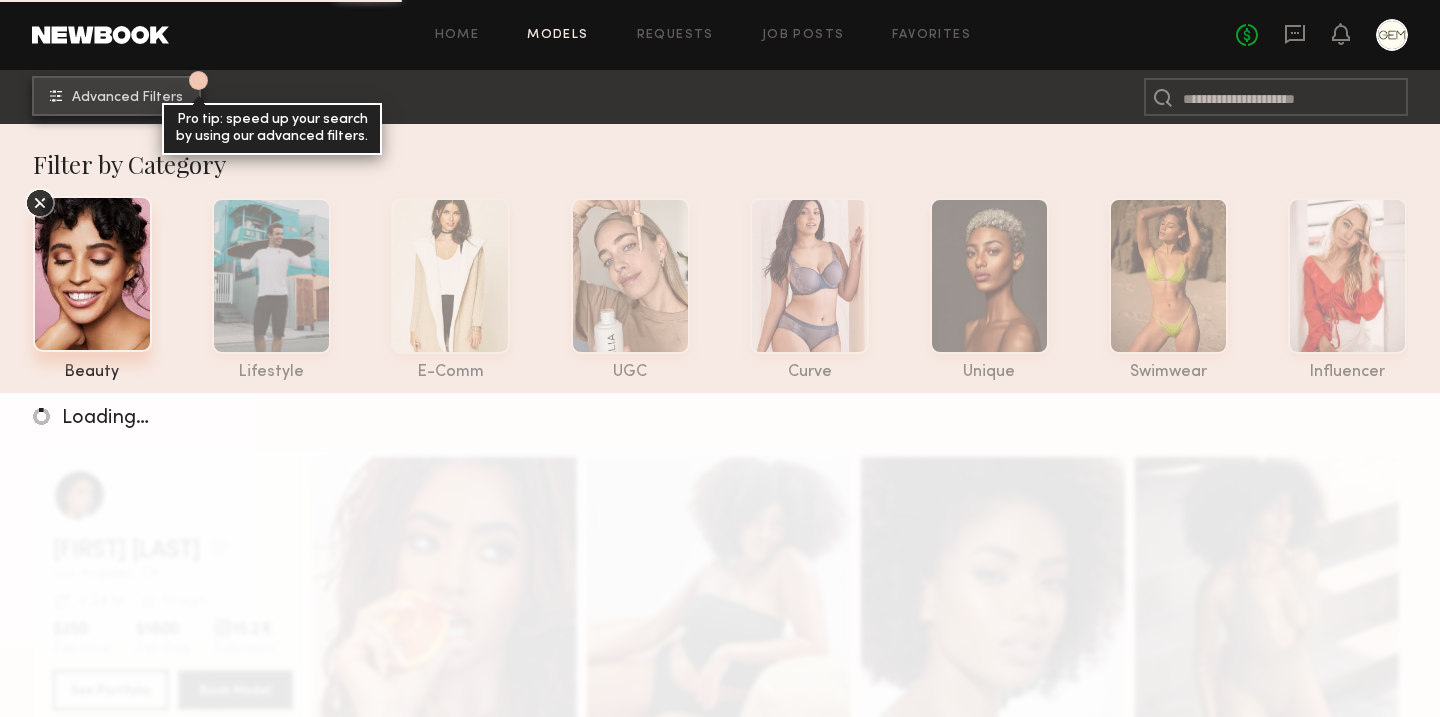 click on "Advanced Filters" 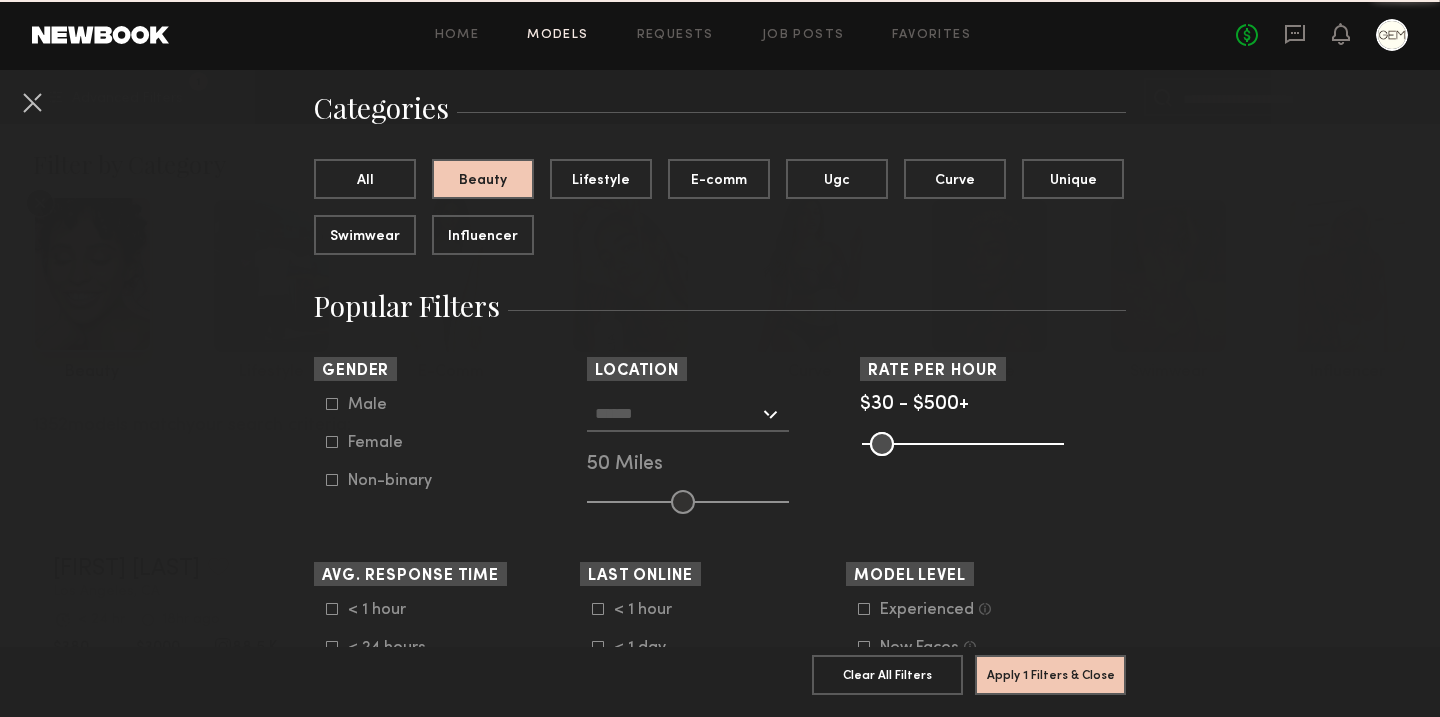scroll, scrollTop: 144, scrollLeft: 0, axis: vertical 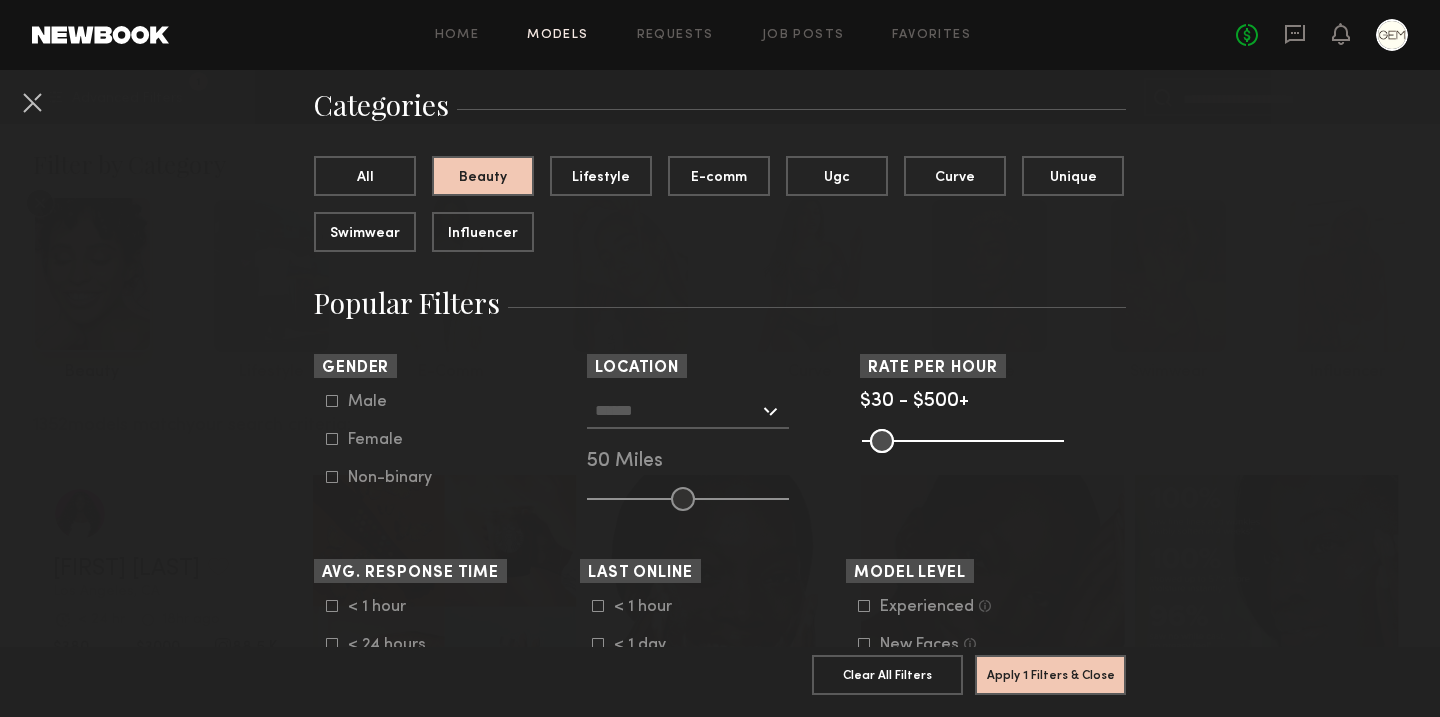 click 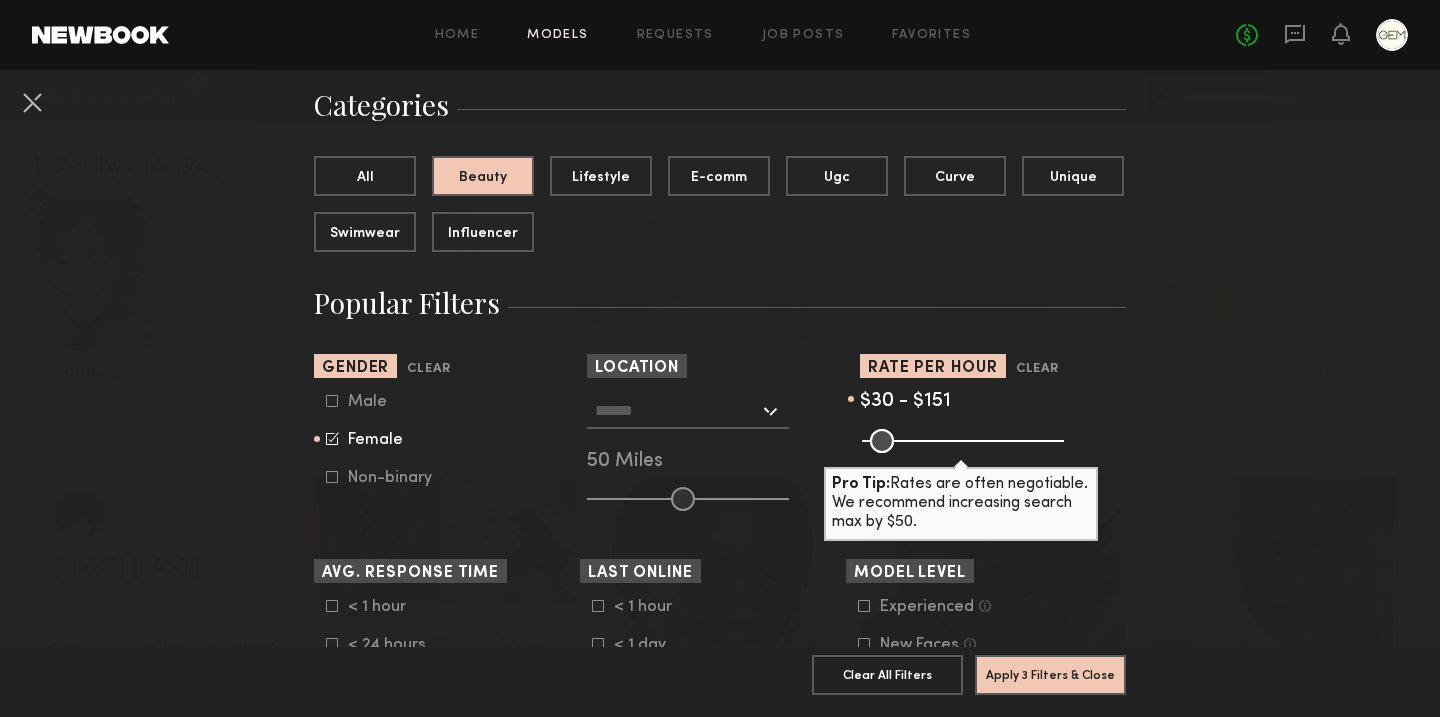 drag, startPoint x: 1043, startPoint y: 445, endPoint x: 919, endPoint y: 446, distance: 124.004036 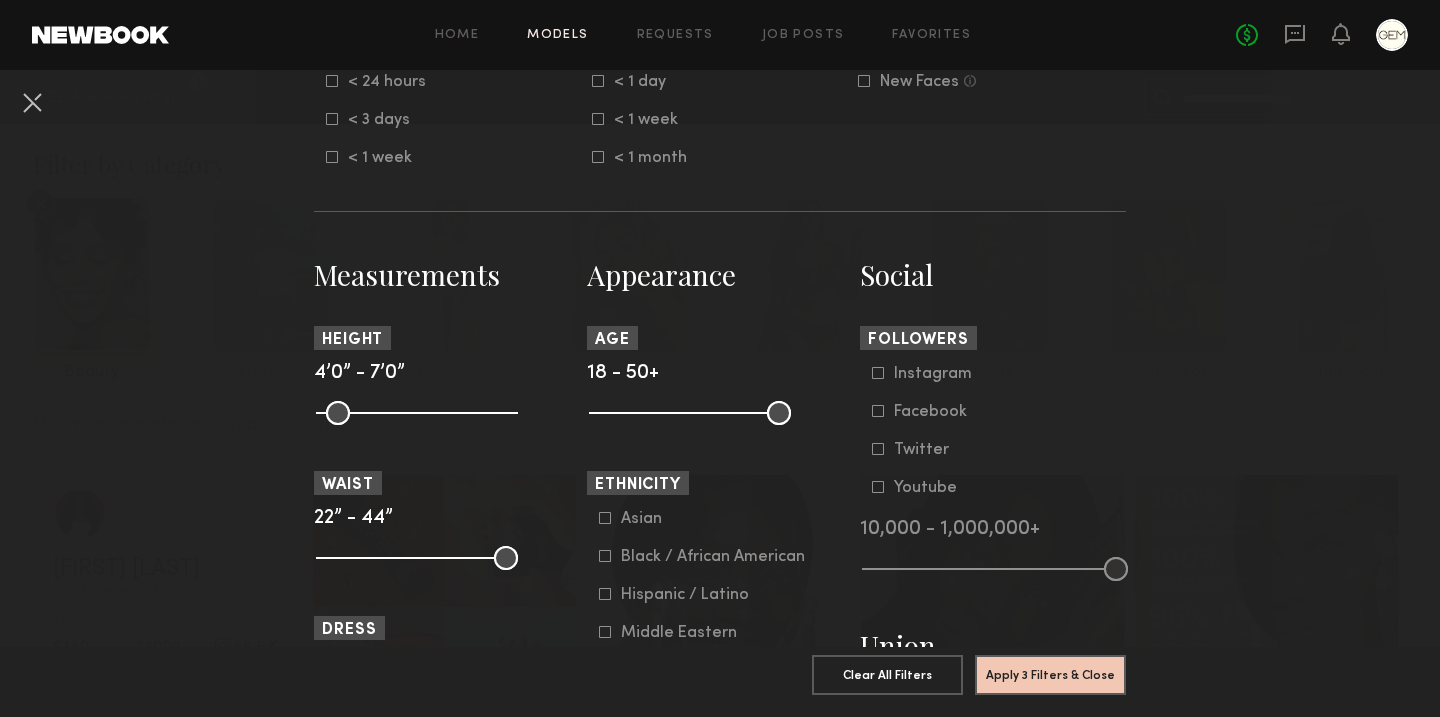 scroll, scrollTop: 730, scrollLeft: 0, axis: vertical 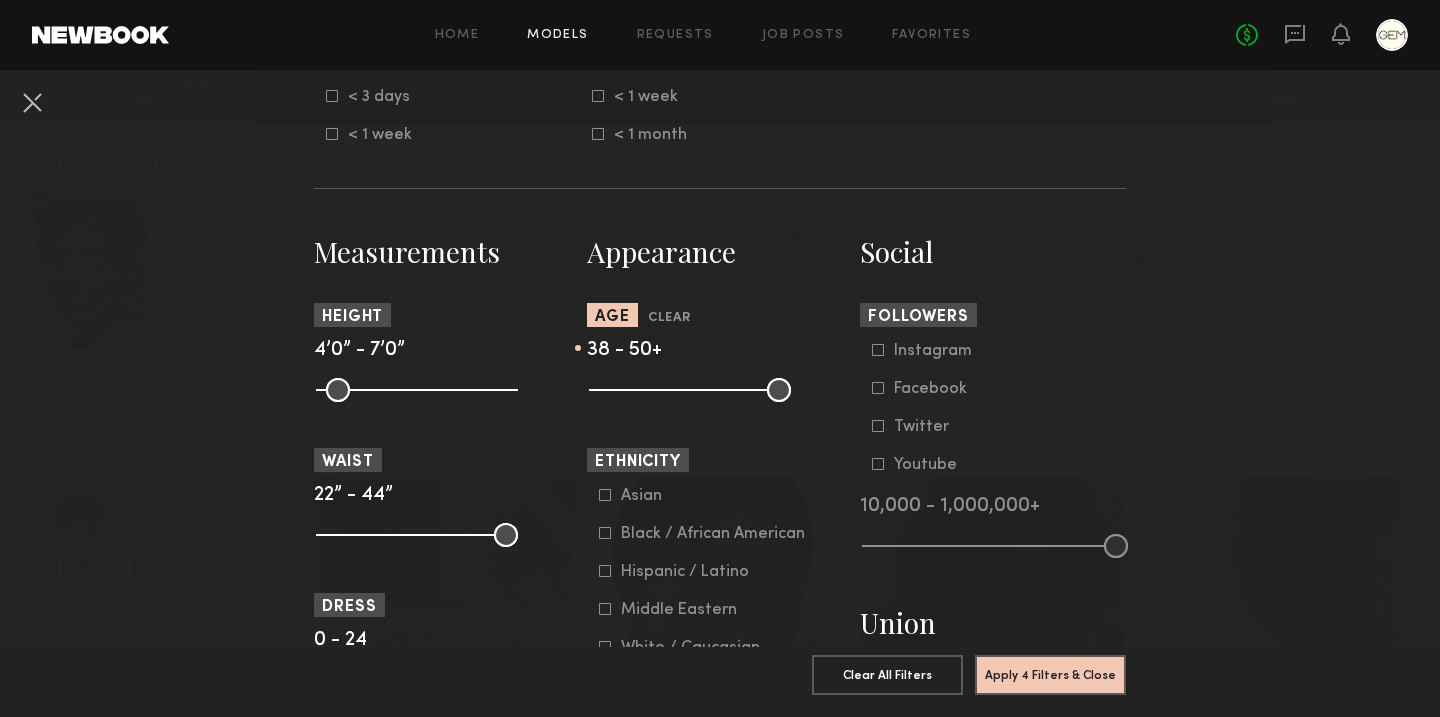 drag, startPoint x: 607, startPoint y: 387, endPoint x: 712, endPoint y: 388, distance: 105.00476 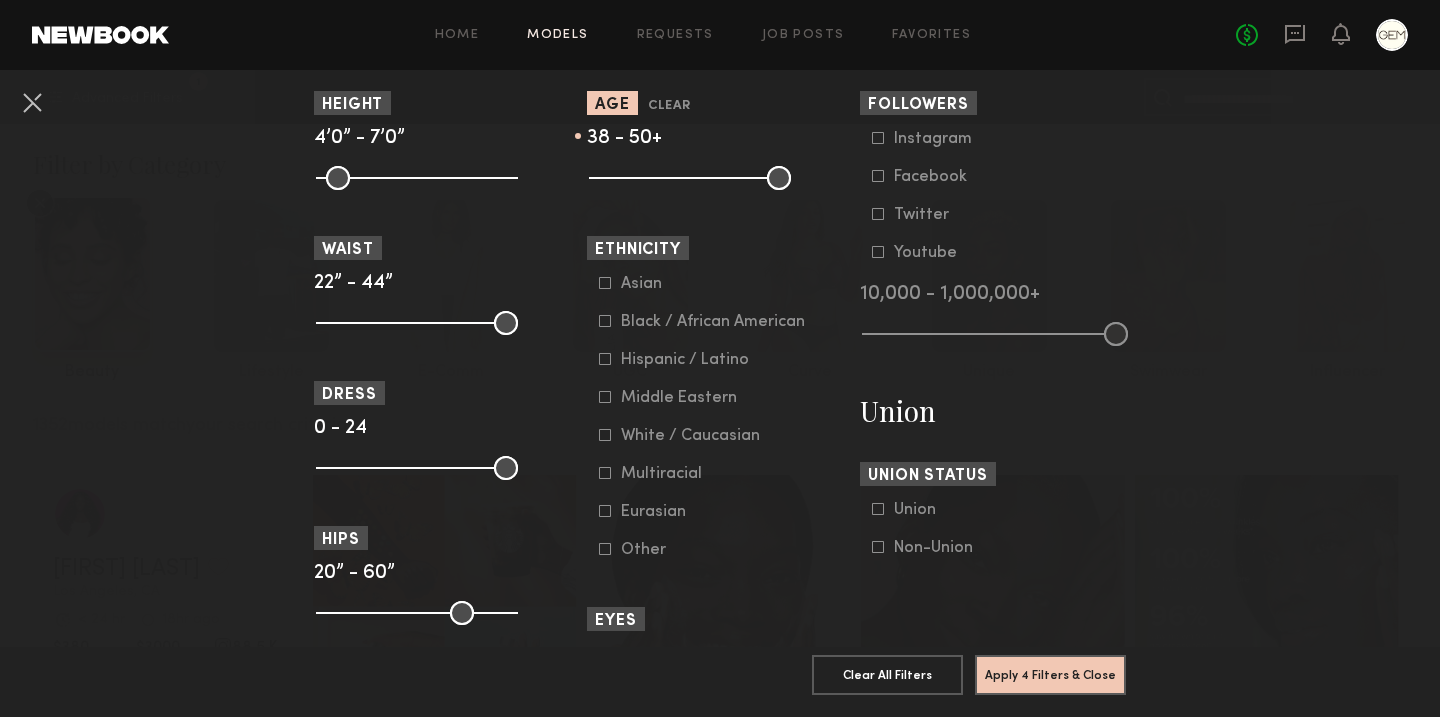 scroll, scrollTop: 980, scrollLeft: 0, axis: vertical 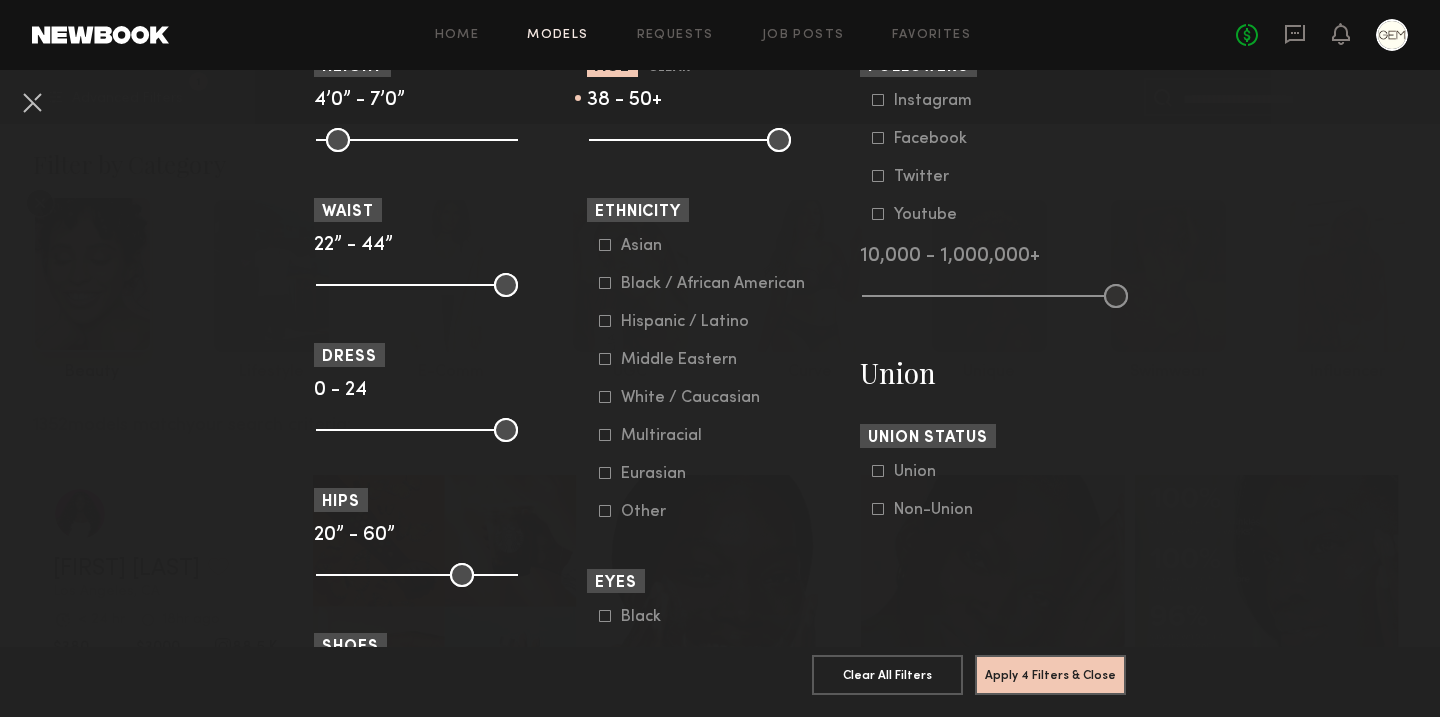 click 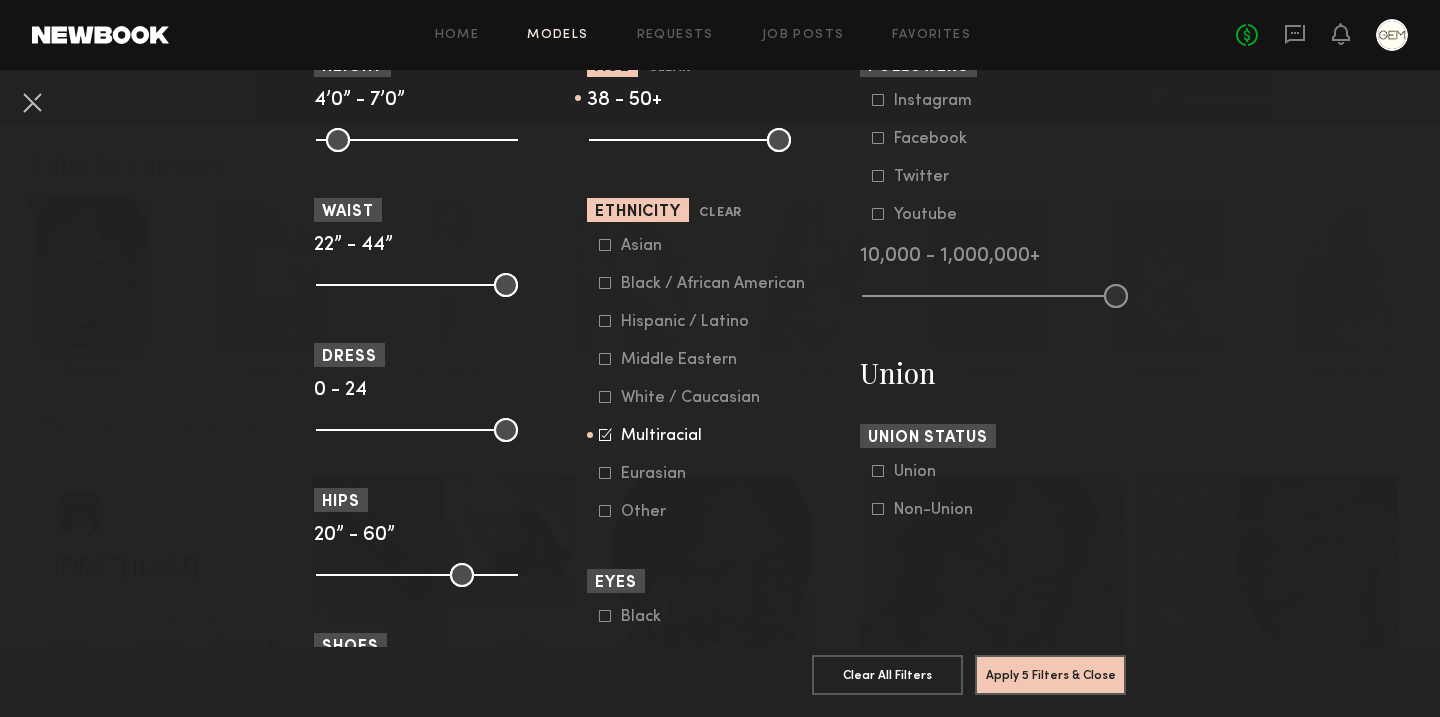 click on "Black / African American" 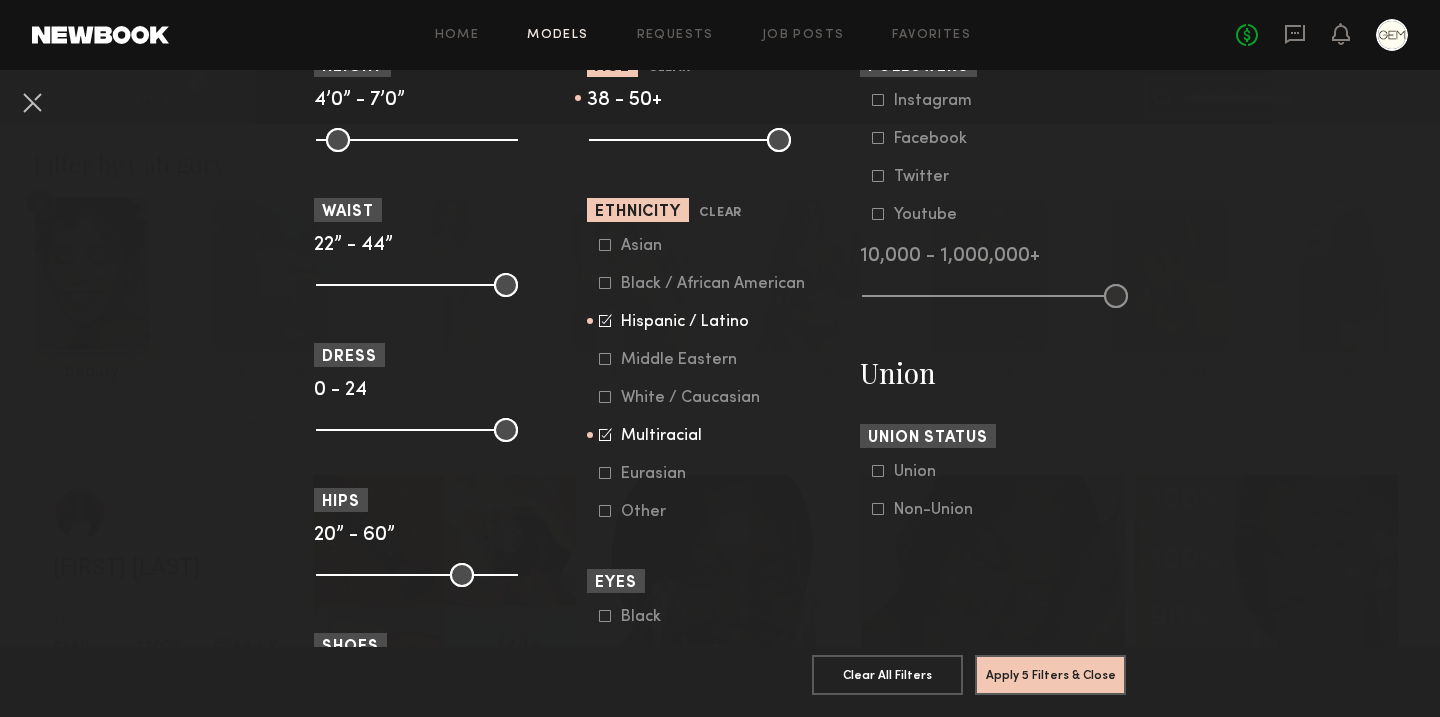 click 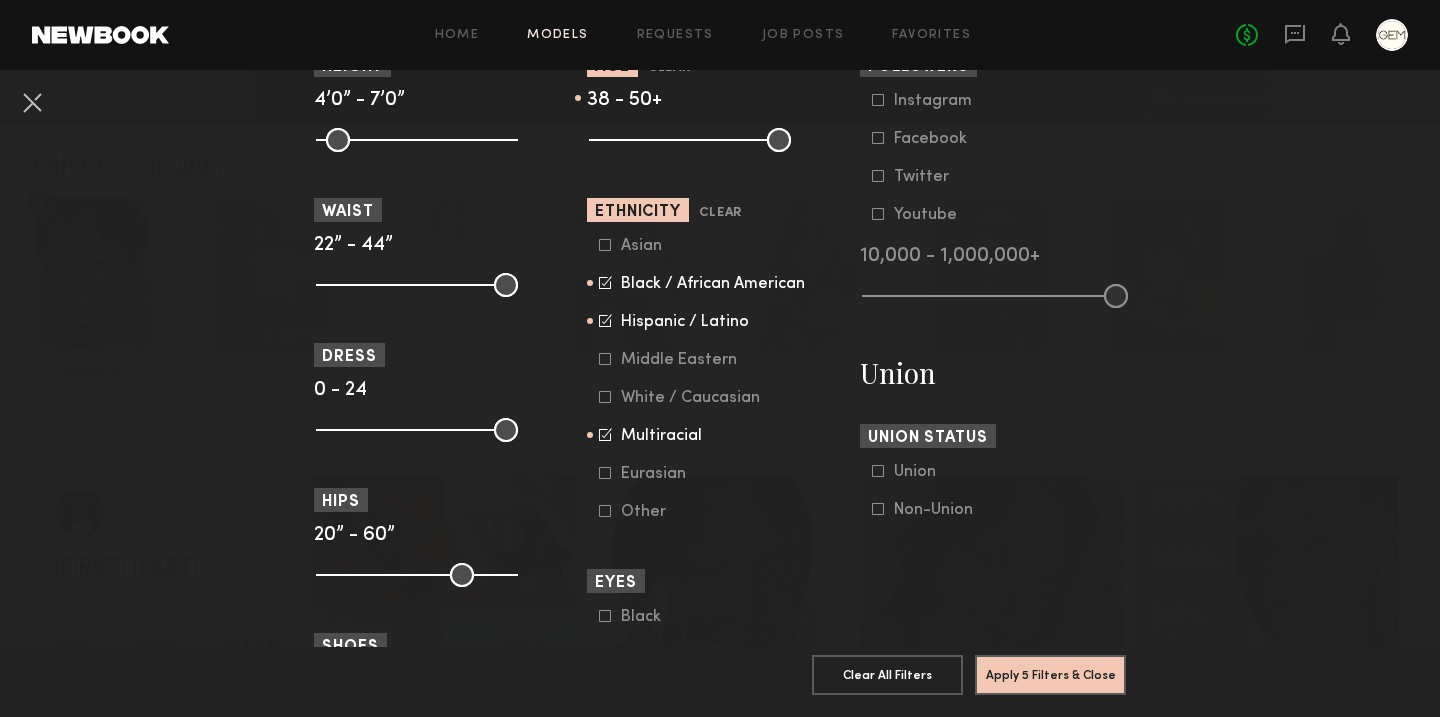 click 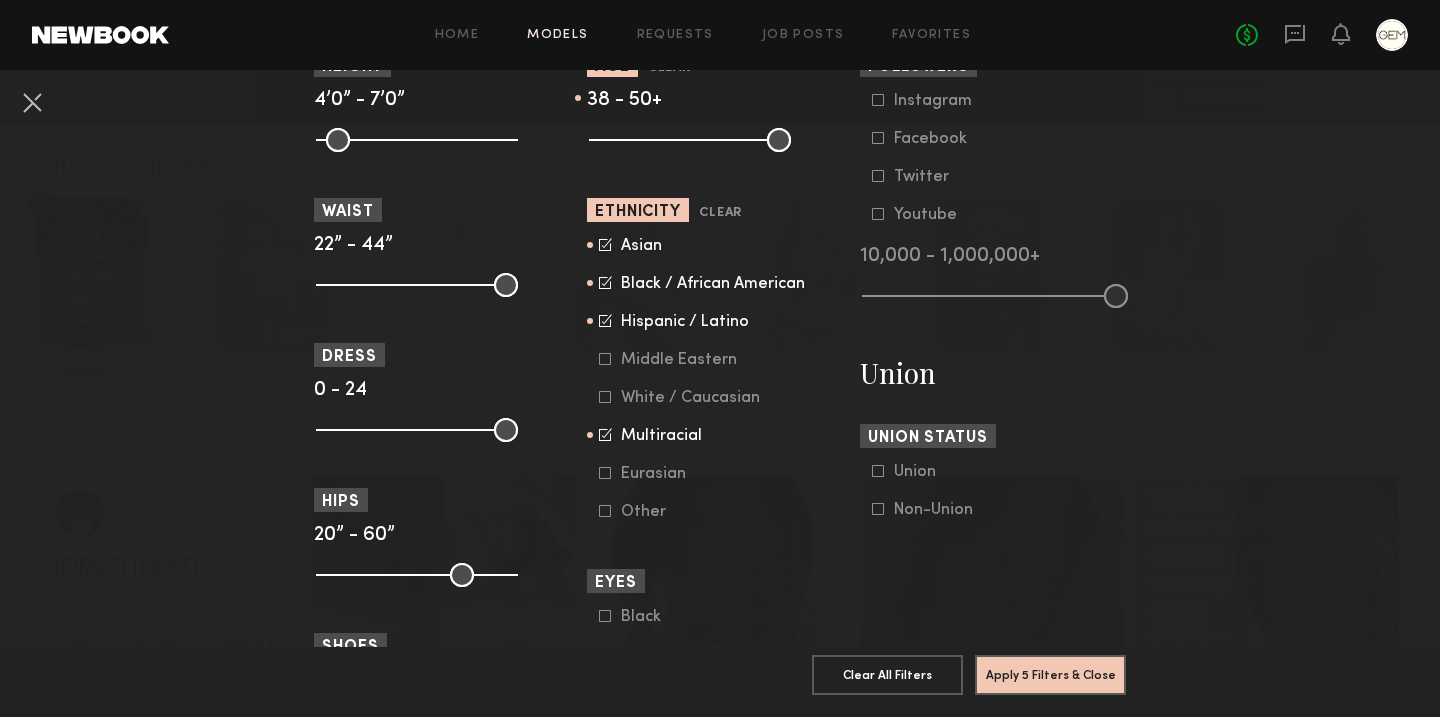 click 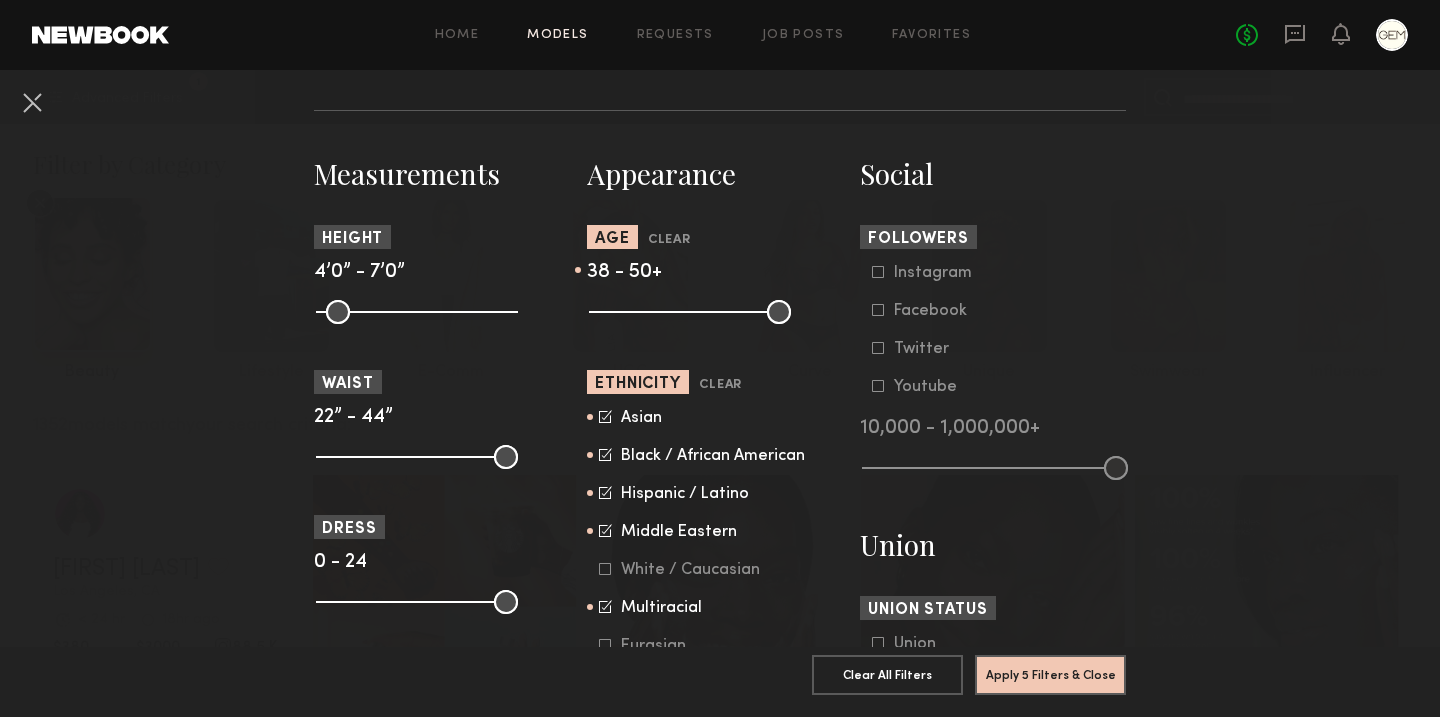 scroll, scrollTop: 751, scrollLeft: 0, axis: vertical 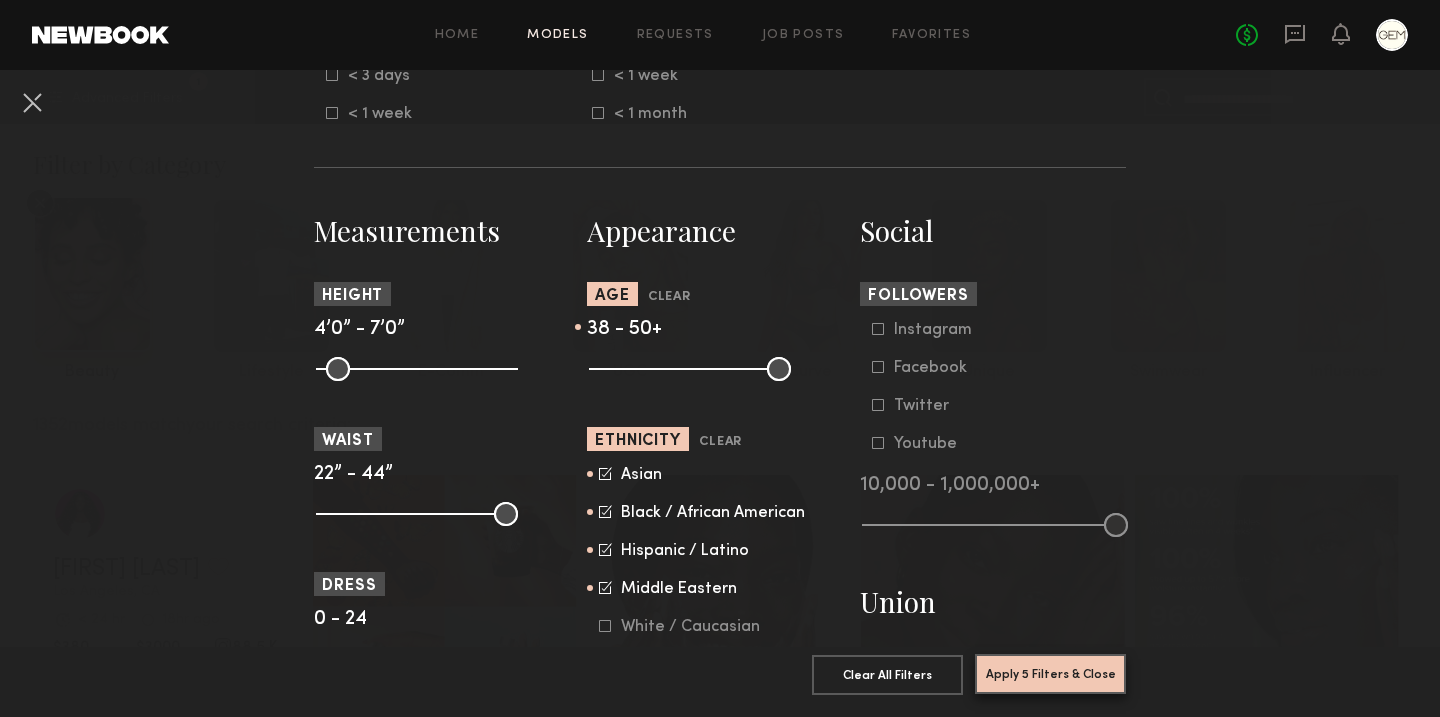 click on "Apply 5 Filters & Close" 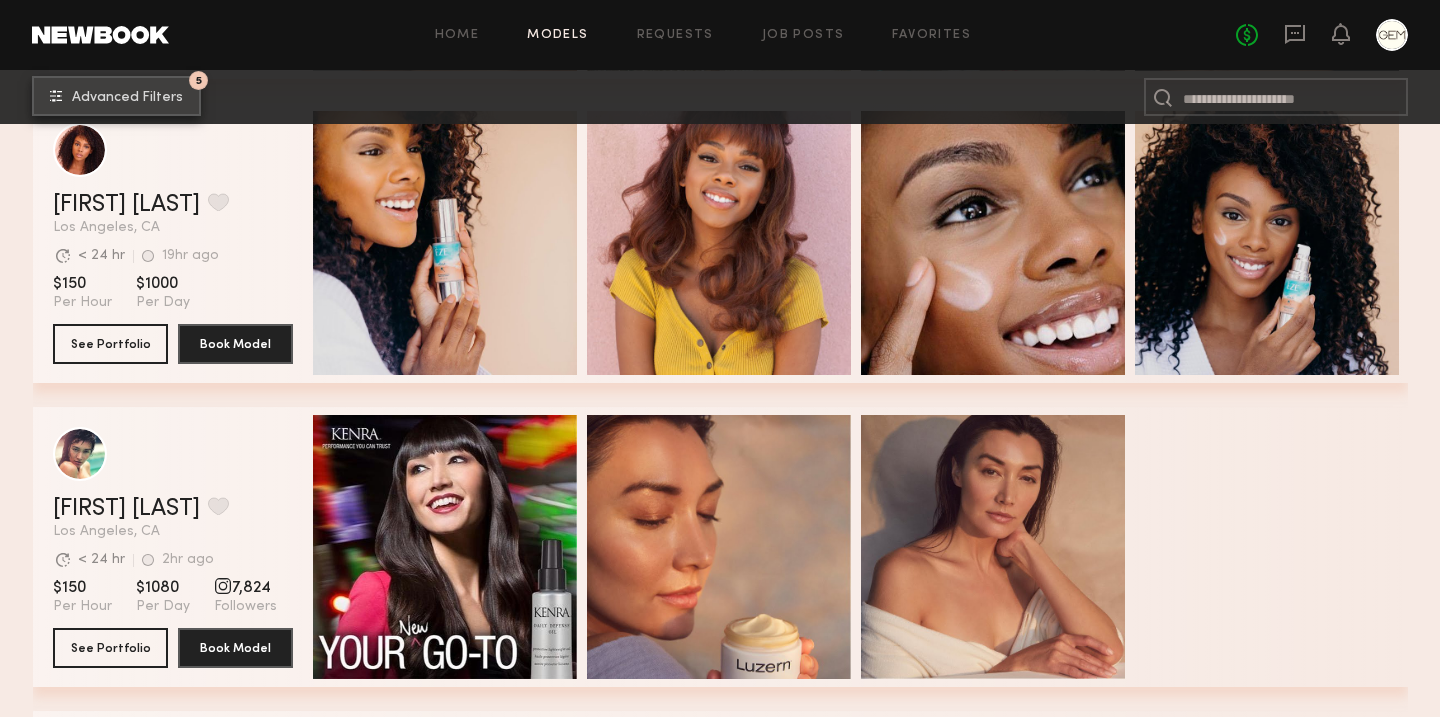 scroll, scrollTop: 1097, scrollLeft: 0, axis: vertical 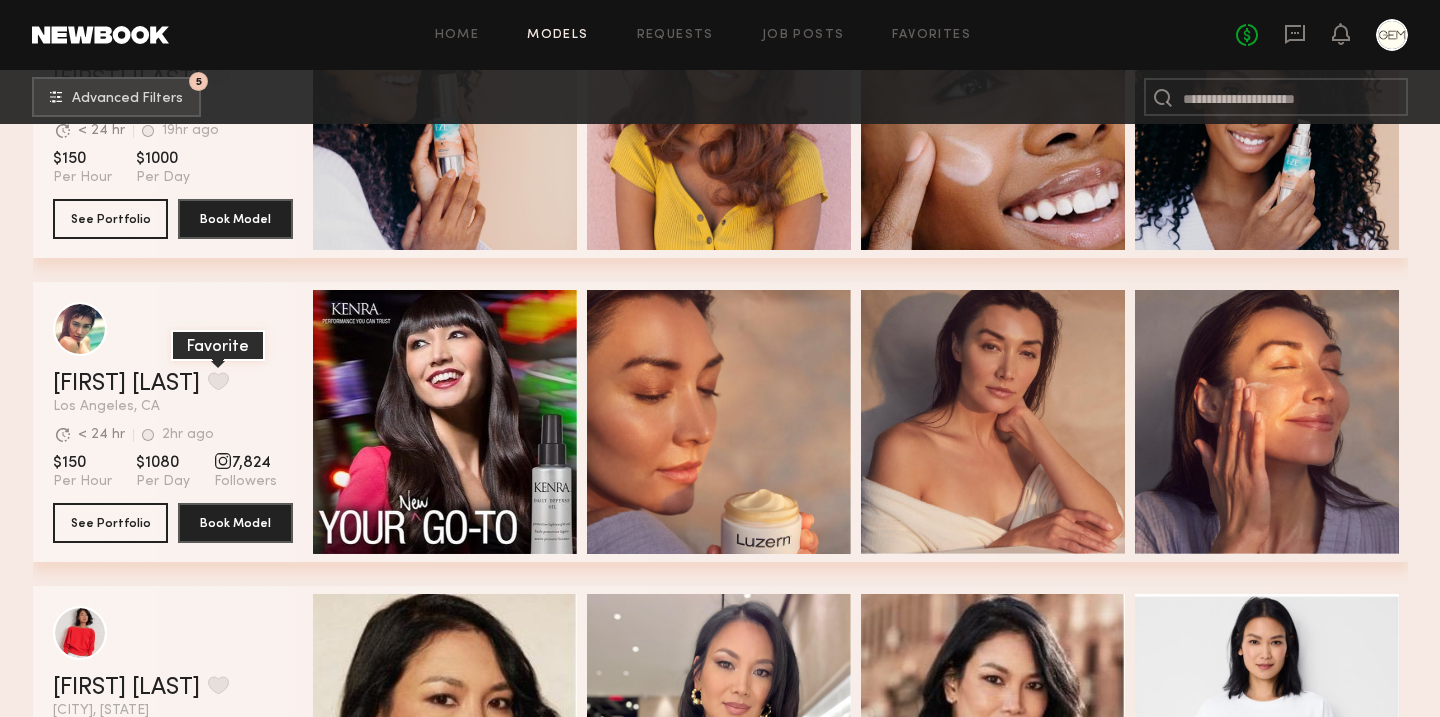 click 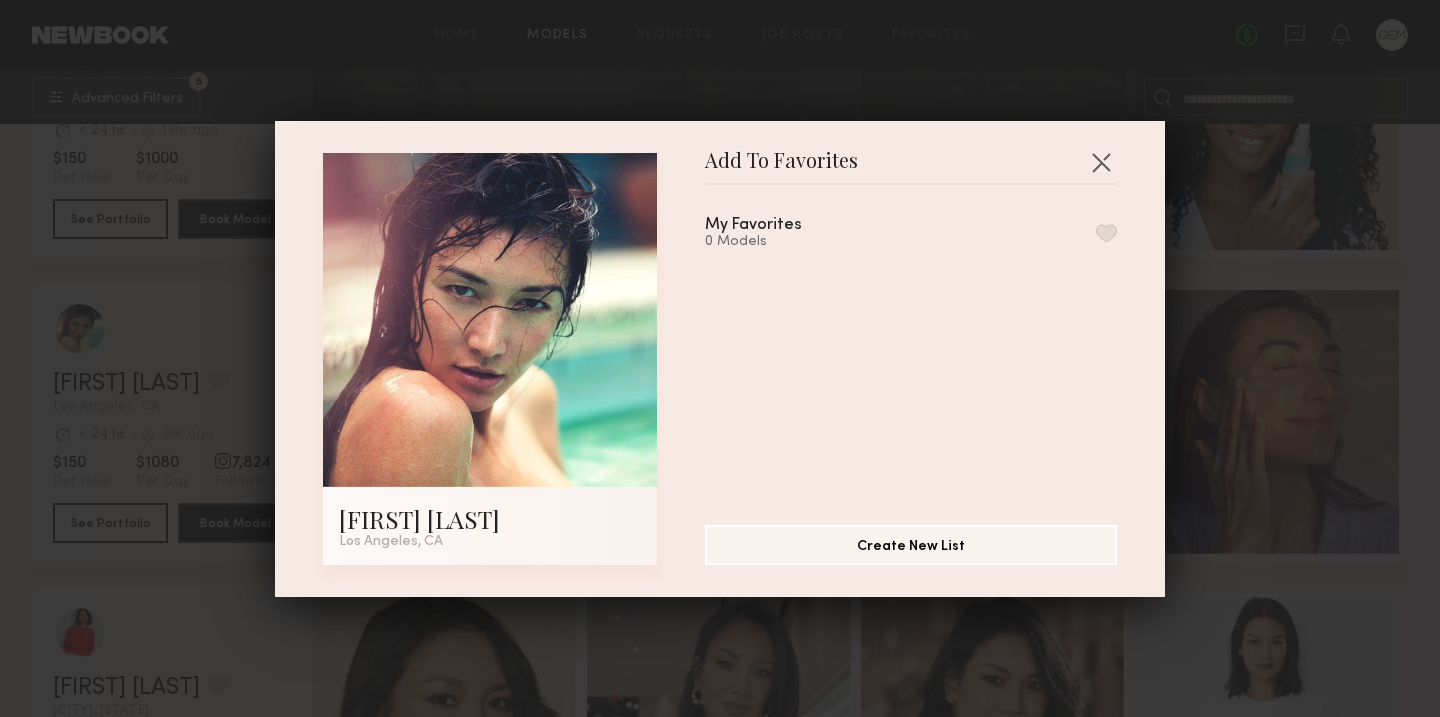 click at bounding box center [1106, 233] 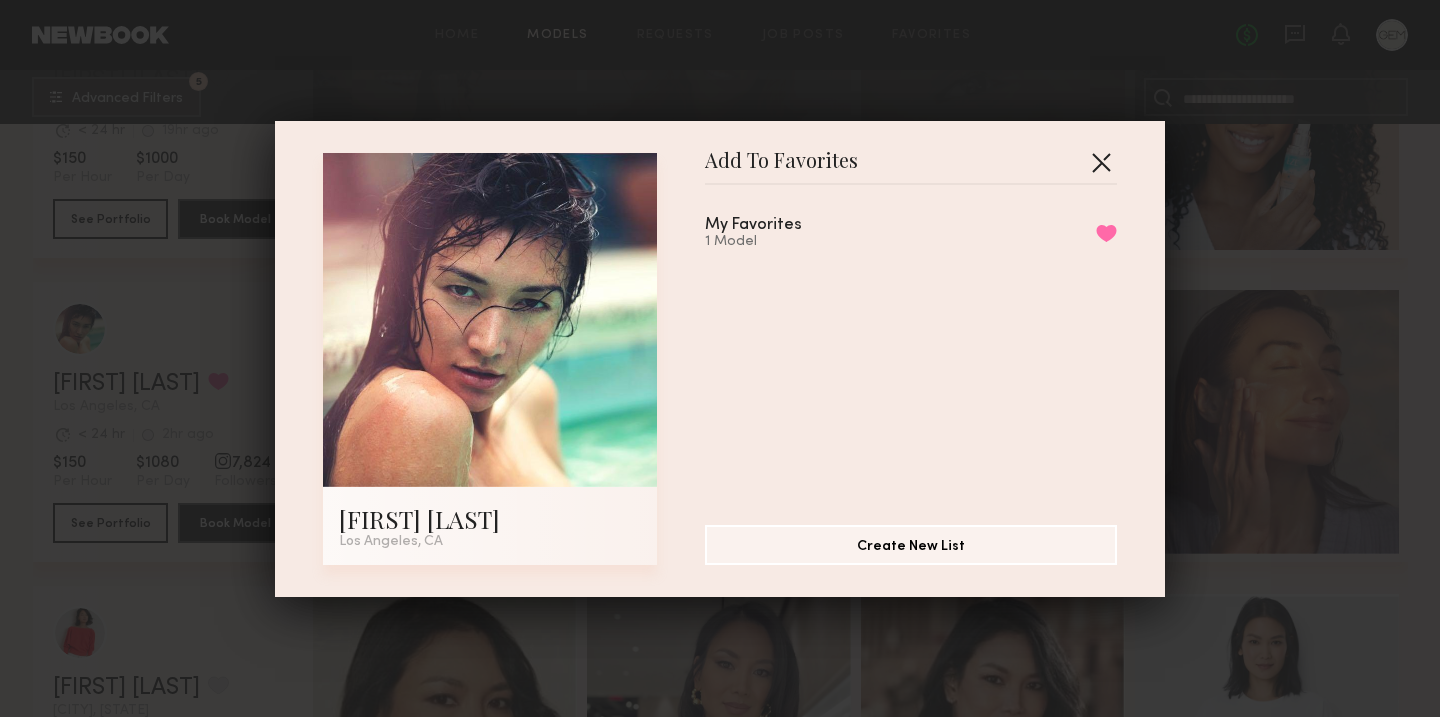click at bounding box center (1101, 162) 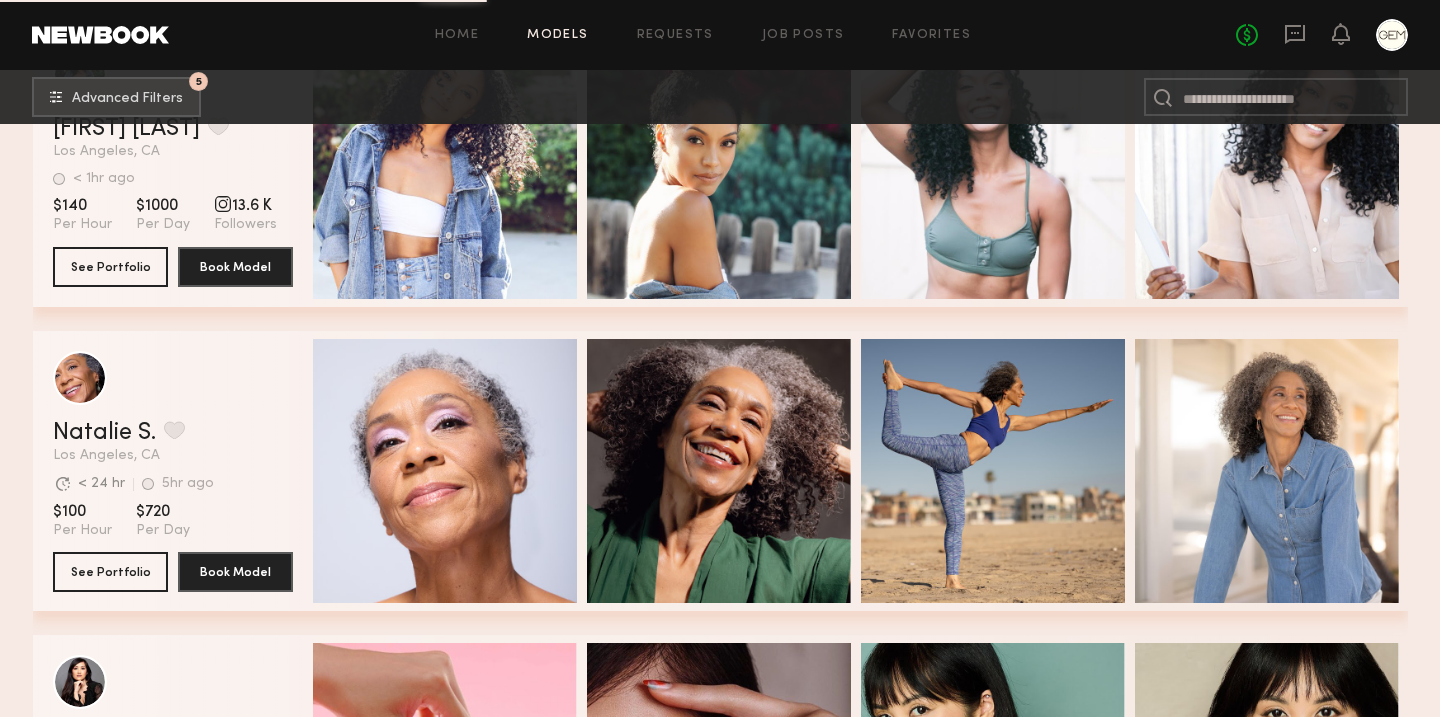 scroll, scrollTop: 2874, scrollLeft: 0, axis: vertical 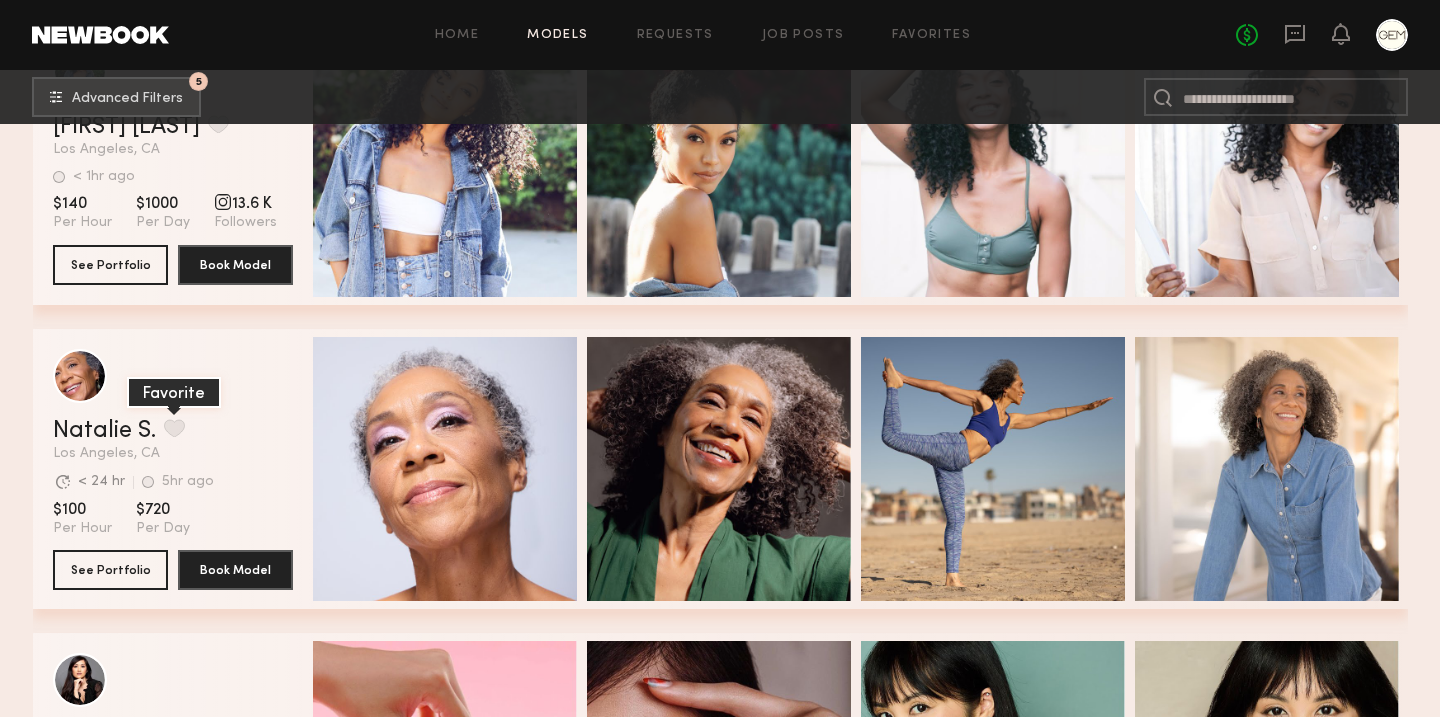 click 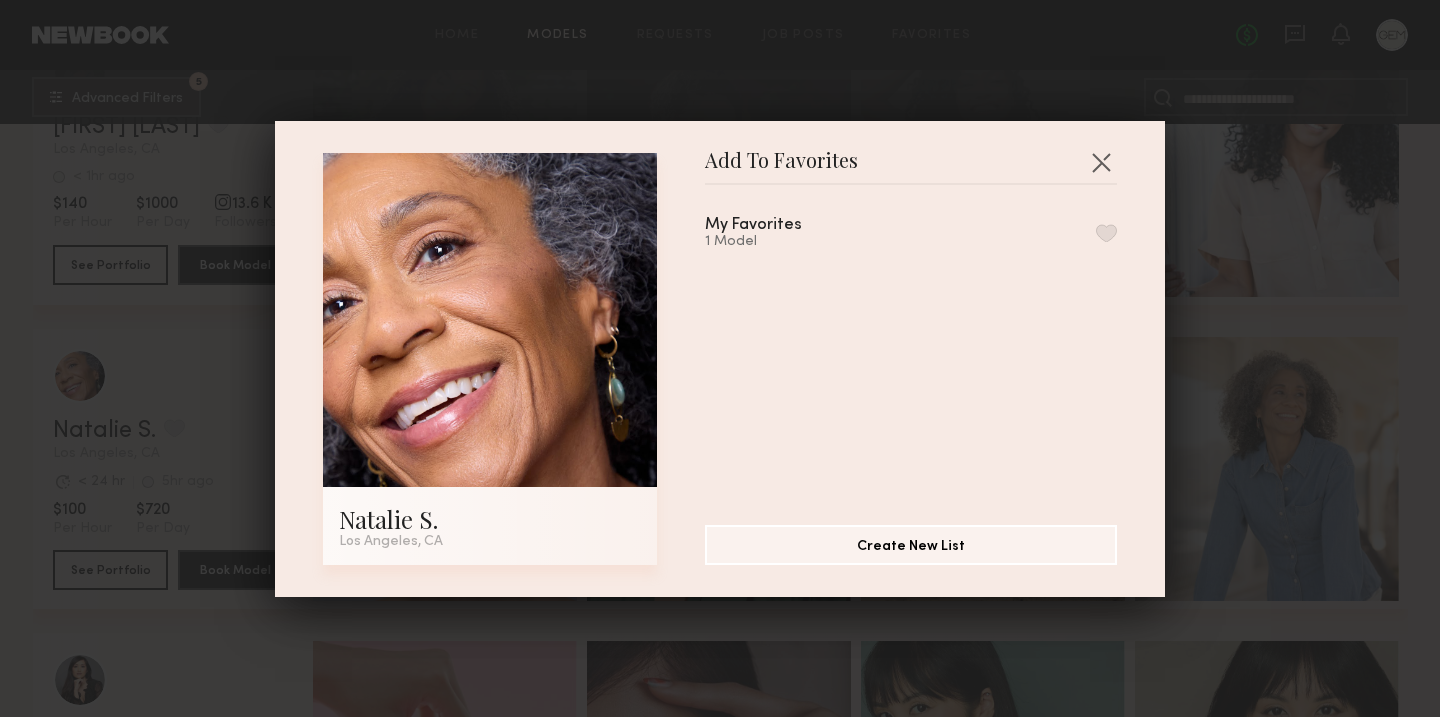 click at bounding box center [1106, 233] 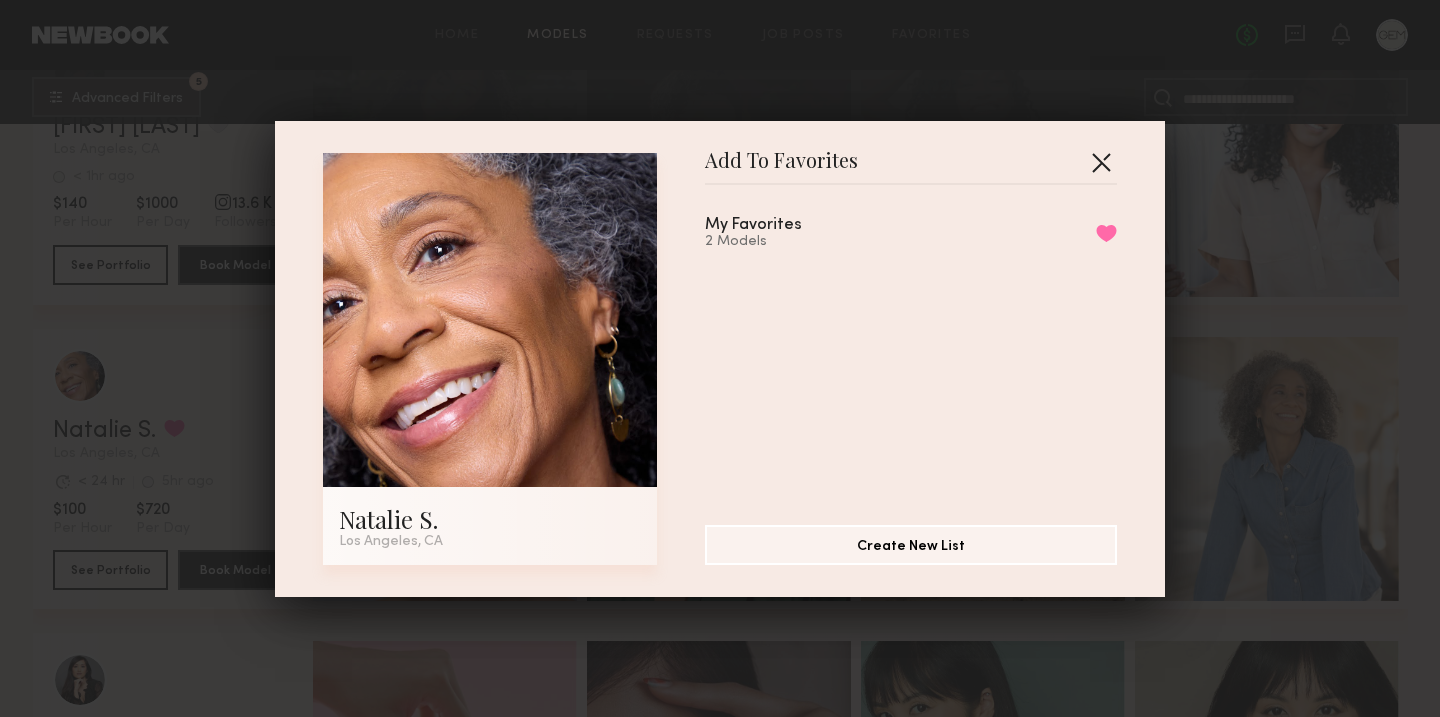 click at bounding box center (1101, 162) 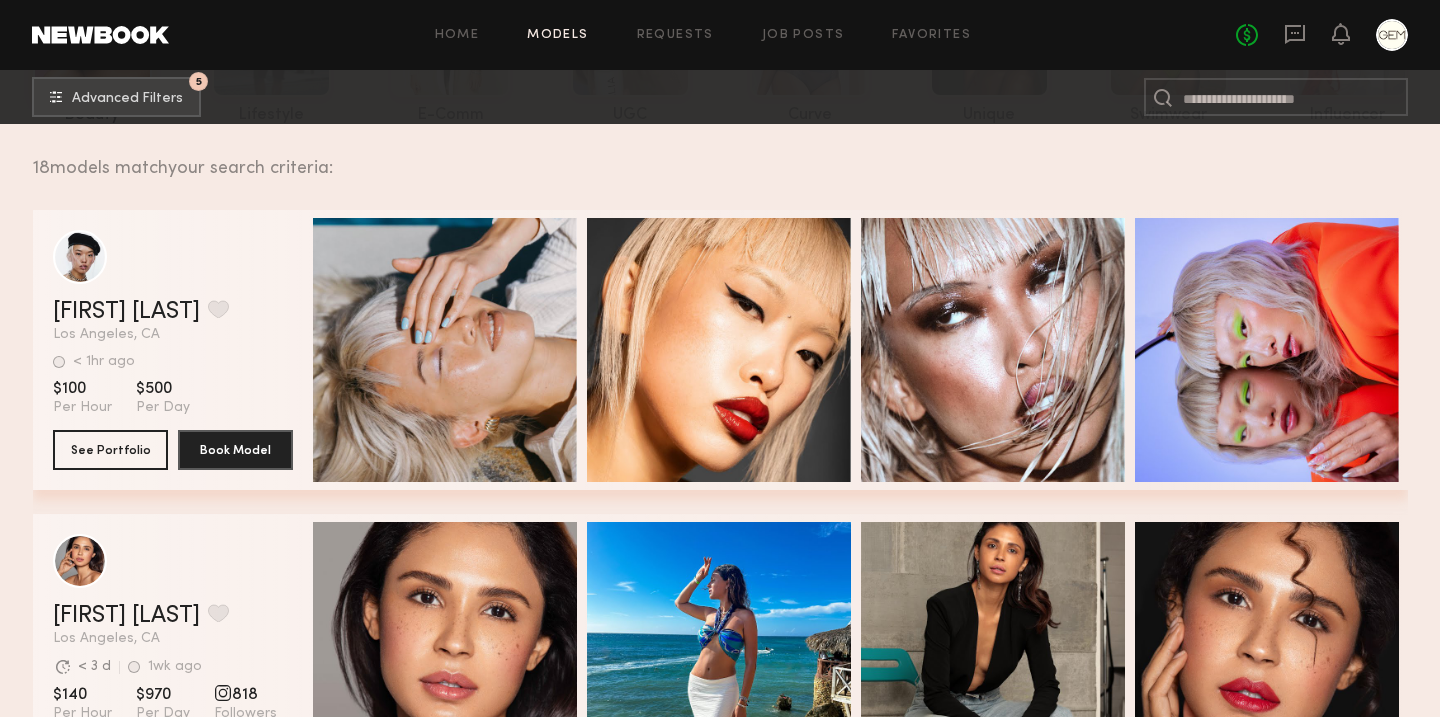 scroll, scrollTop: 0, scrollLeft: 0, axis: both 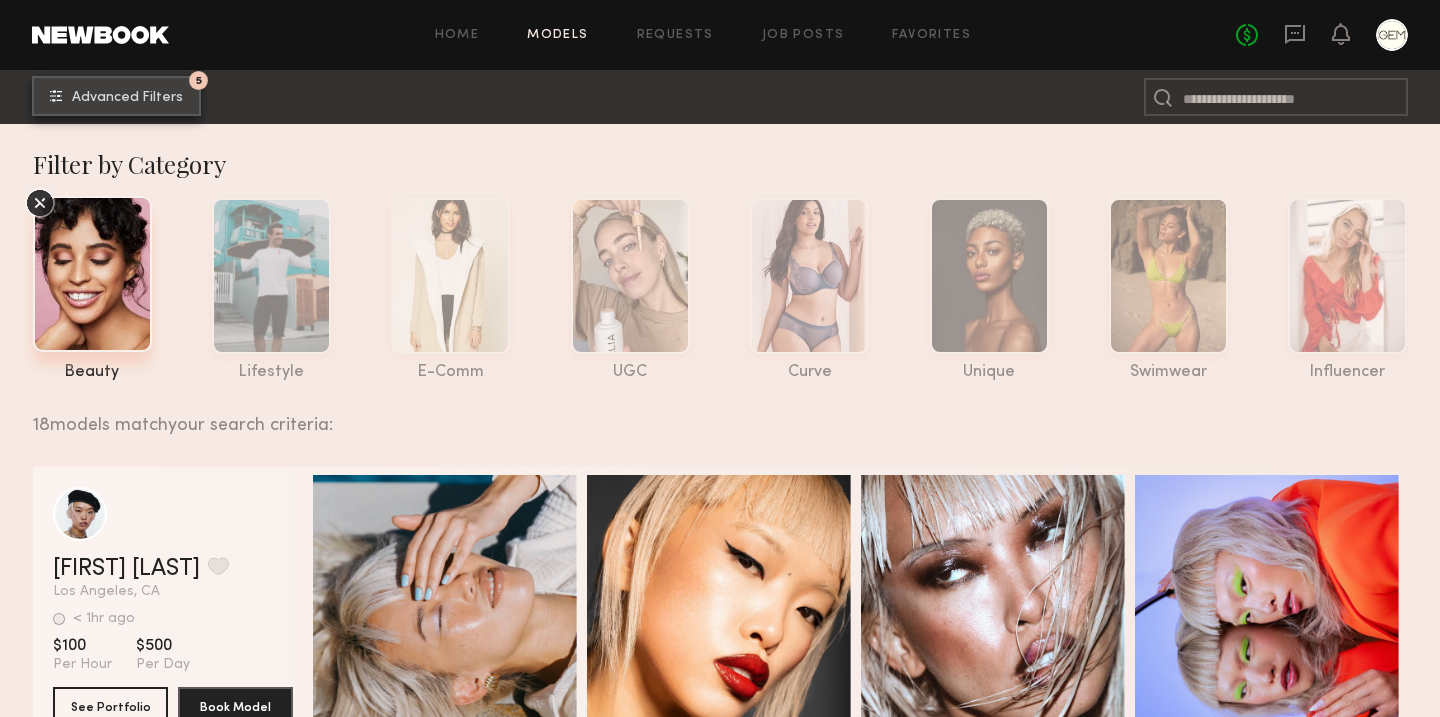 click on "Advanced Filters" 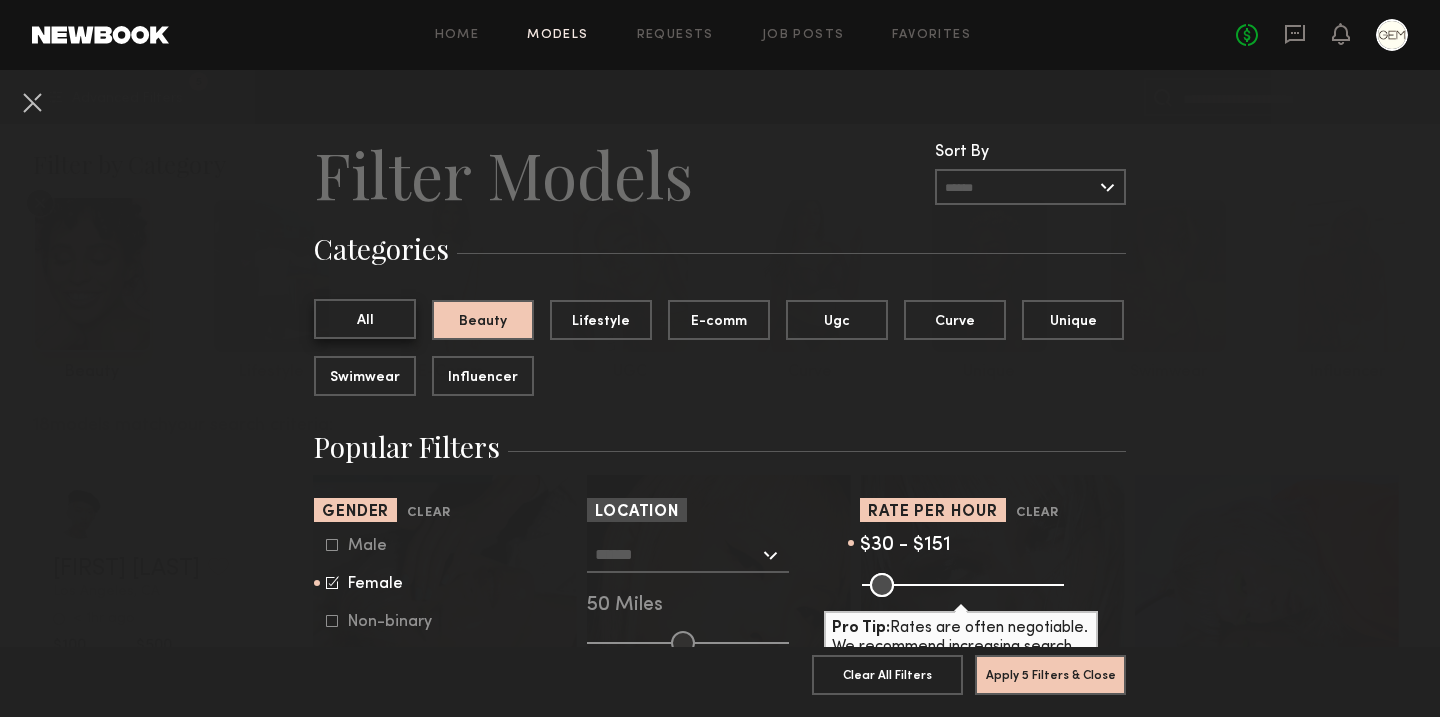 click on "All" 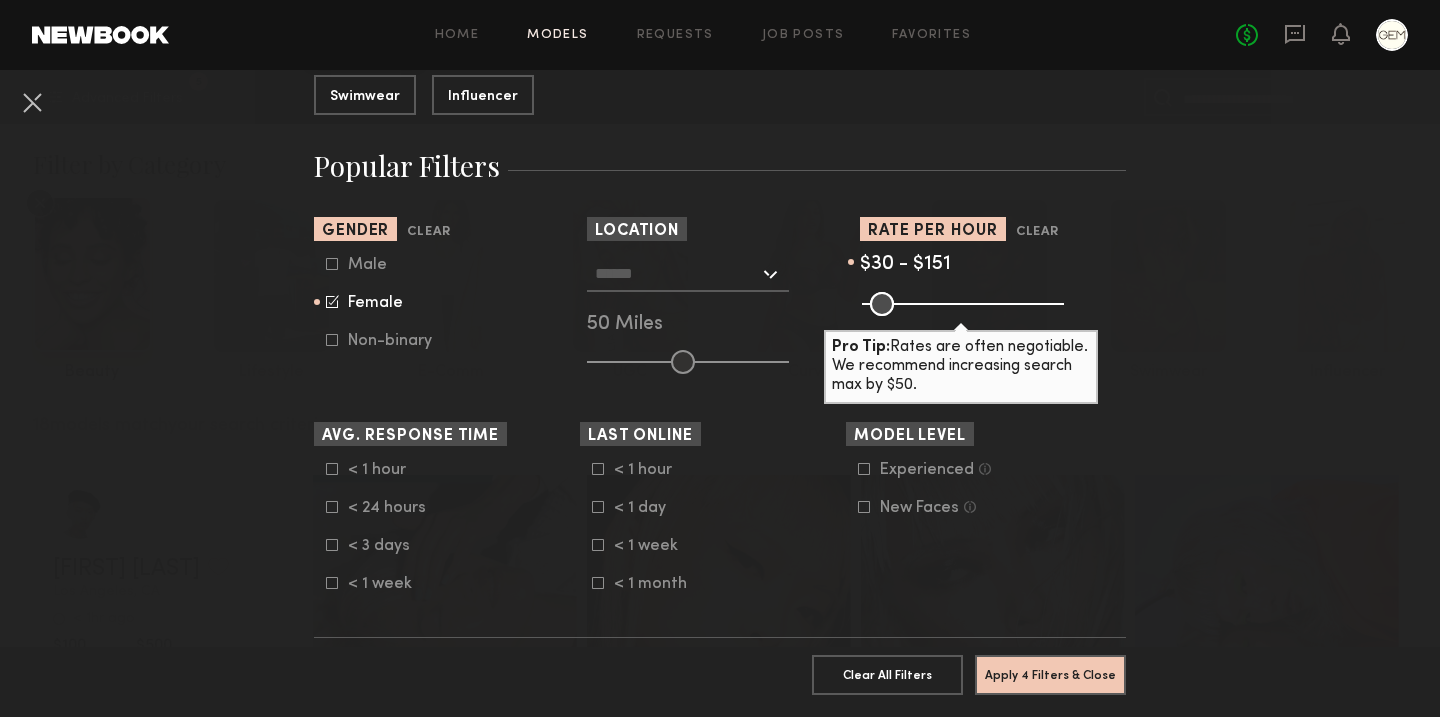 scroll, scrollTop: 301, scrollLeft: 0, axis: vertical 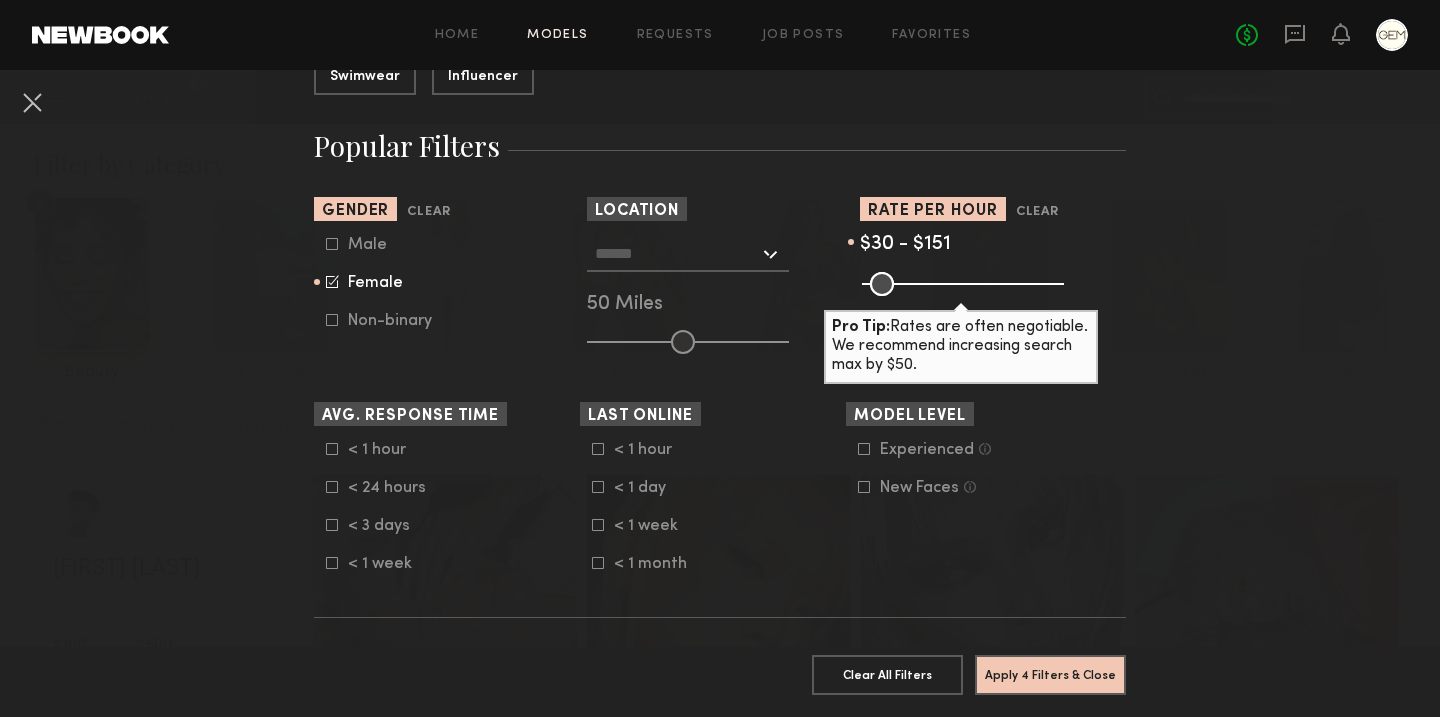 click 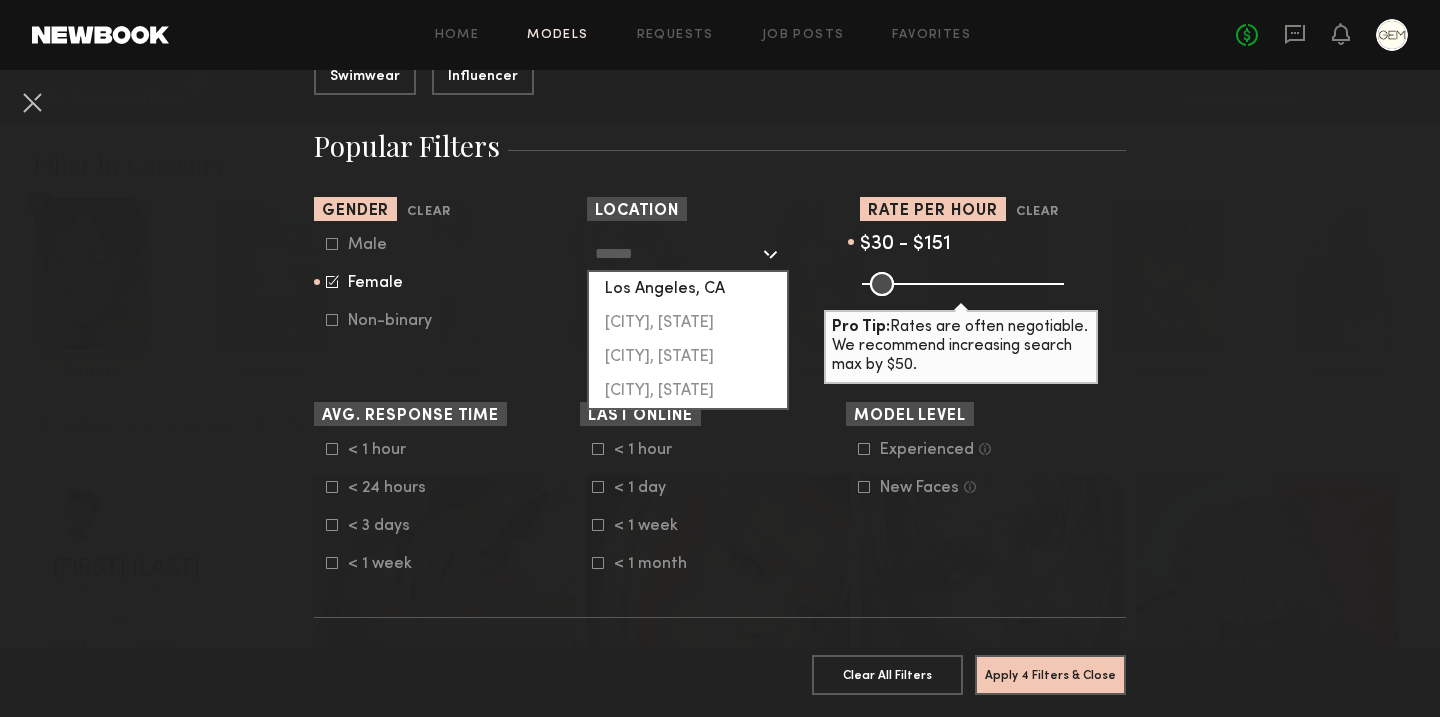 click on "Los Angeles, CA" 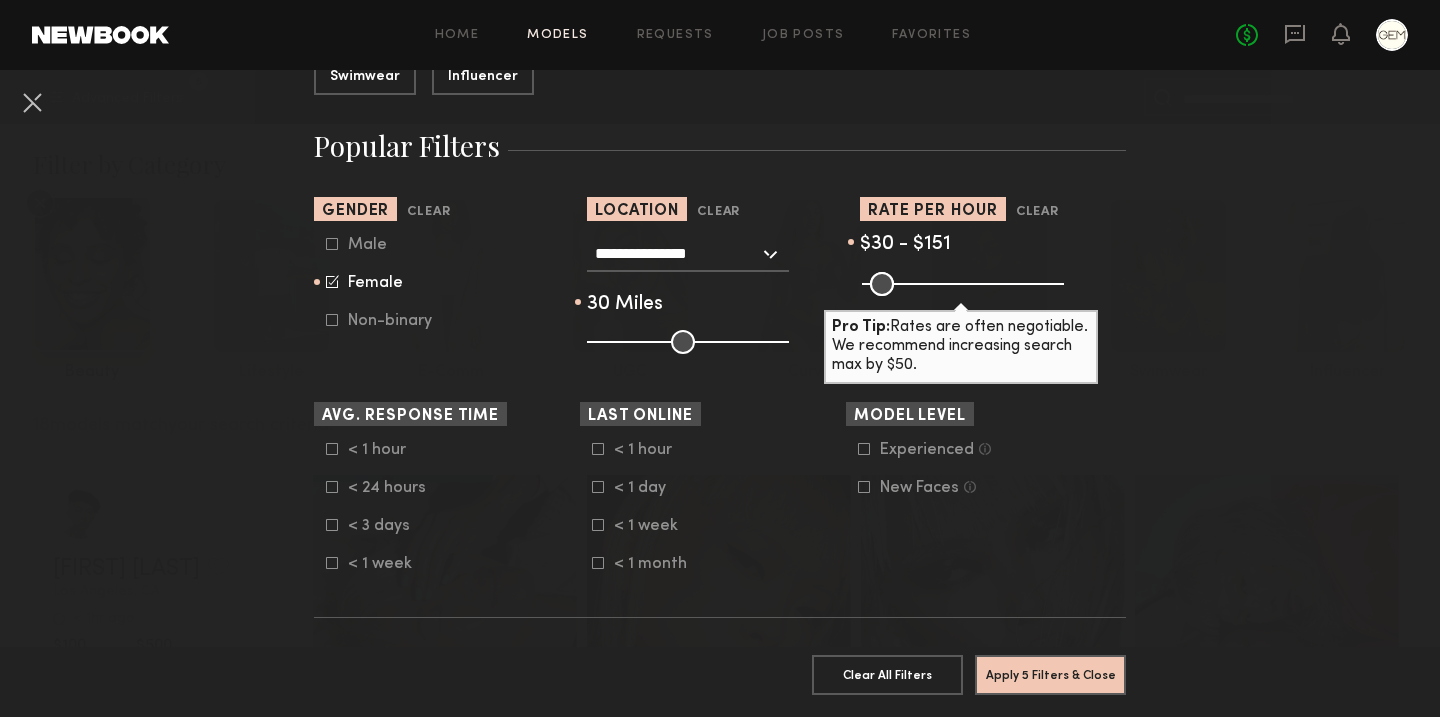 drag, startPoint x: 683, startPoint y: 345, endPoint x: 645, endPoint y: 346, distance: 38.013157 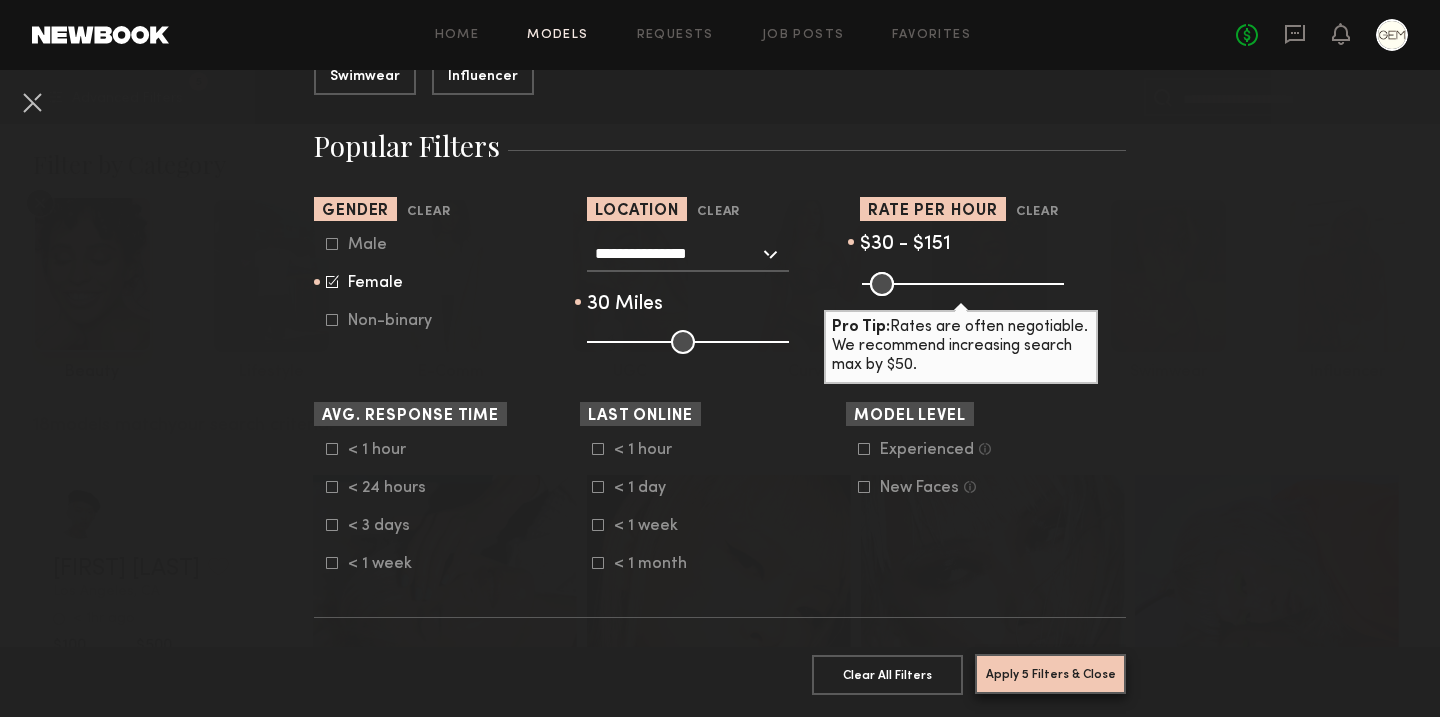 click on "Apply 5 Filters & Close" 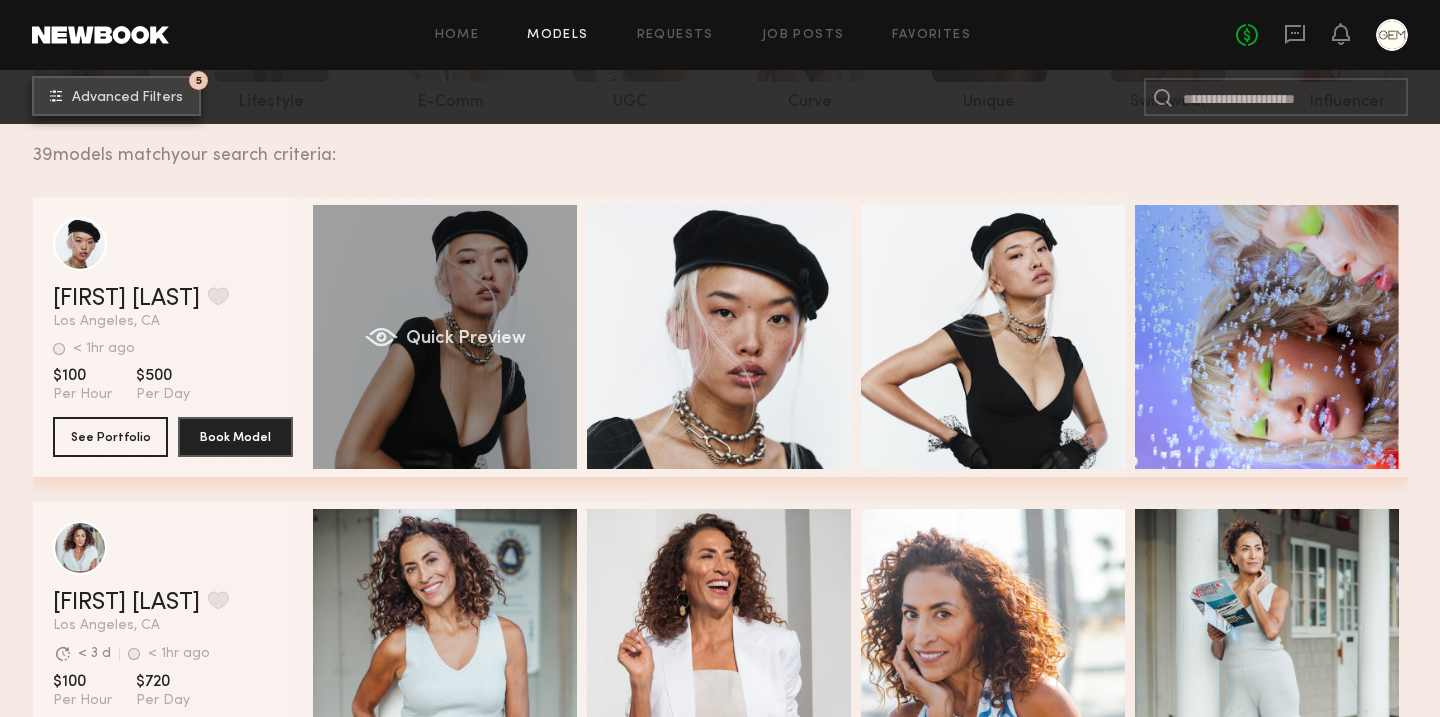 scroll, scrollTop: 0, scrollLeft: 0, axis: both 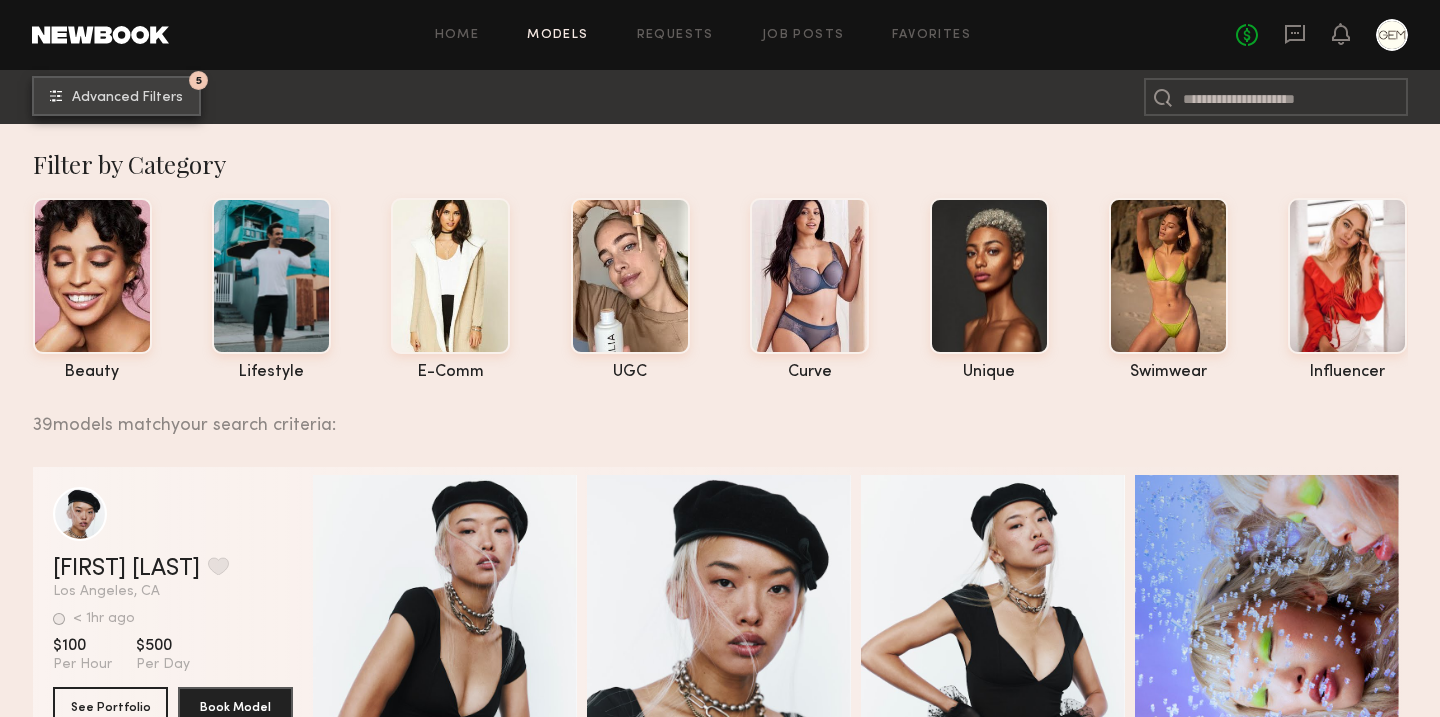 click on "Advanced Filters" 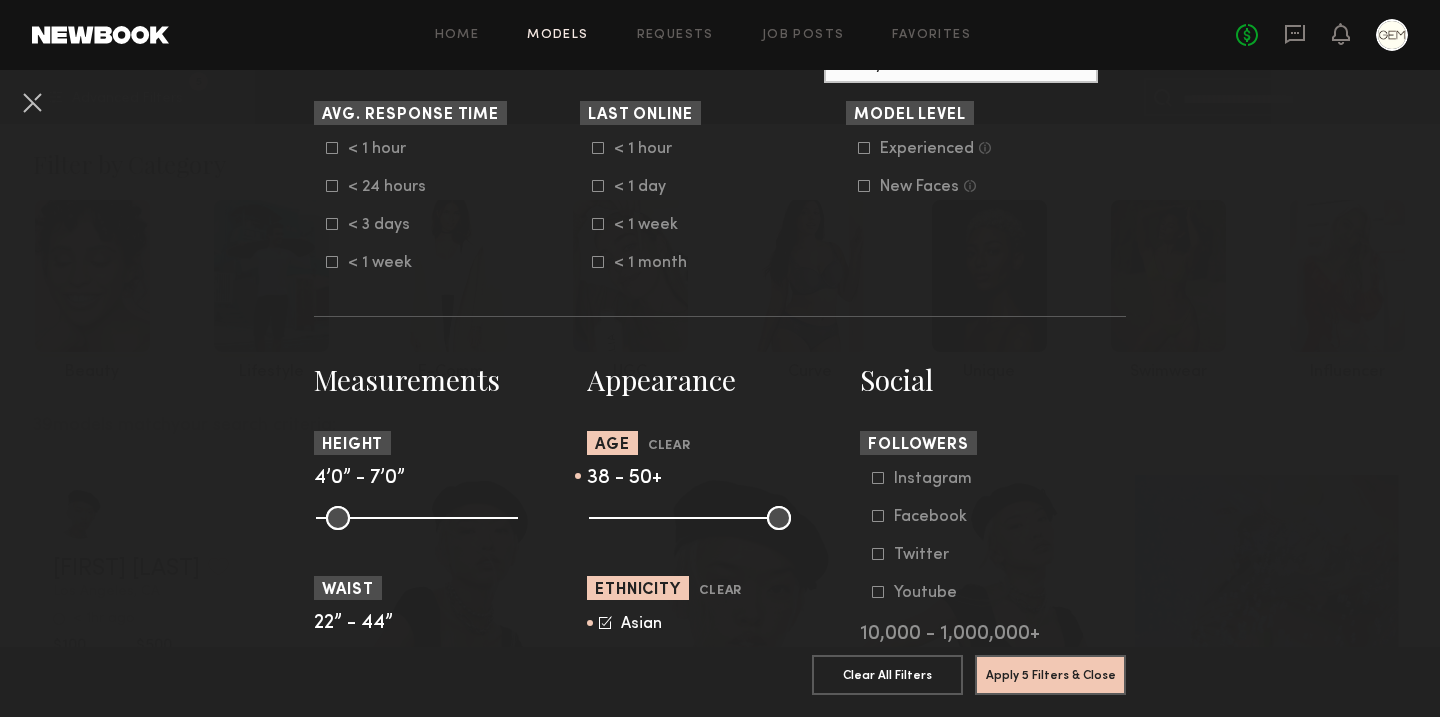 scroll, scrollTop: 646, scrollLeft: 0, axis: vertical 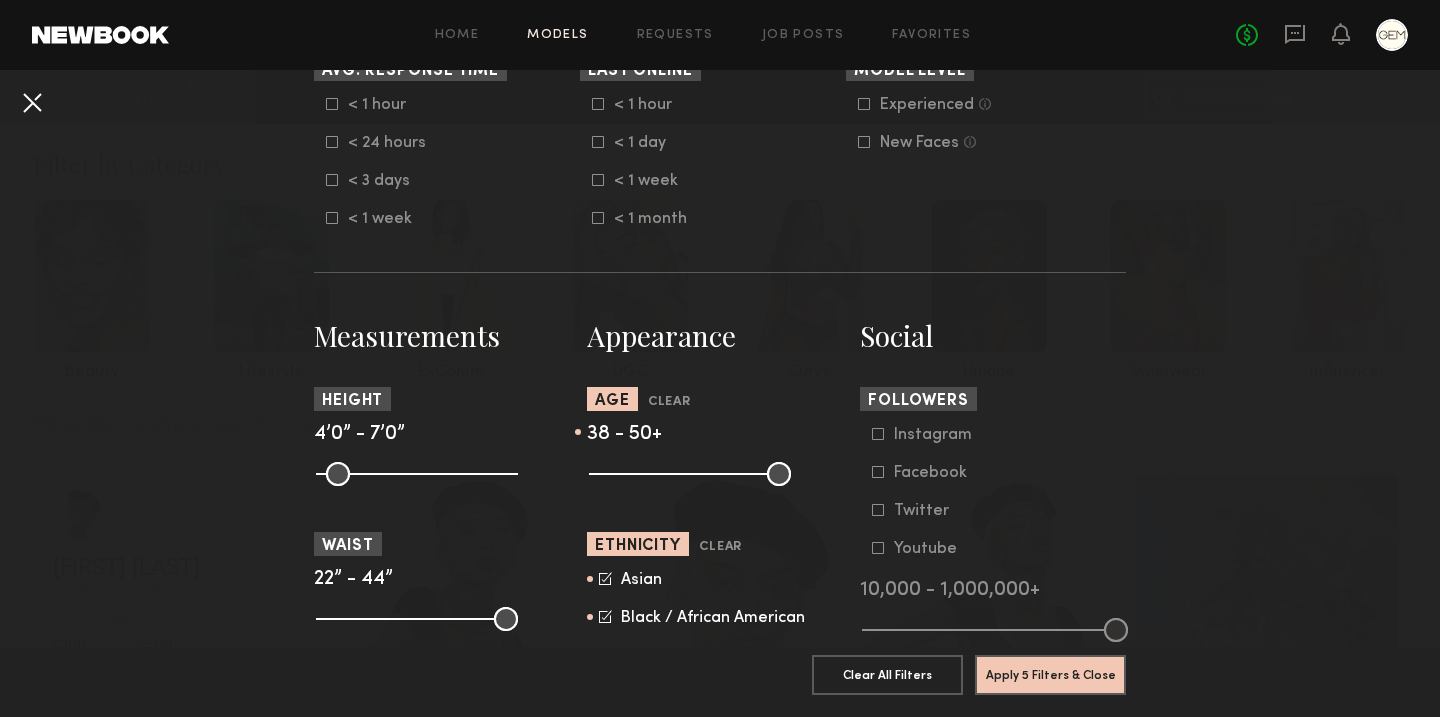 click 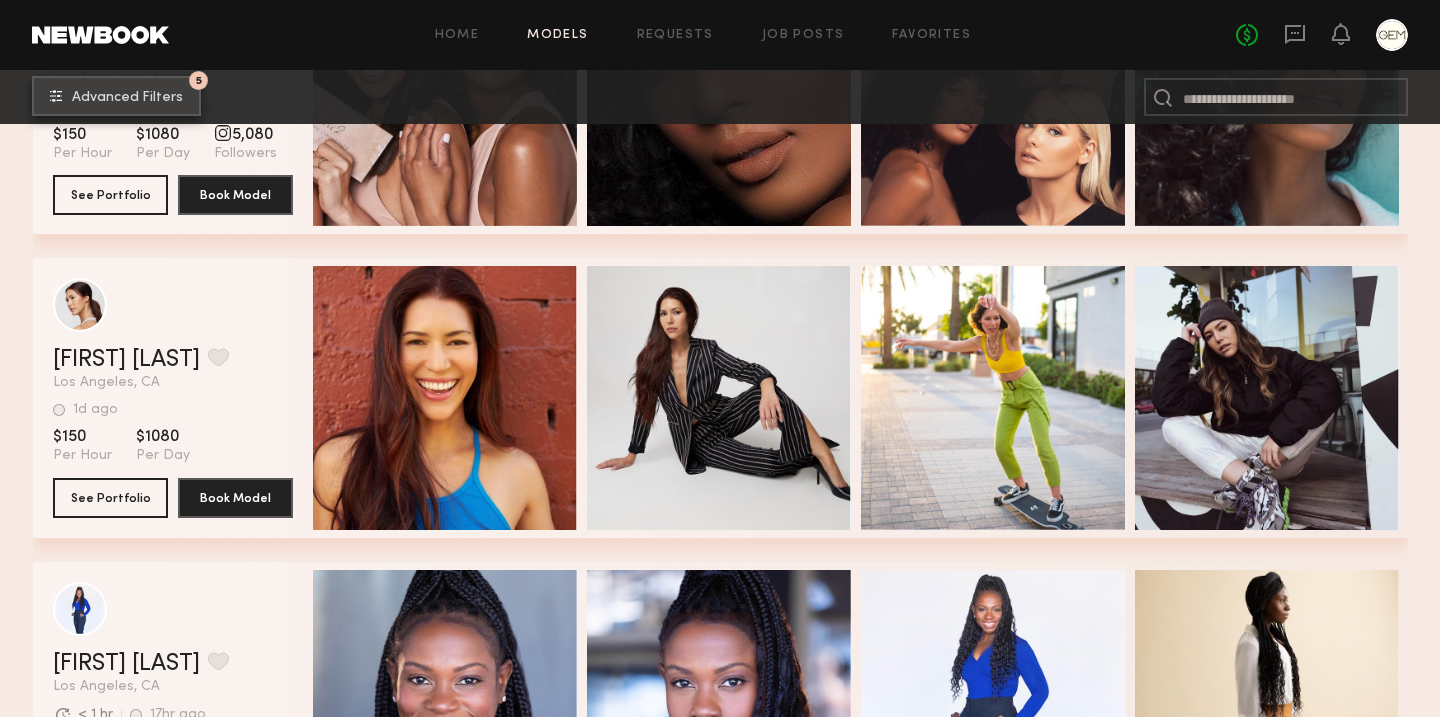 scroll, scrollTop: 4453, scrollLeft: 0, axis: vertical 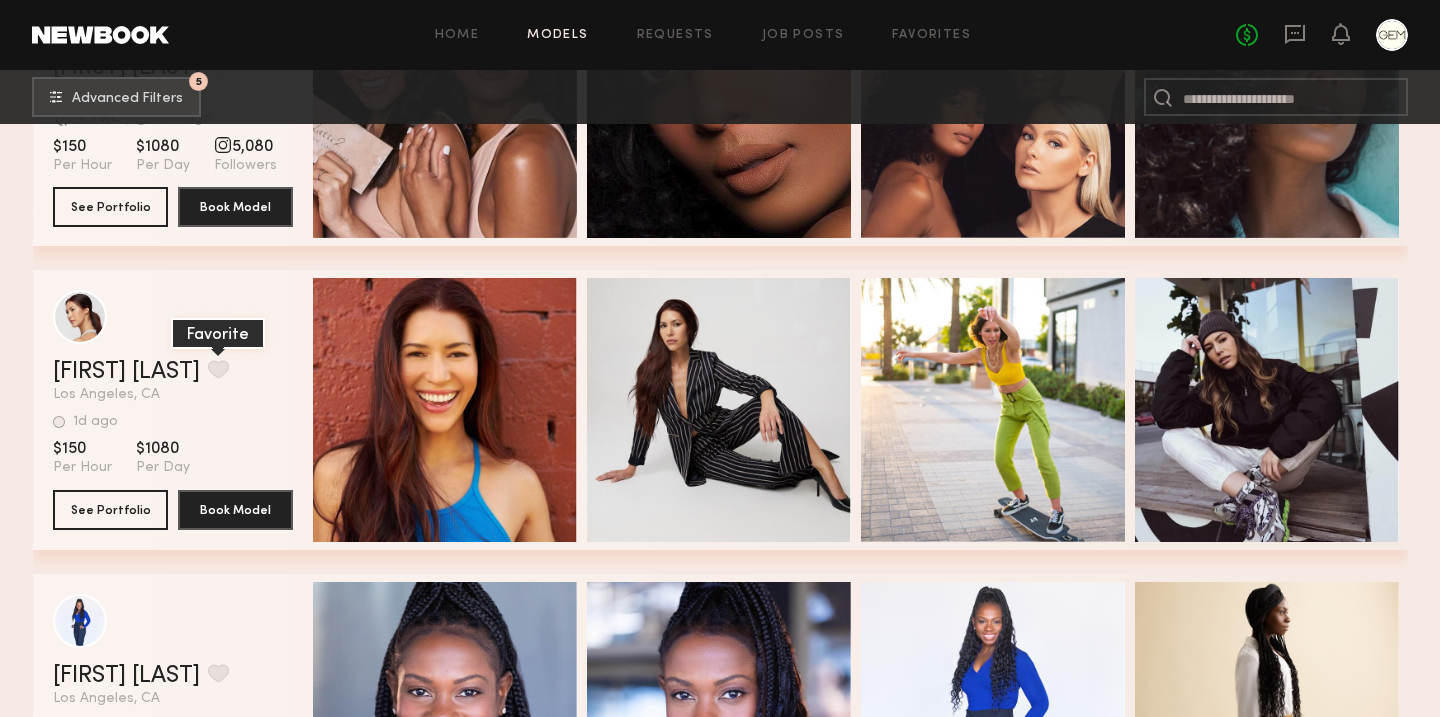click 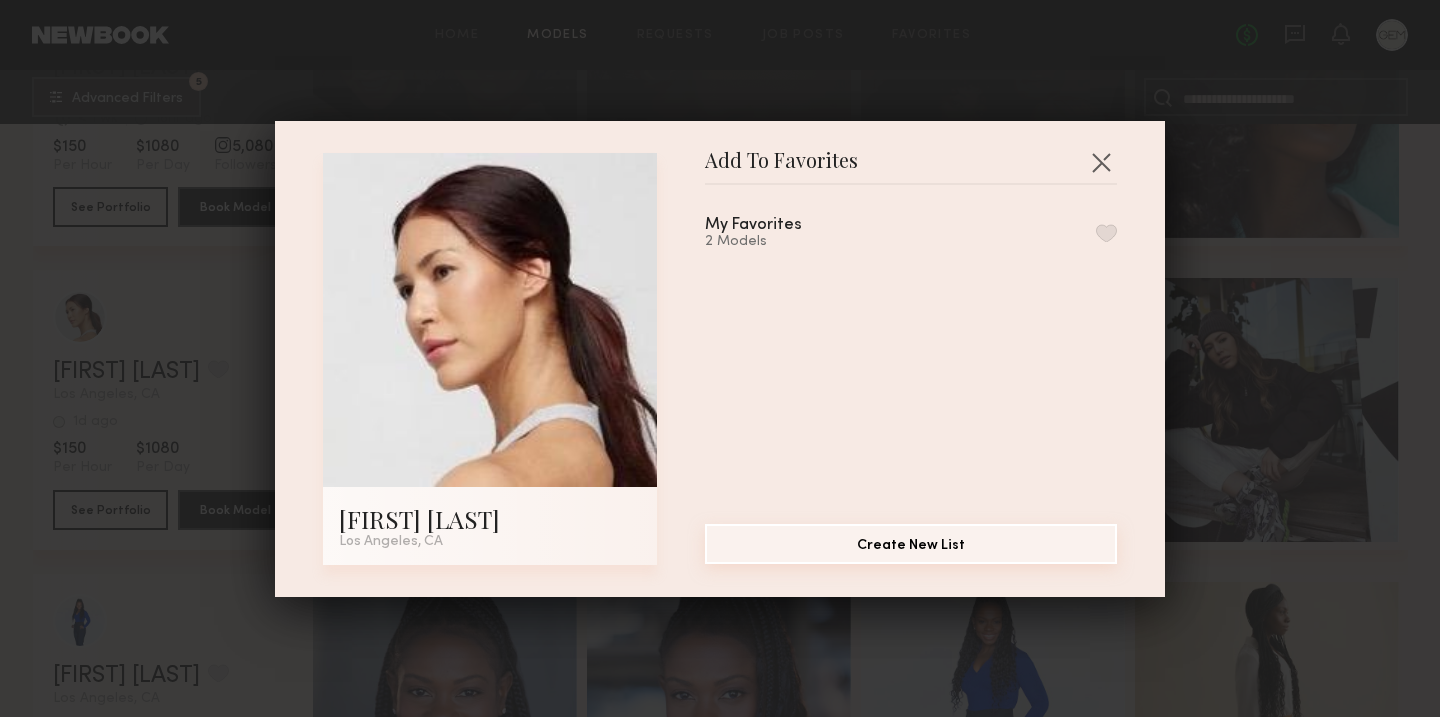 click on "Create New List" at bounding box center (911, 544) 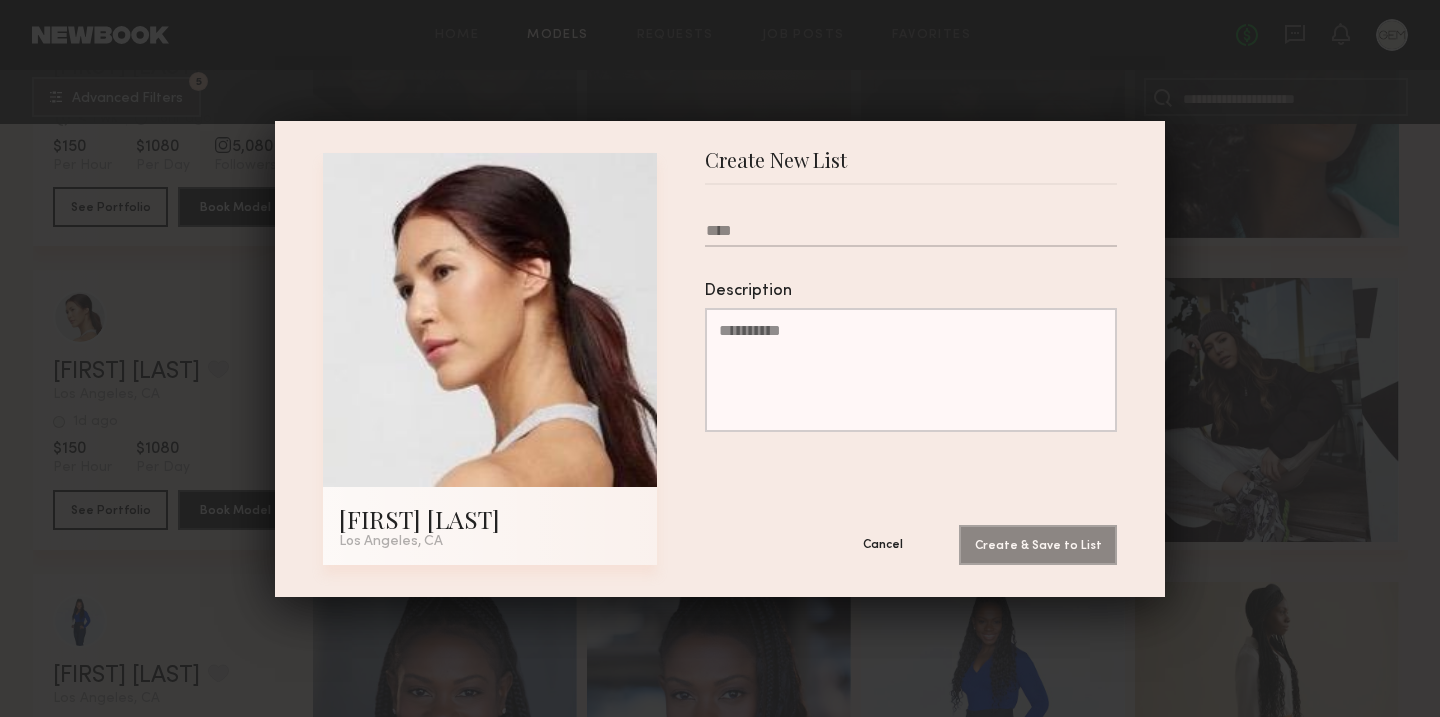 click on "Cancel" at bounding box center [883, 544] 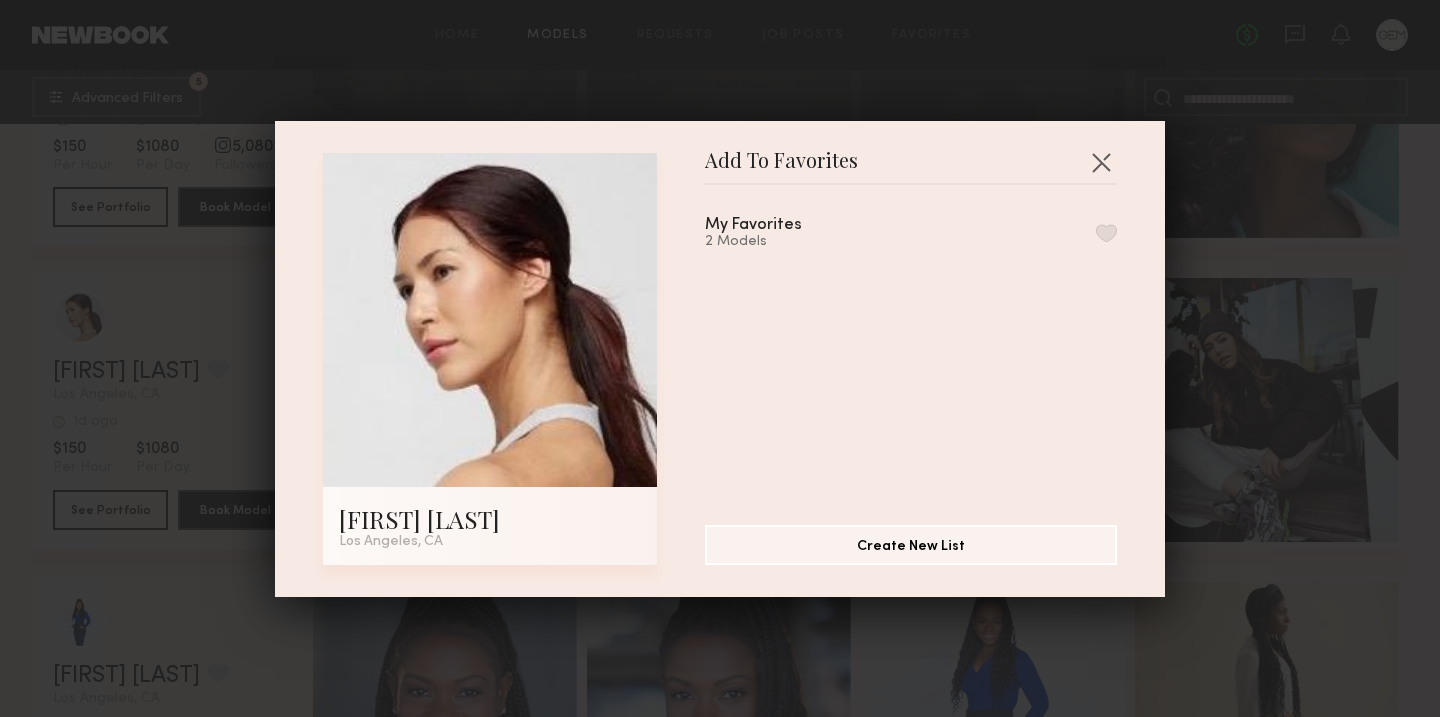 click at bounding box center (1106, 233) 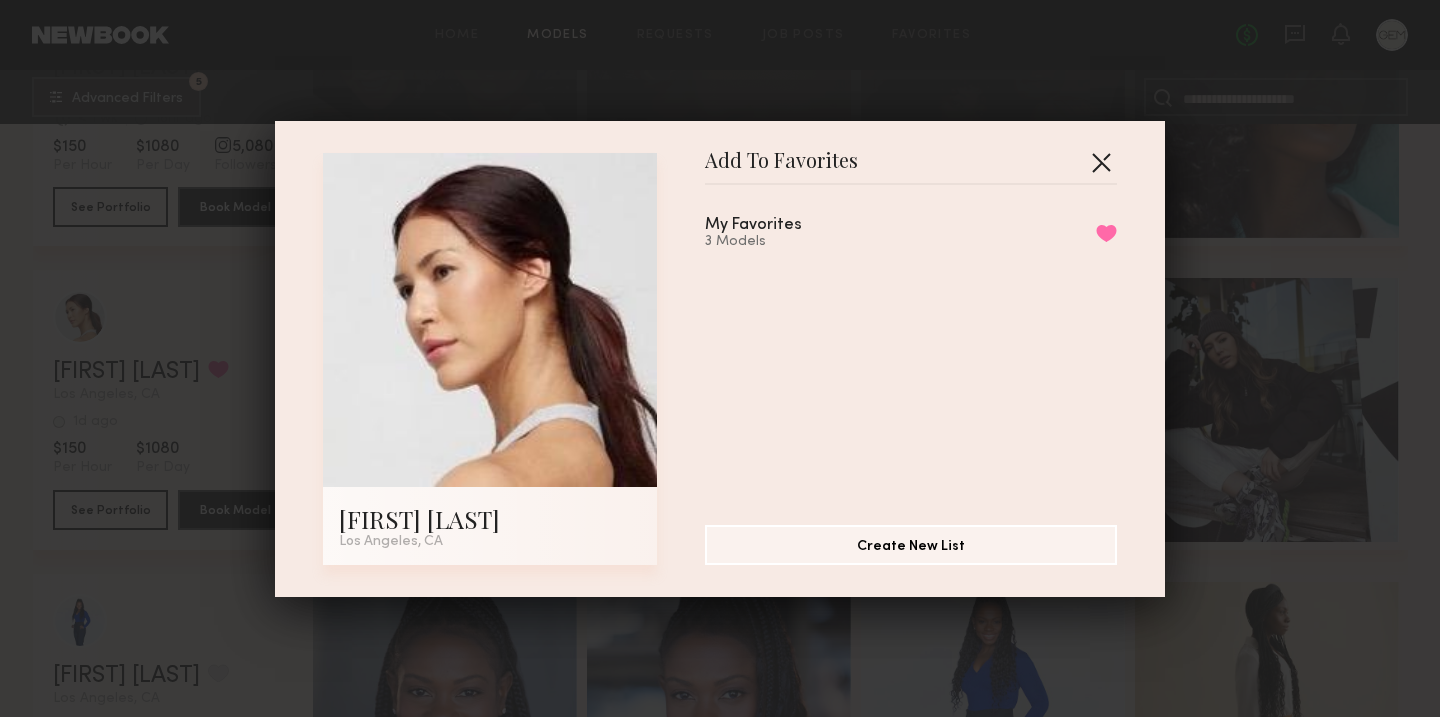 click at bounding box center [1101, 162] 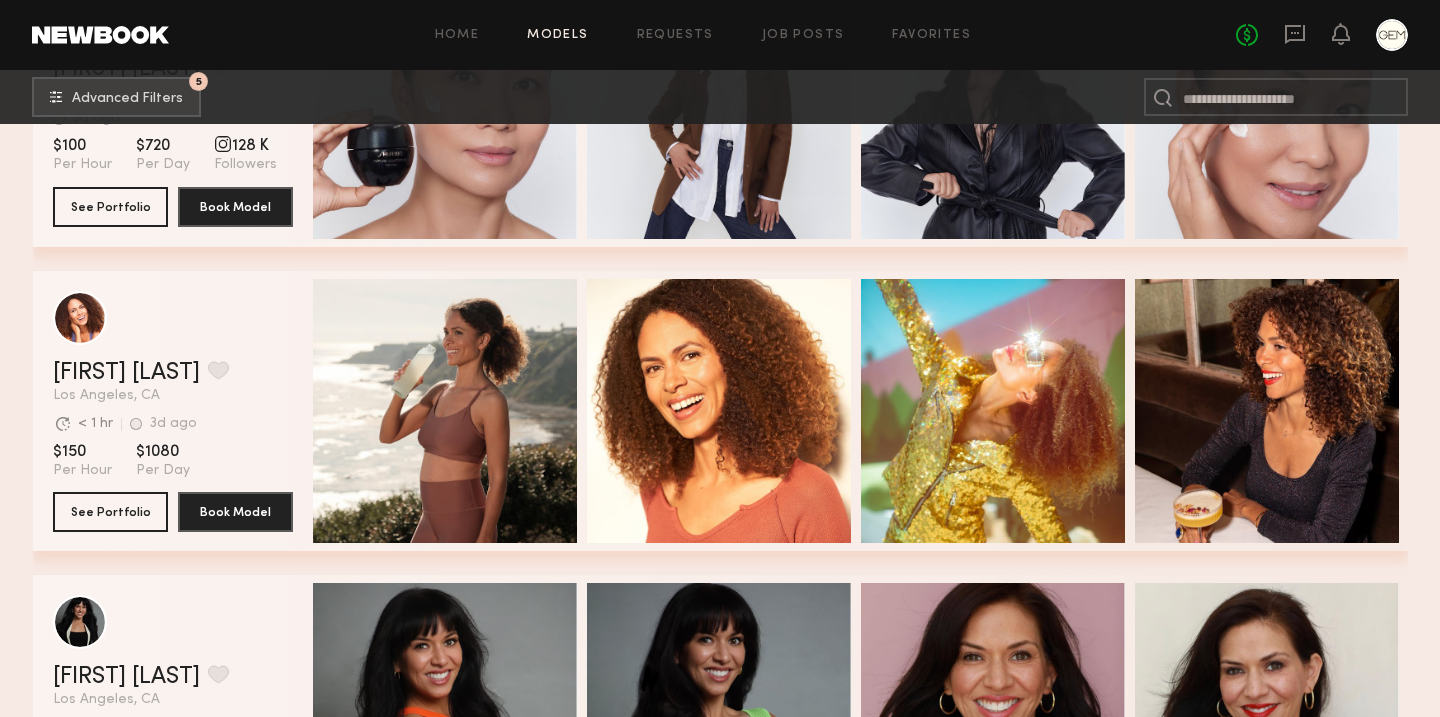 scroll, scrollTop: 7485, scrollLeft: 0, axis: vertical 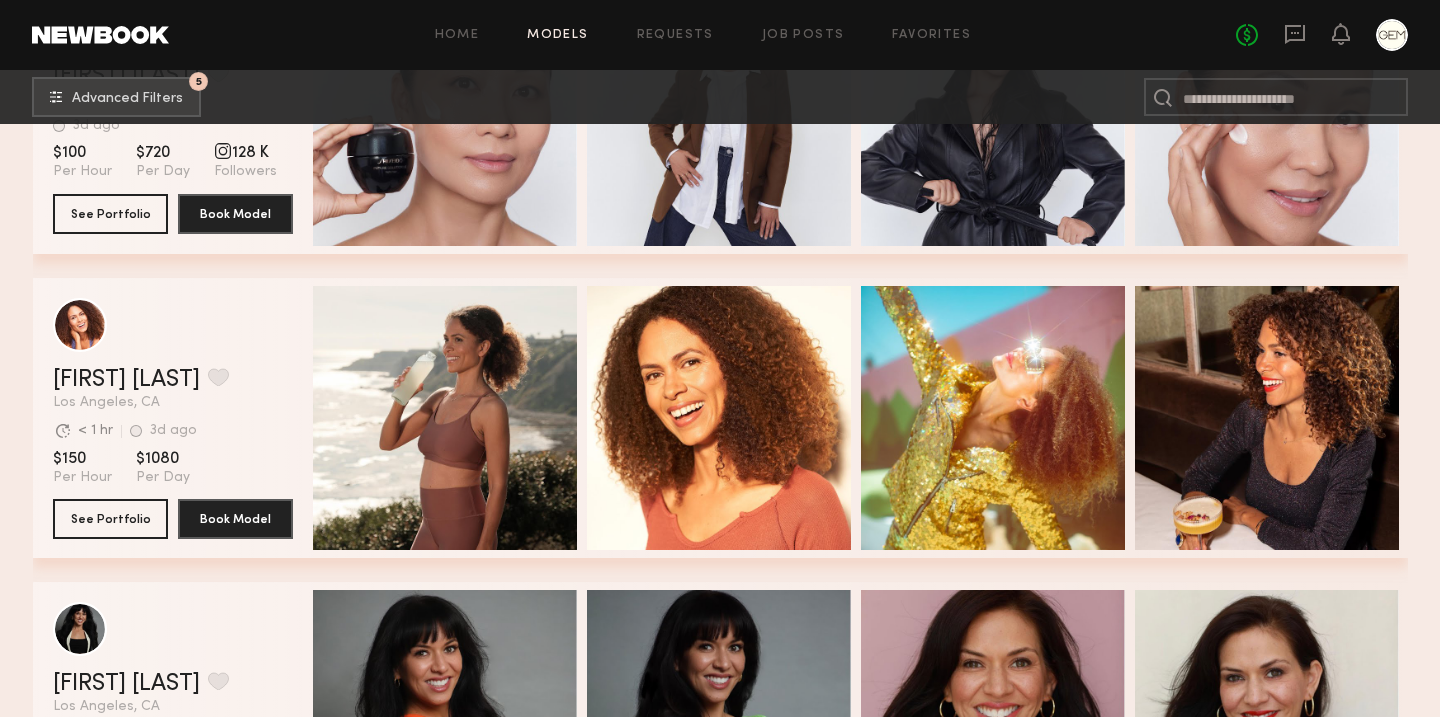 click on "$150 Per Hour $1080 Per Day" 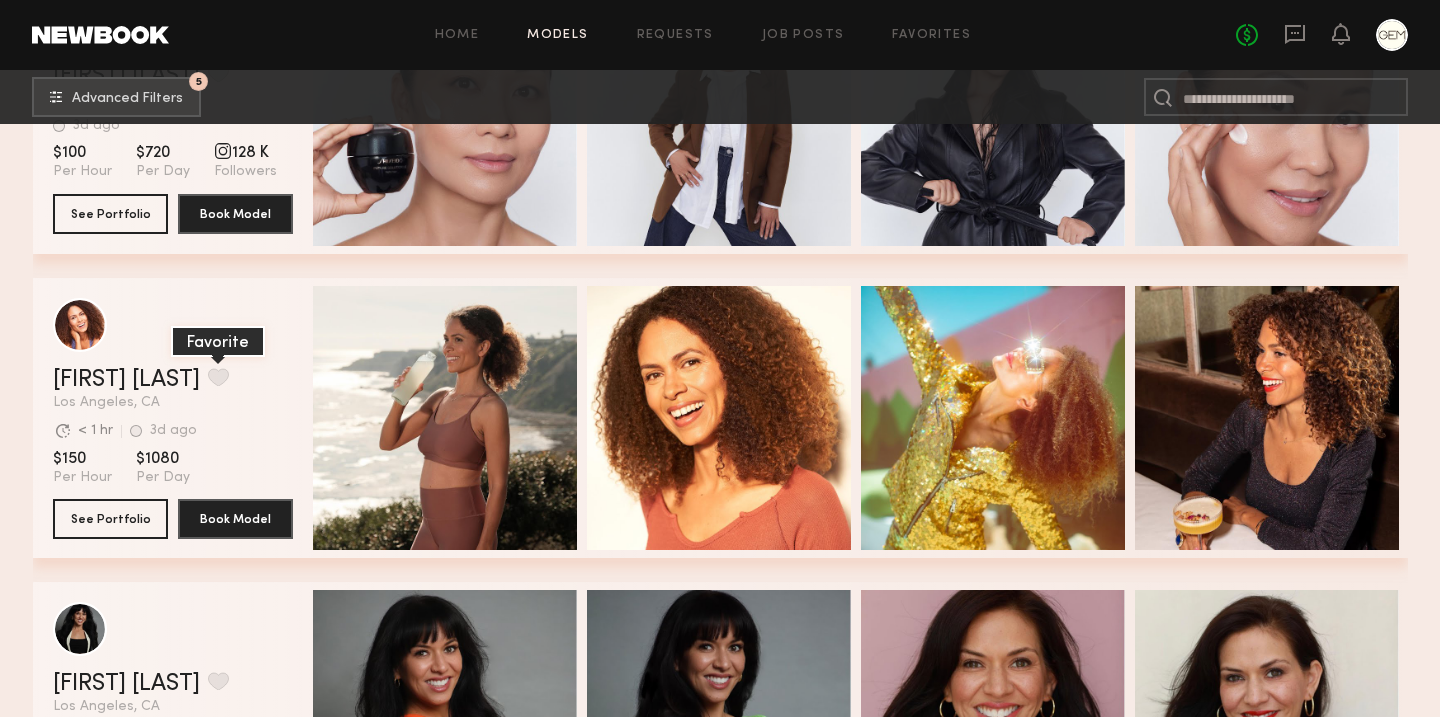 click 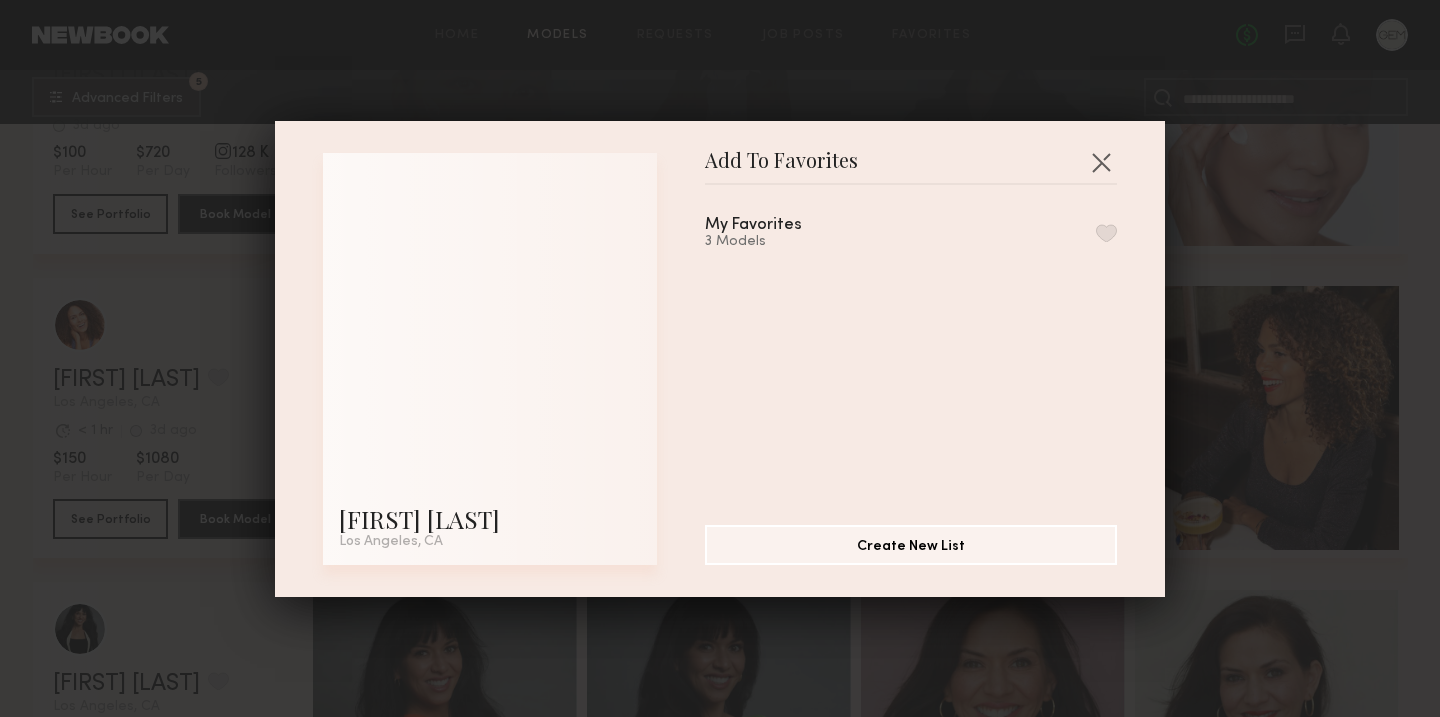drag, startPoint x: 178, startPoint y: 373, endPoint x: 915, endPoint y: 292, distance: 741.4378 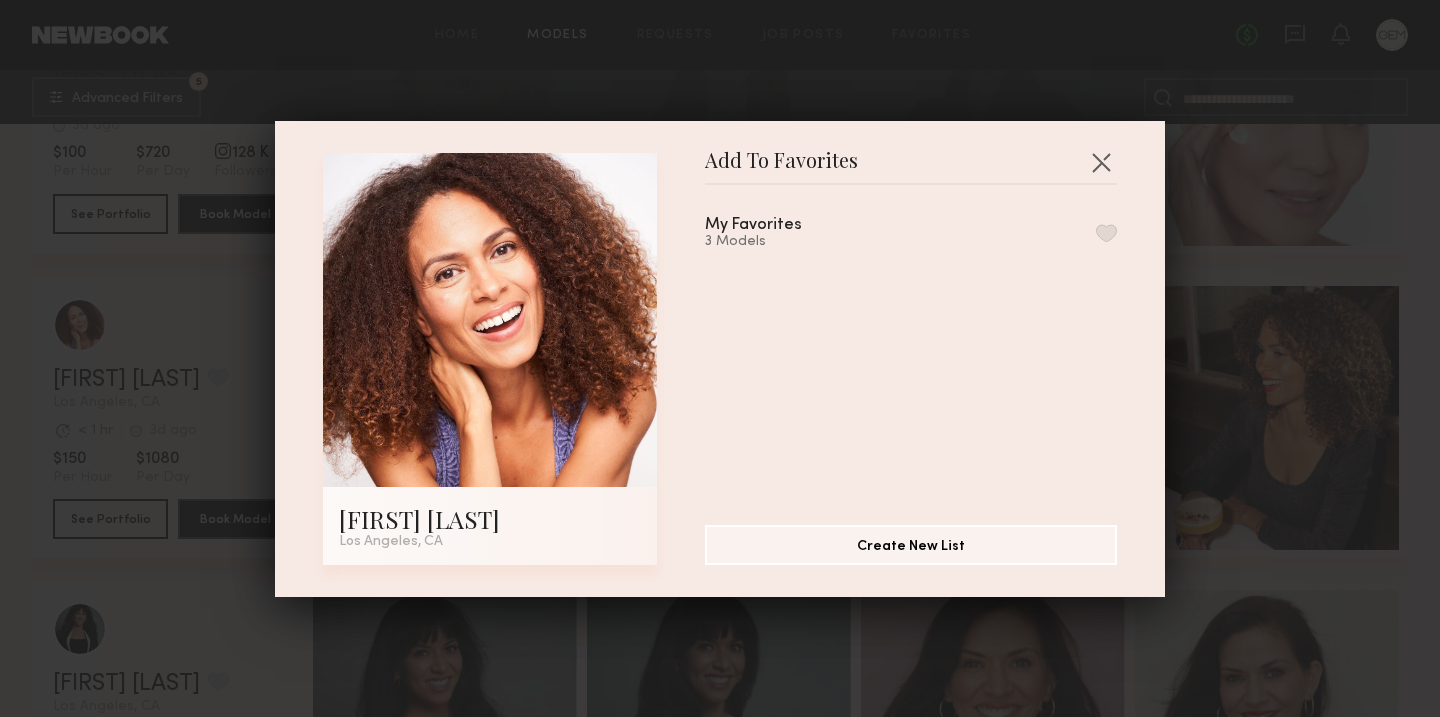 click on "Add To Favorites Lauren B. Los Angeles, CA Add To Favorites My Favorites 3   Models Create New List" at bounding box center (720, 358) 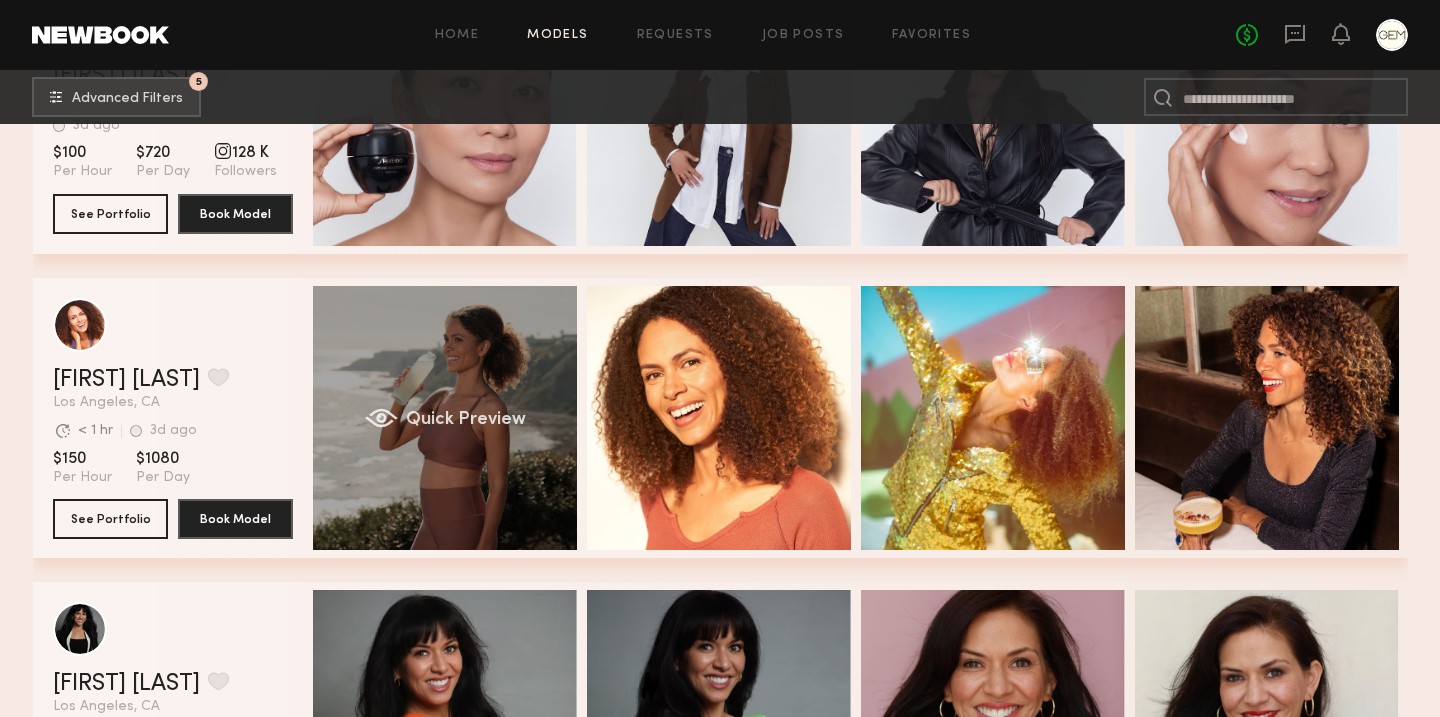 click on "Quick Preview" 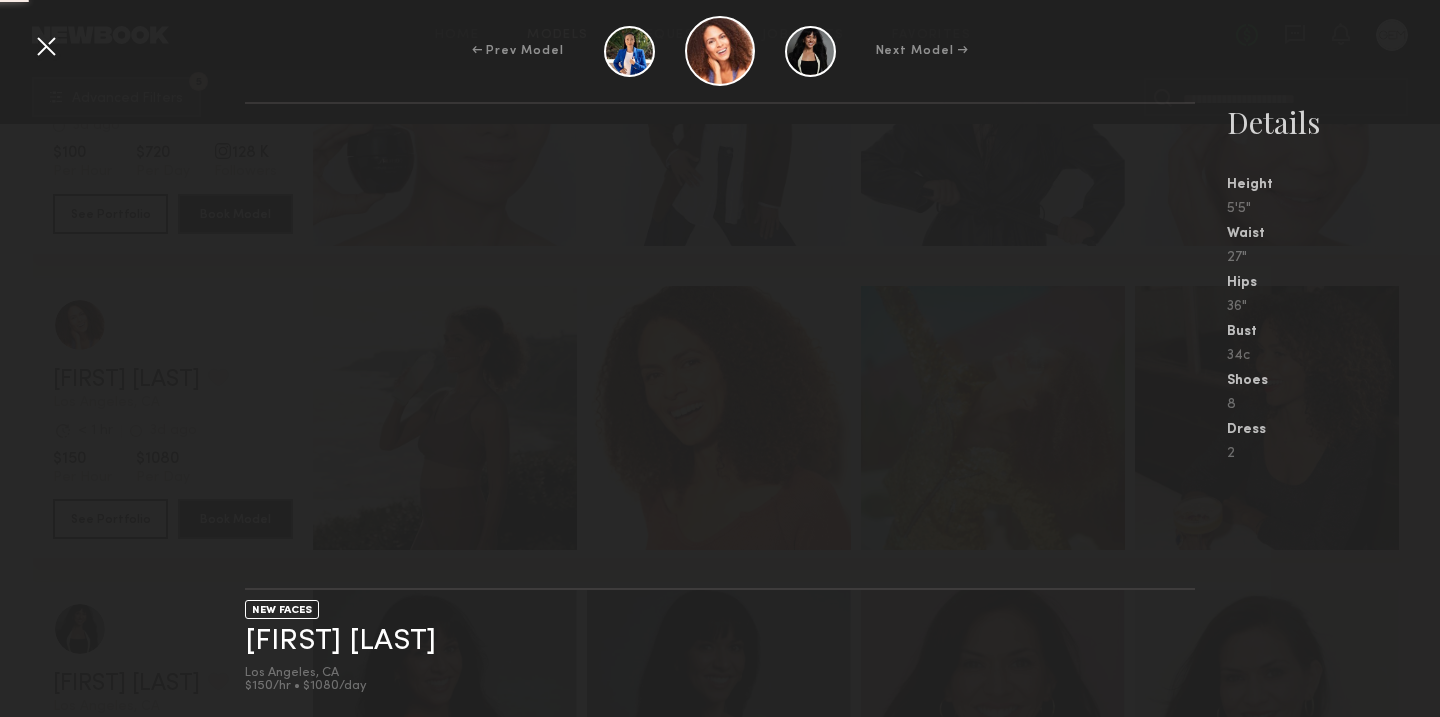 click on "NEW FACES Lauren B.  Los Angeles, CA   $150/hr • $1080/day  Details Height  5'5"  Waist  27"  Hips  36"  Bust  34c  Shoes  8  Dress  2" at bounding box center (720, 409) 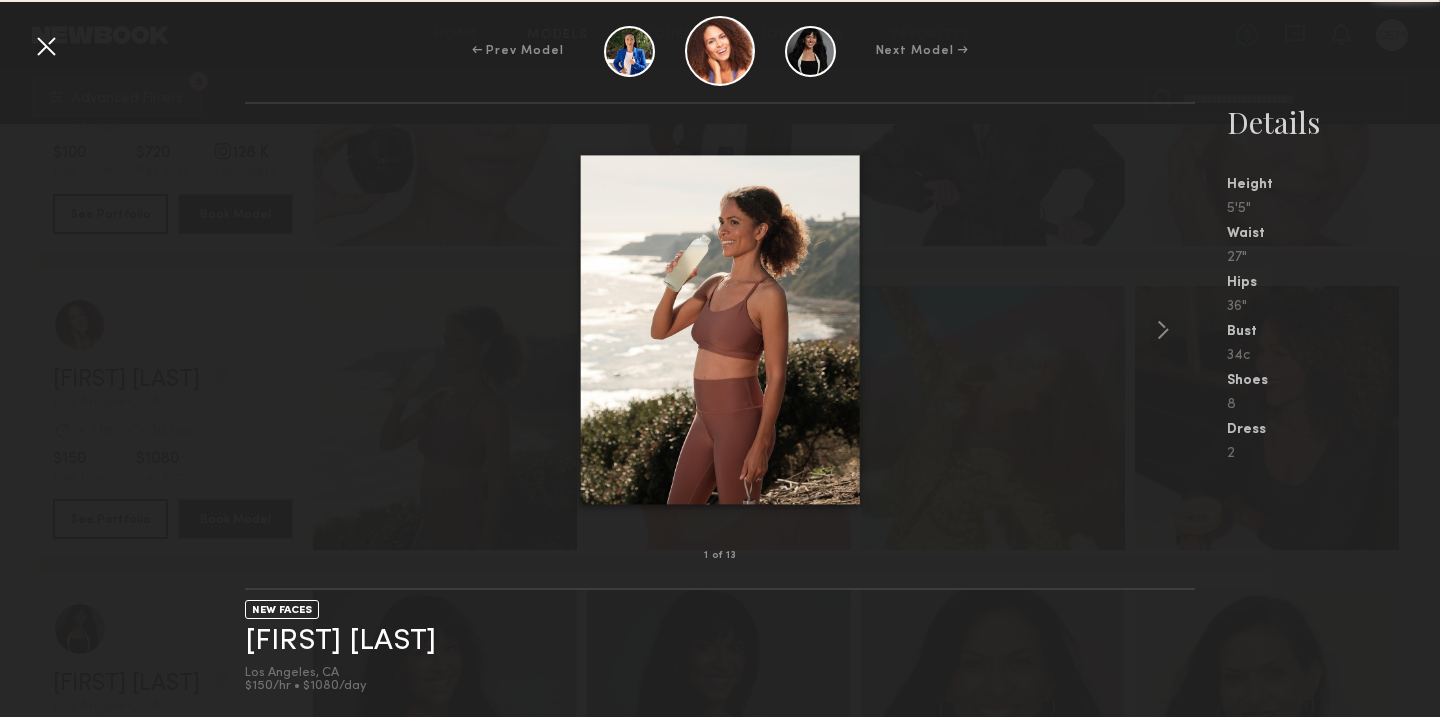 drag, startPoint x: 178, startPoint y: 391, endPoint x: 499, endPoint y: 220, distance: 363.70593 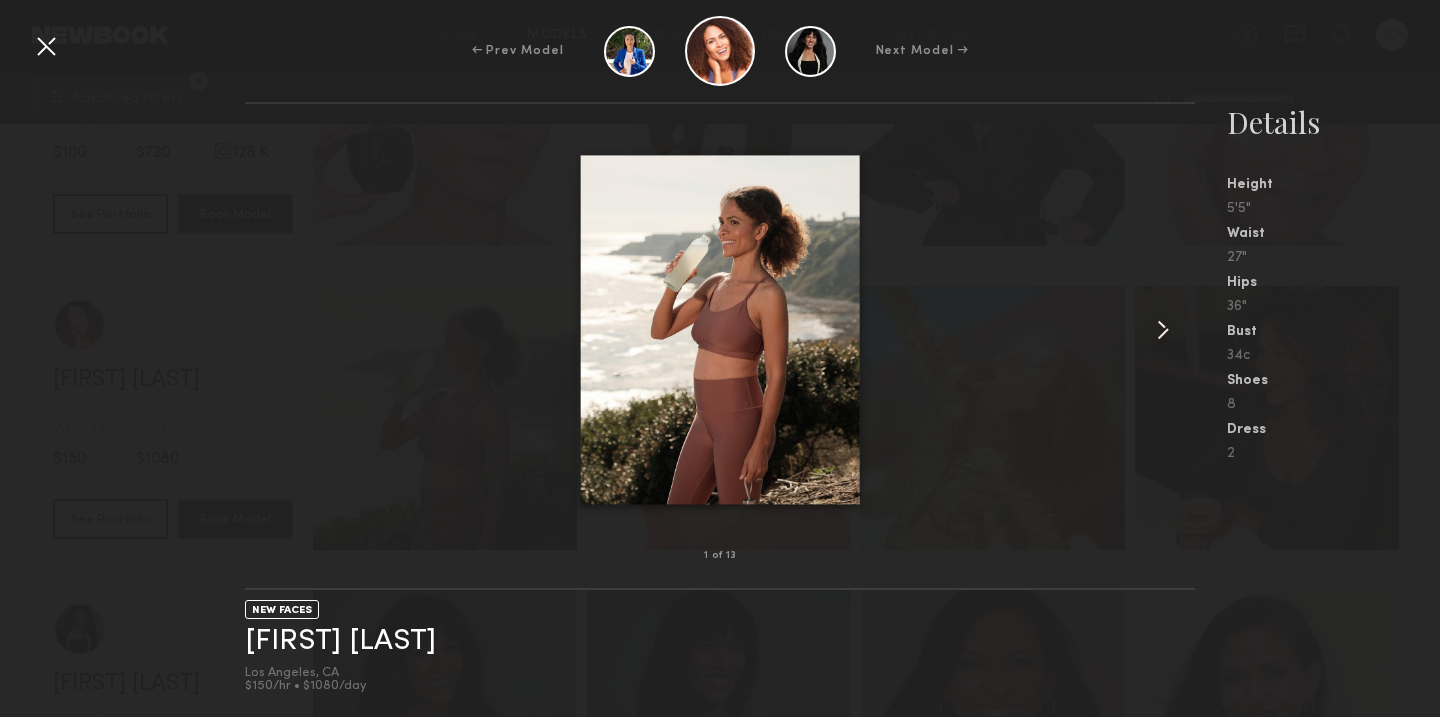 click at bounding box center (1163, 330) 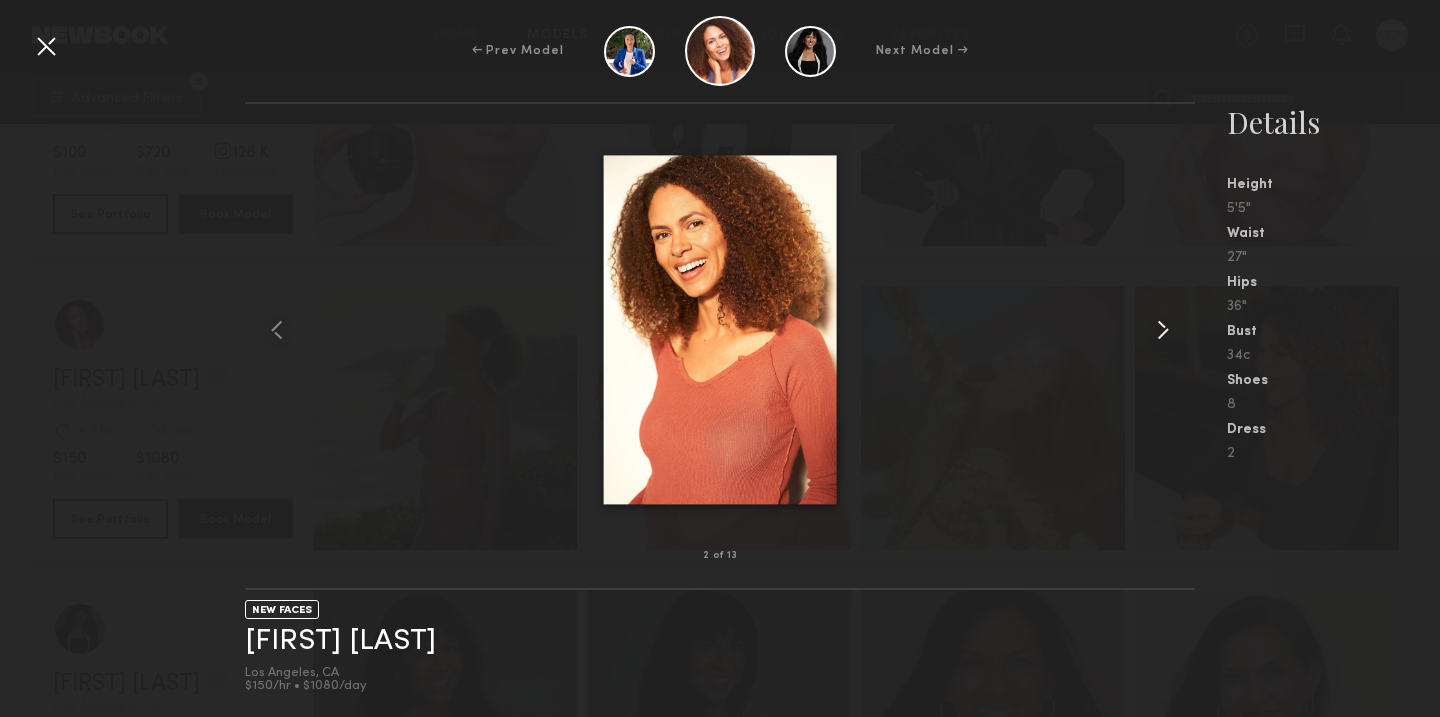 click at bounding box center [1163, 330] 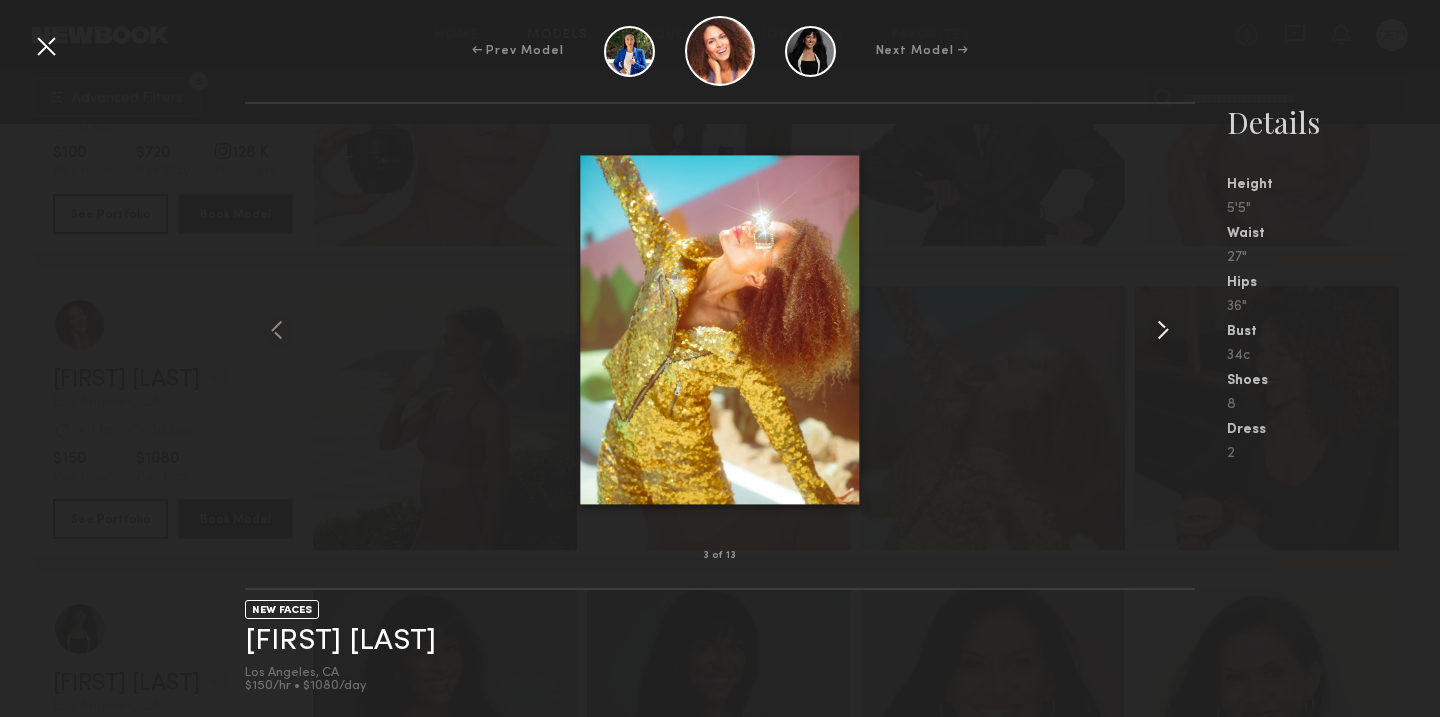 click at bounding box center (1163, 330) 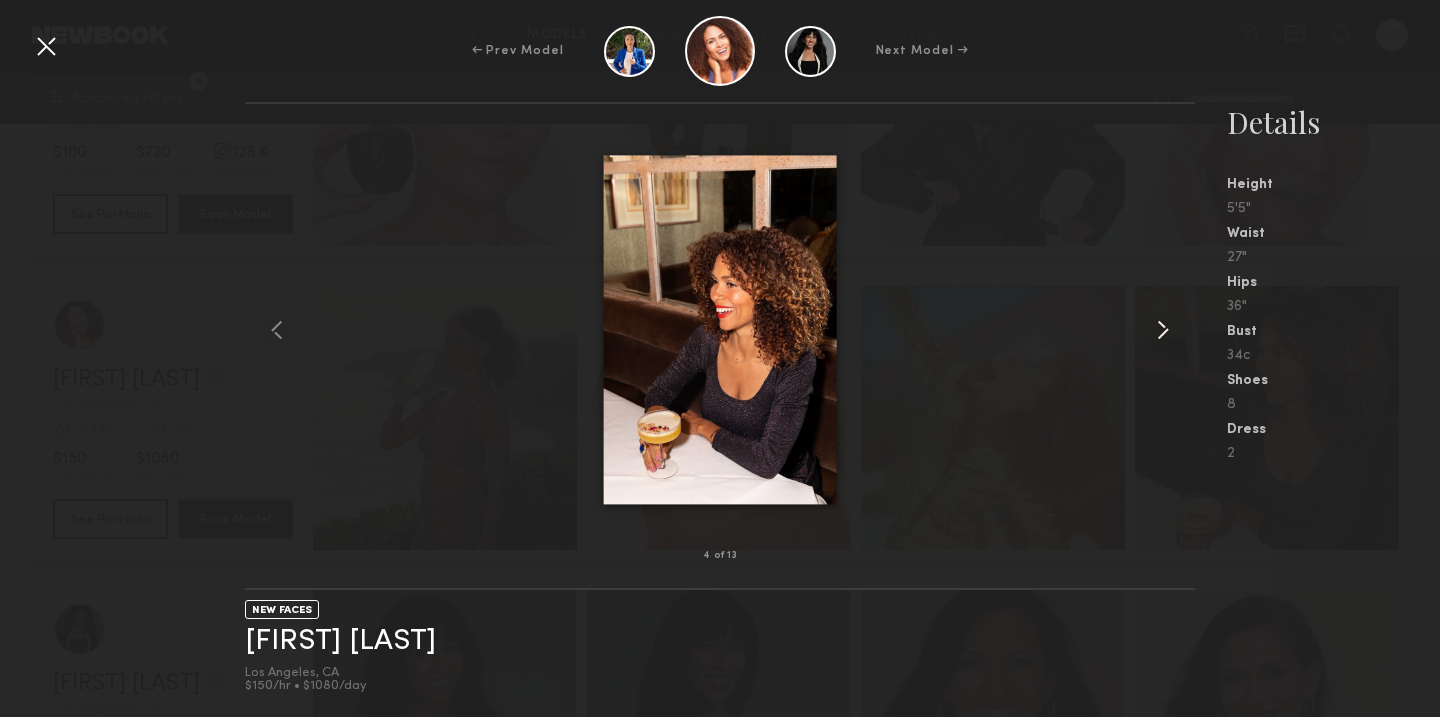 click at bounding box center [1163, 330] 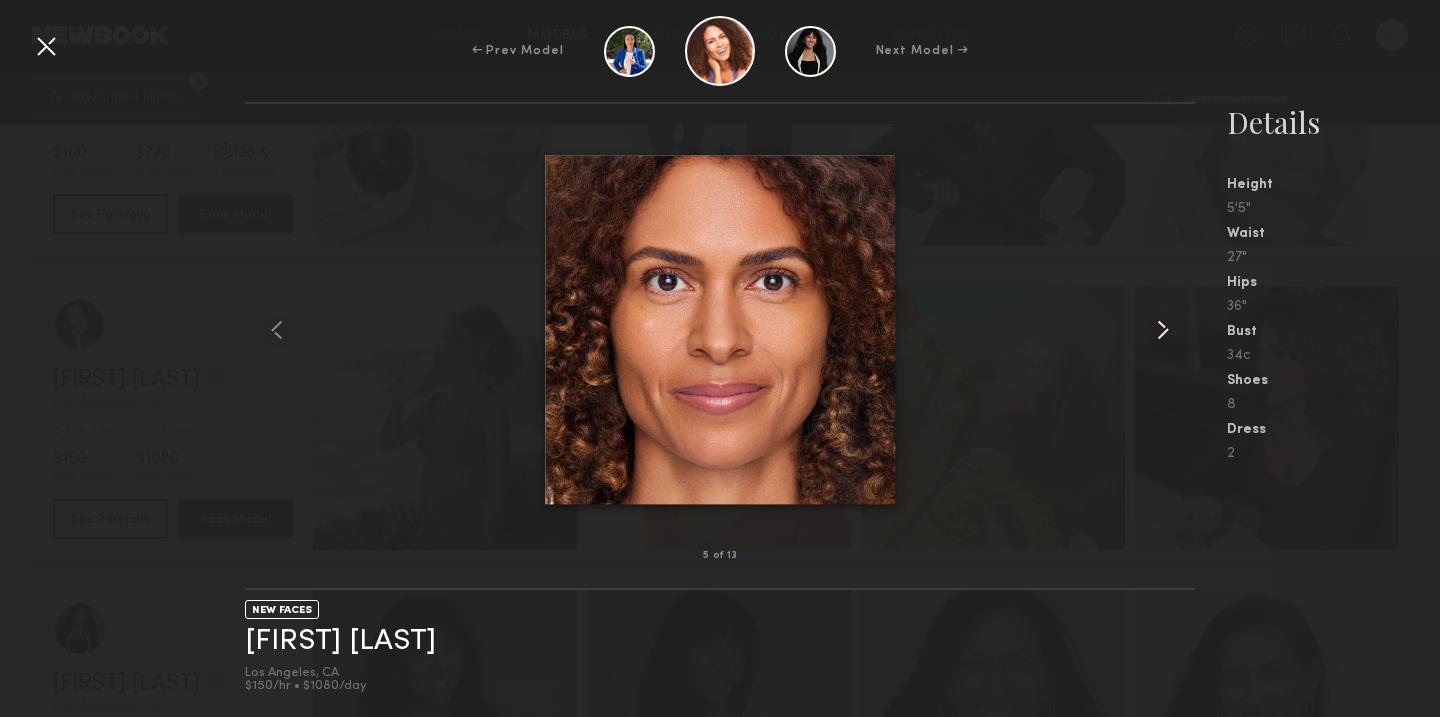 click at bounding box center [1163, 330] 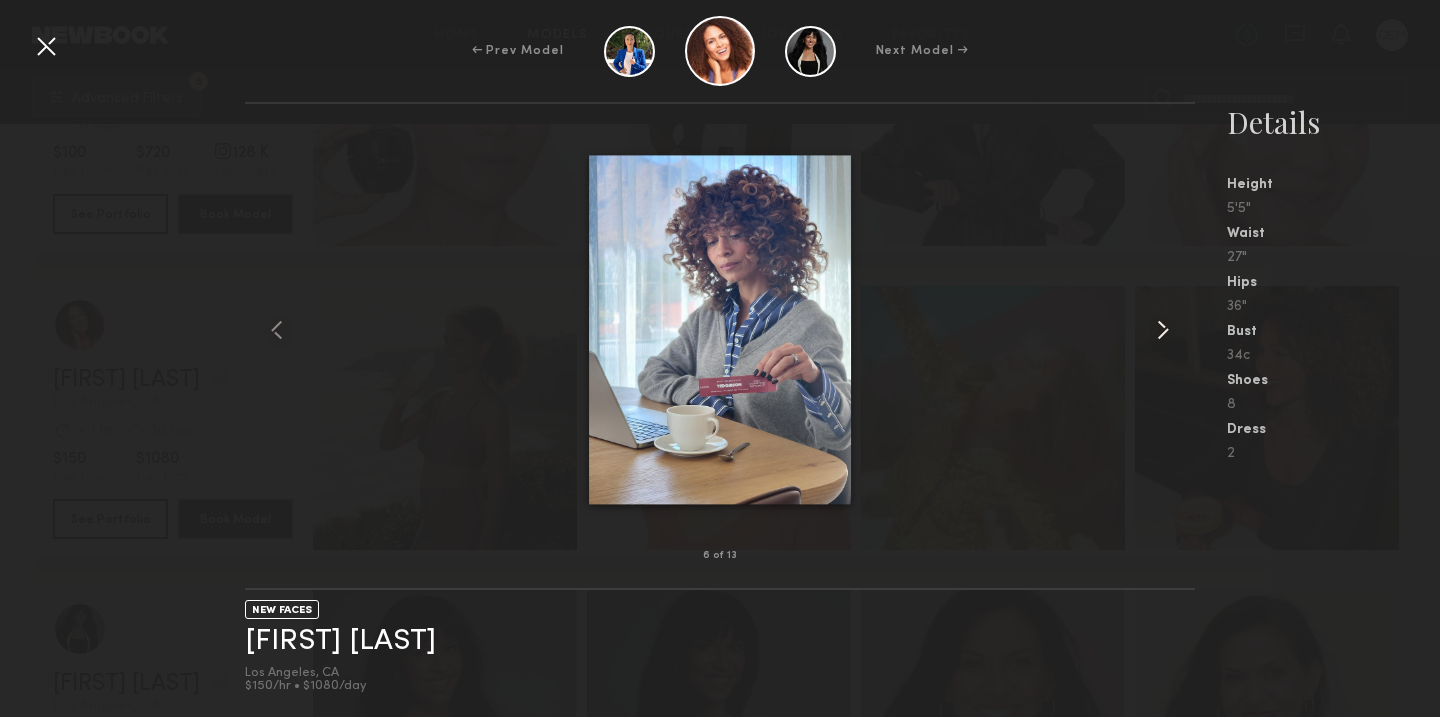 click at bounding box center (1163, 330) 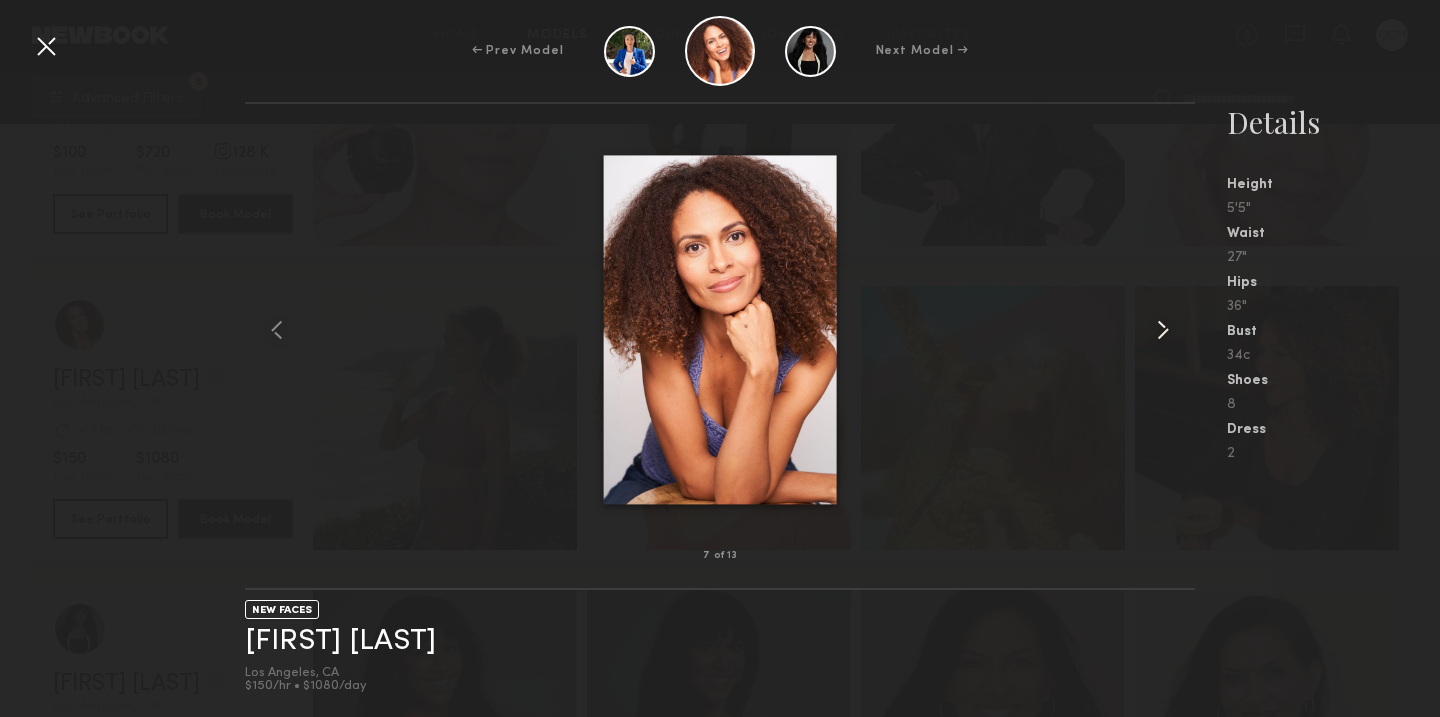 click at bounding box center (1163, 330) 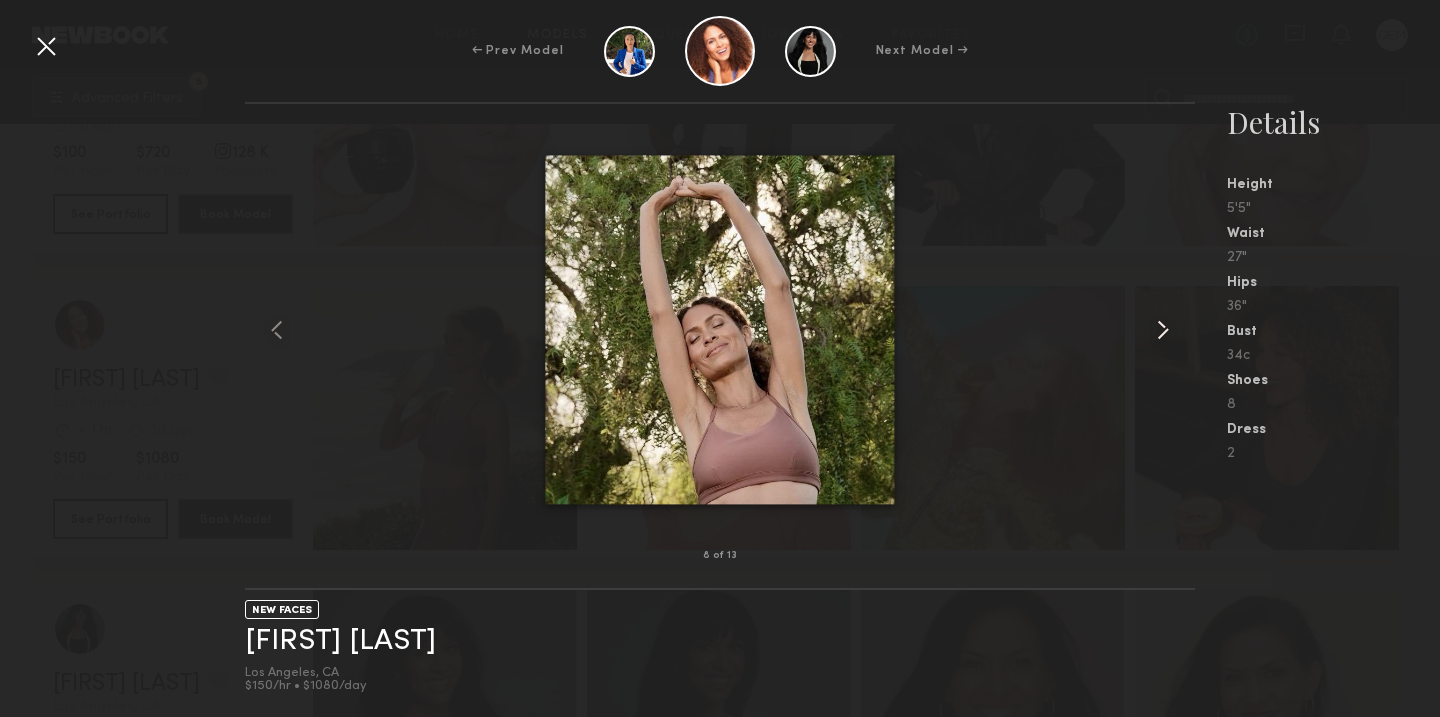 click at bounding box center [1163, 330] 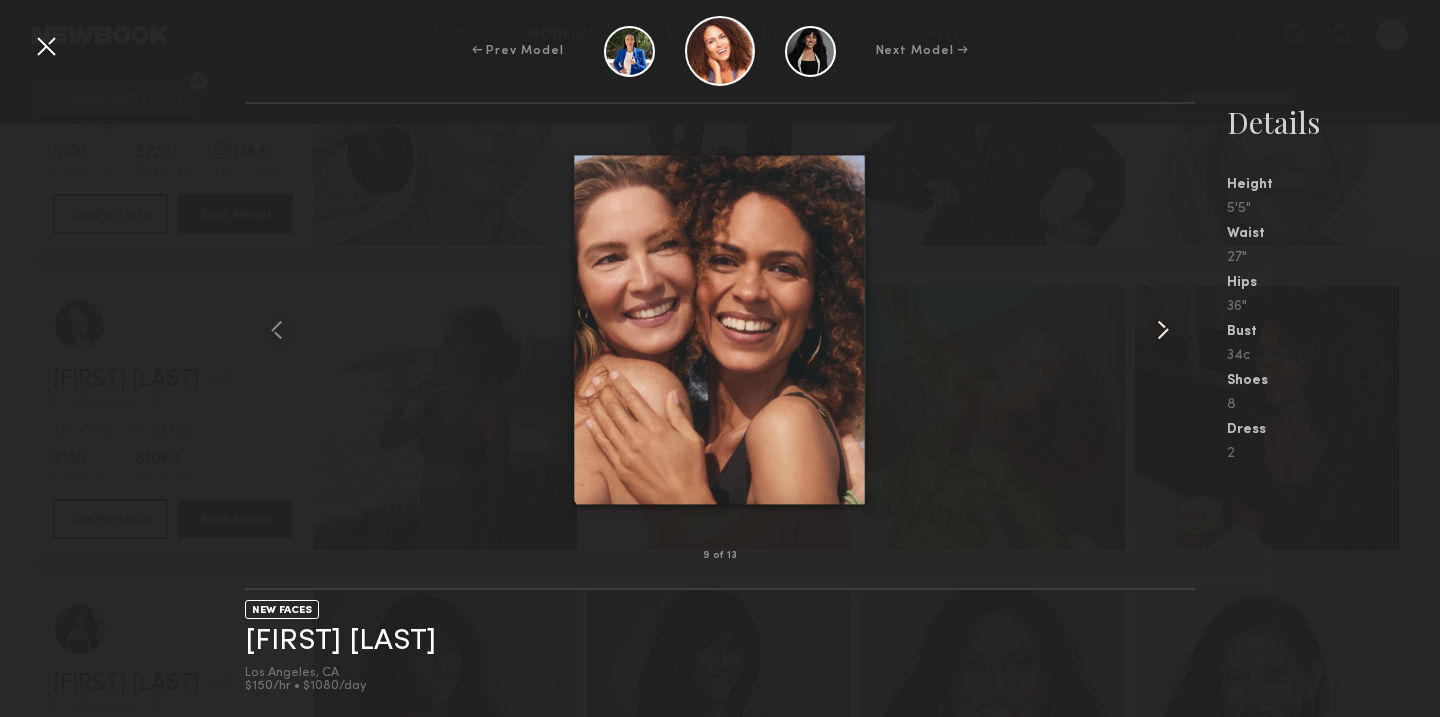 click at bounding box center [1163, 330] 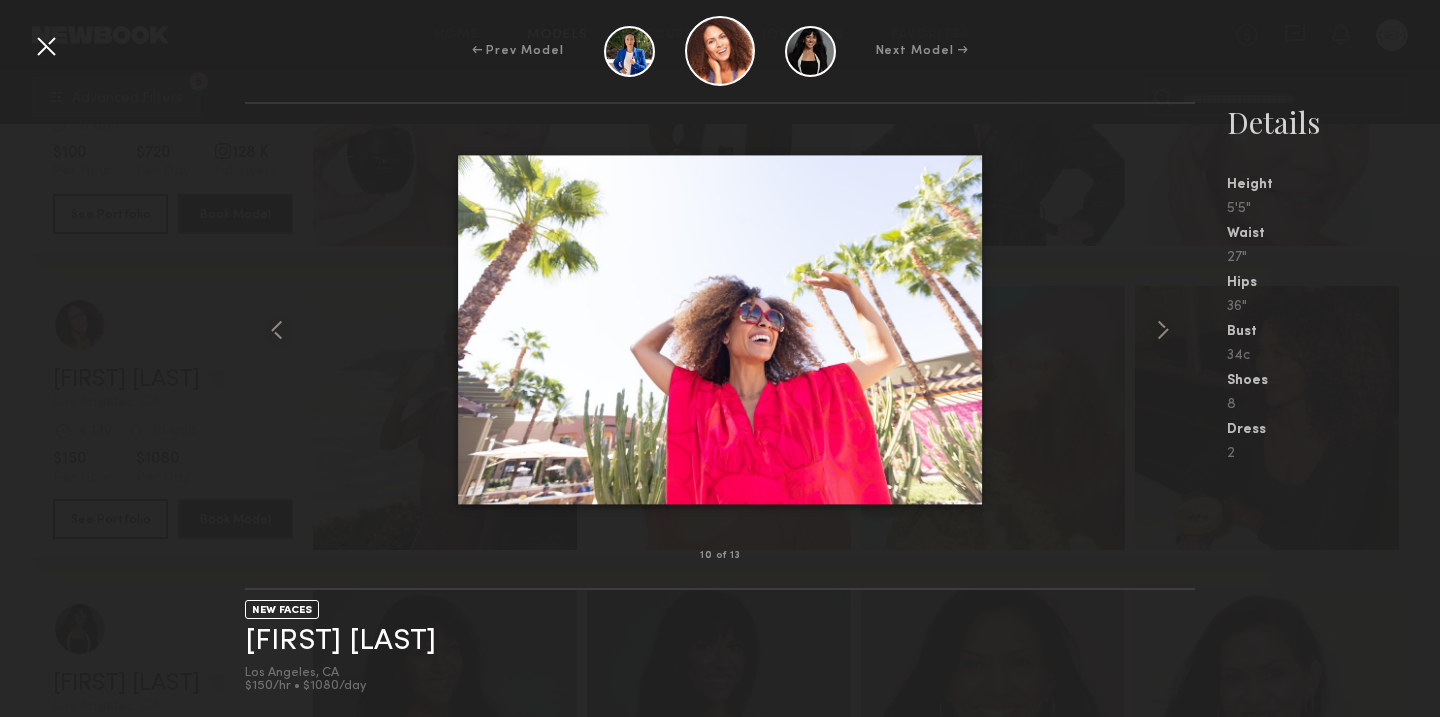 click at bounding box center (46, 46) 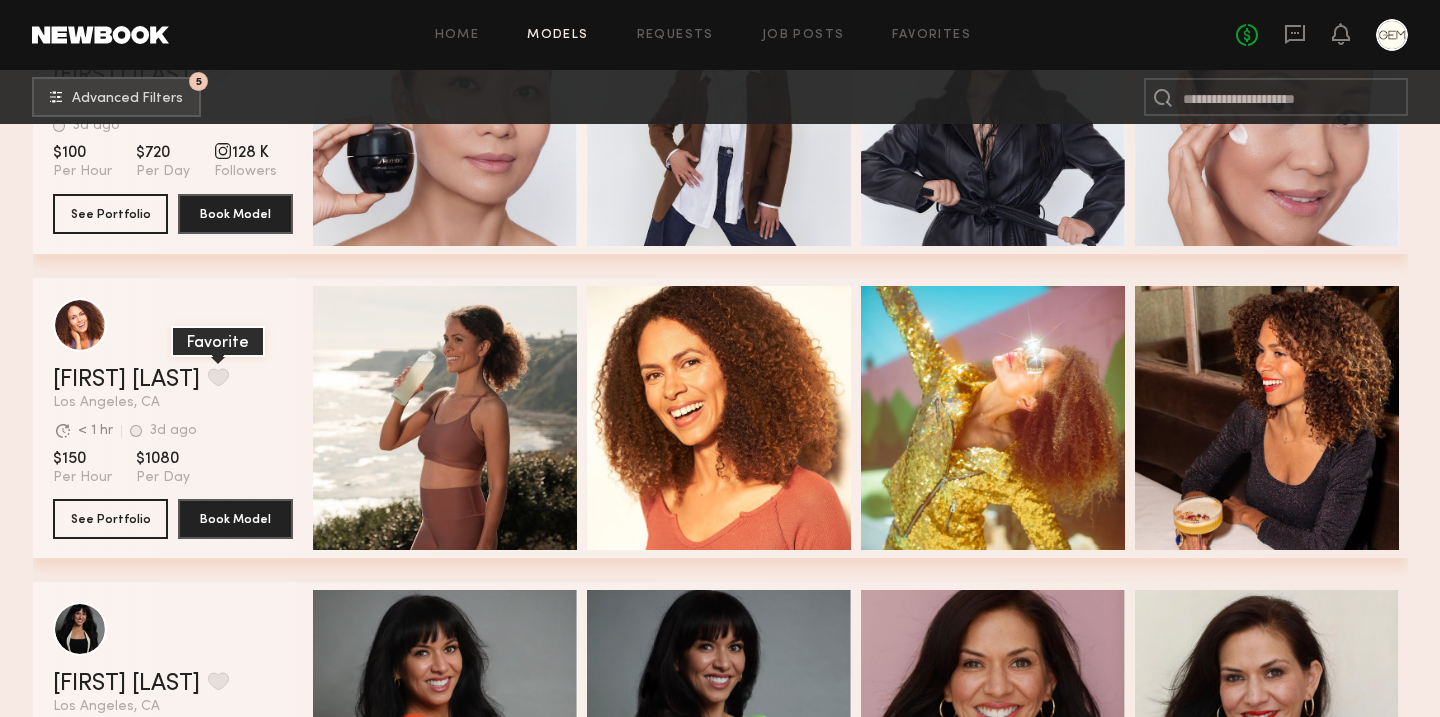 click 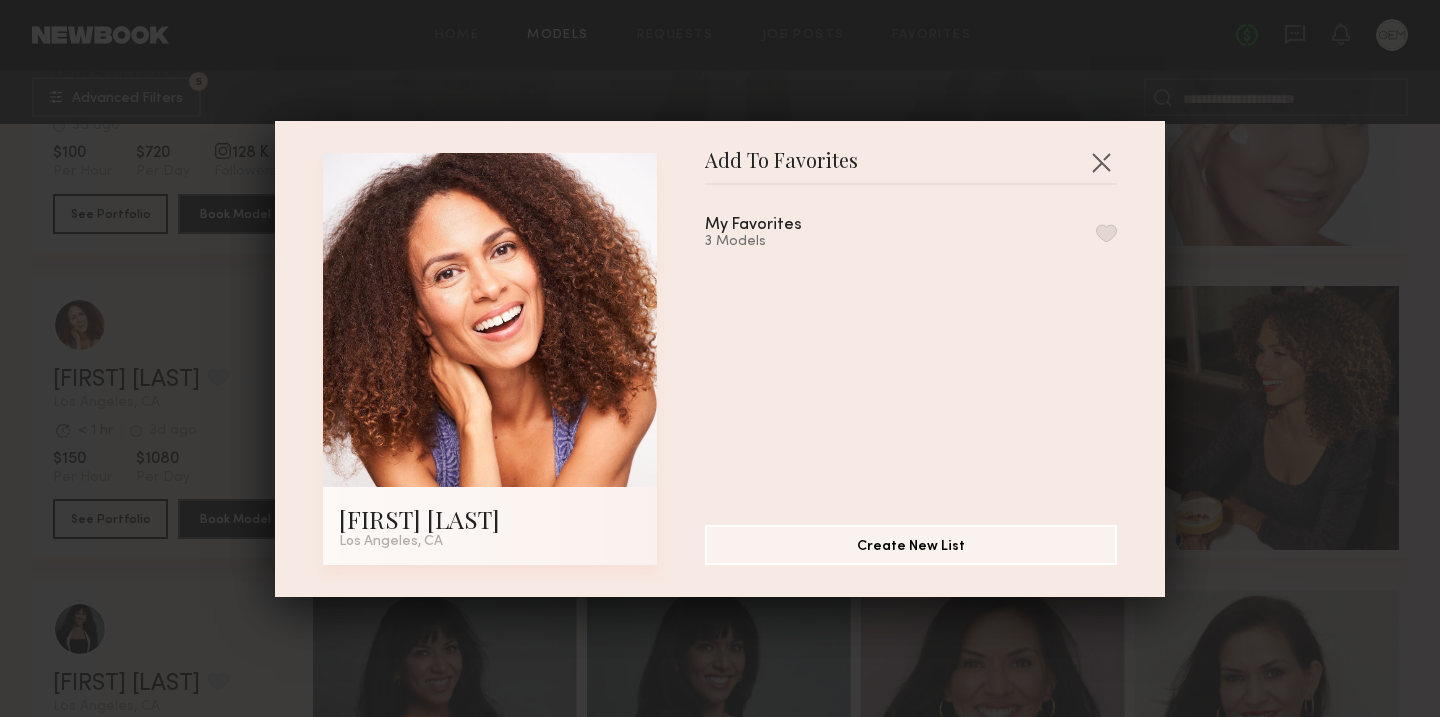 click at bounding box center (1106, 233) 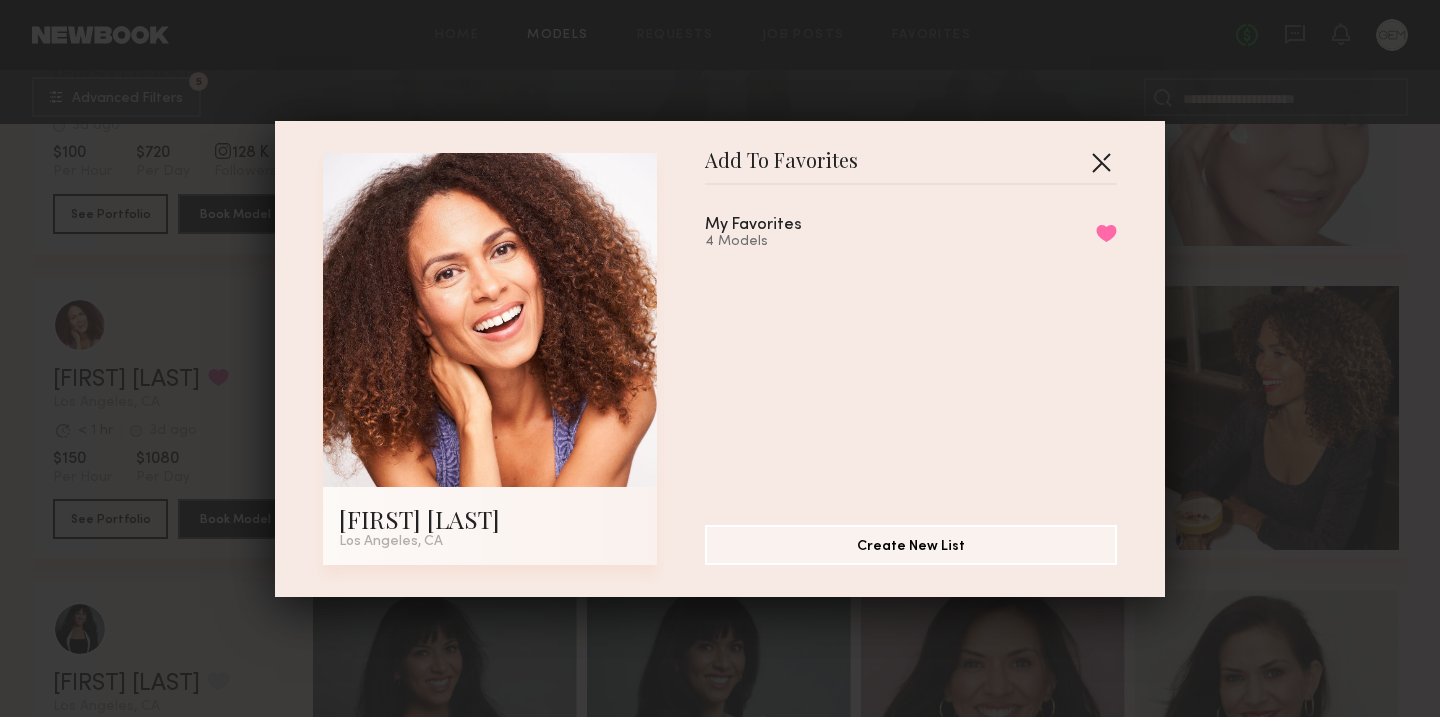 click at bounding box center [1101, 162] 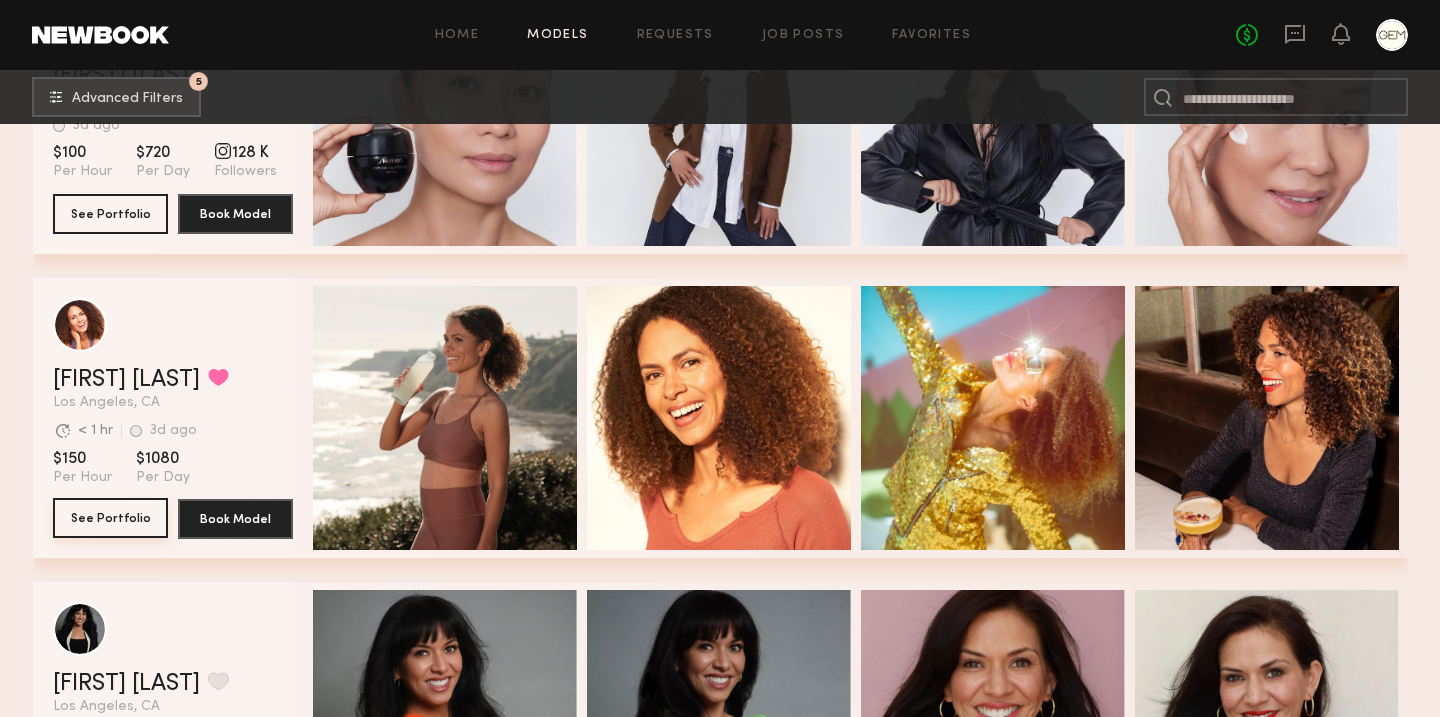 click on "See Portfolio" 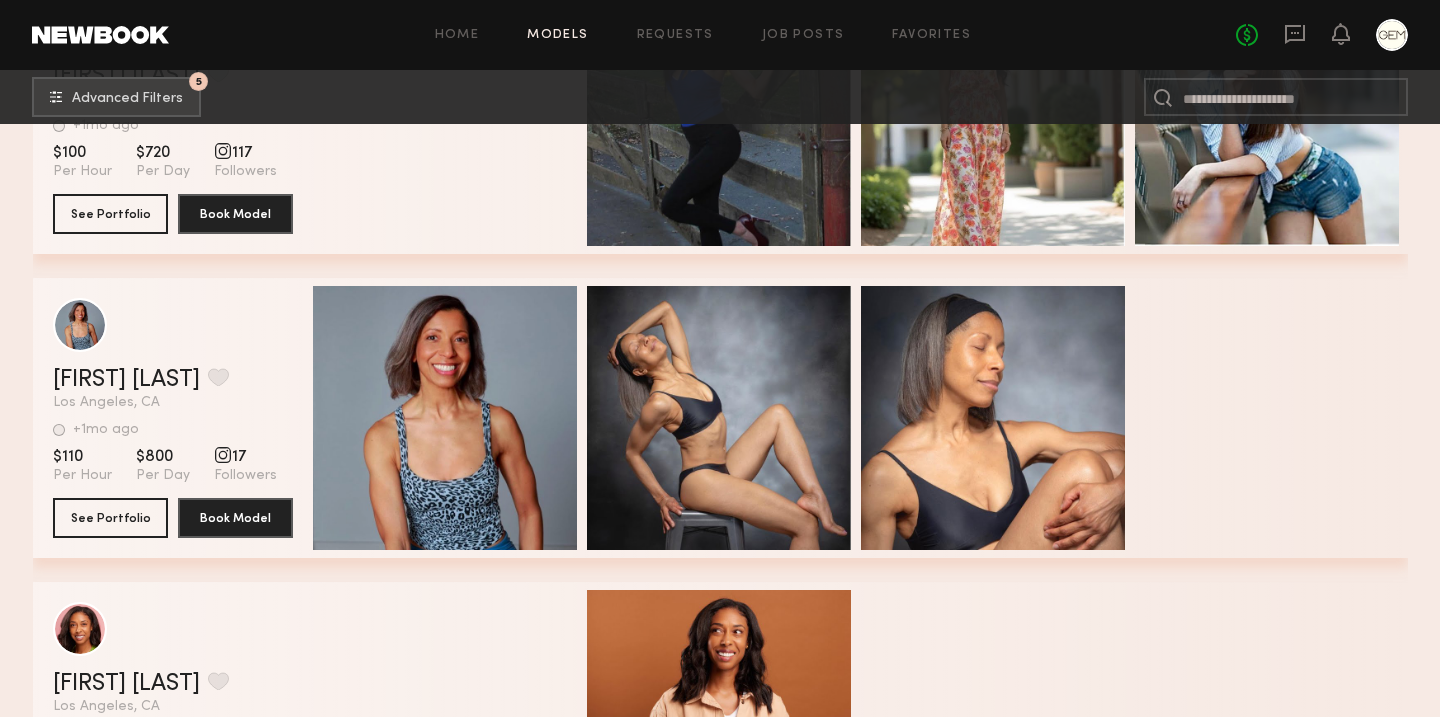 scroll, scrollTop: 11435, scrollLeft: 0, axis: vertical 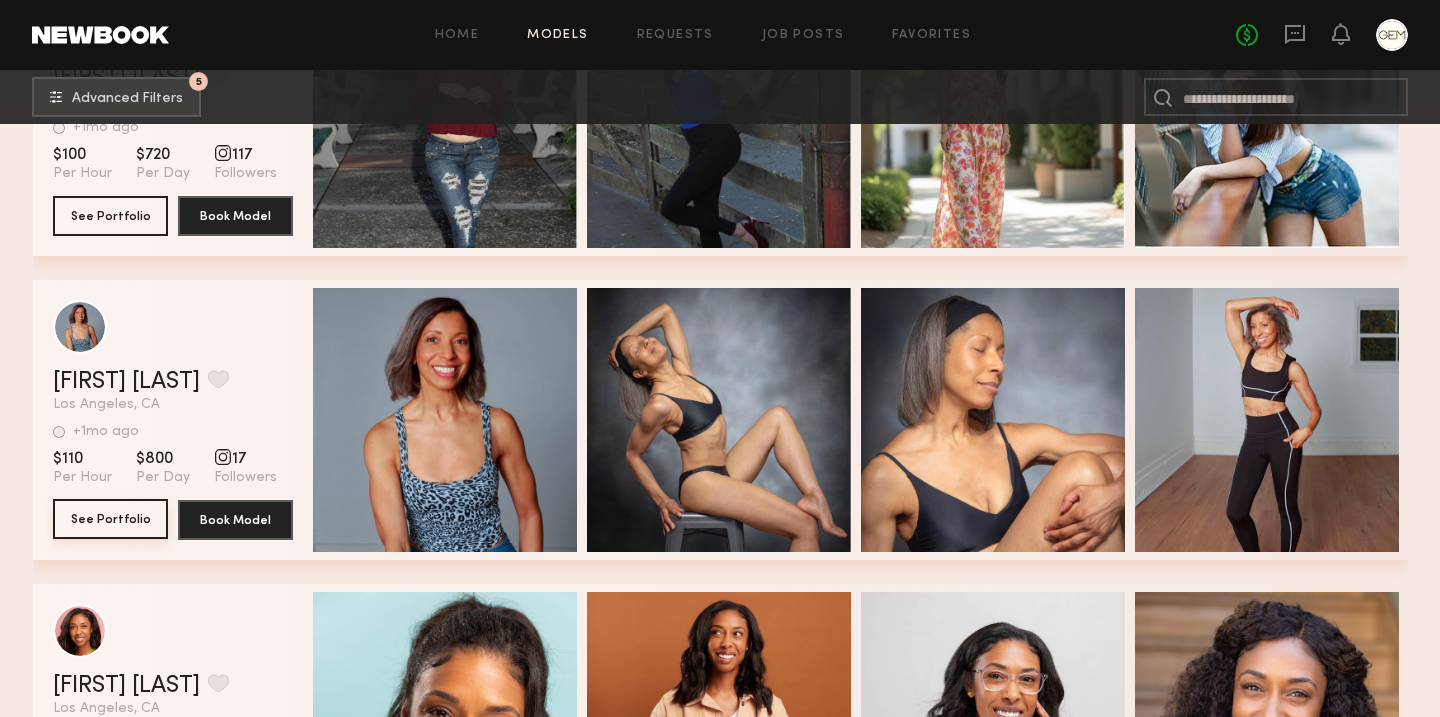 click on "See Portfolio" 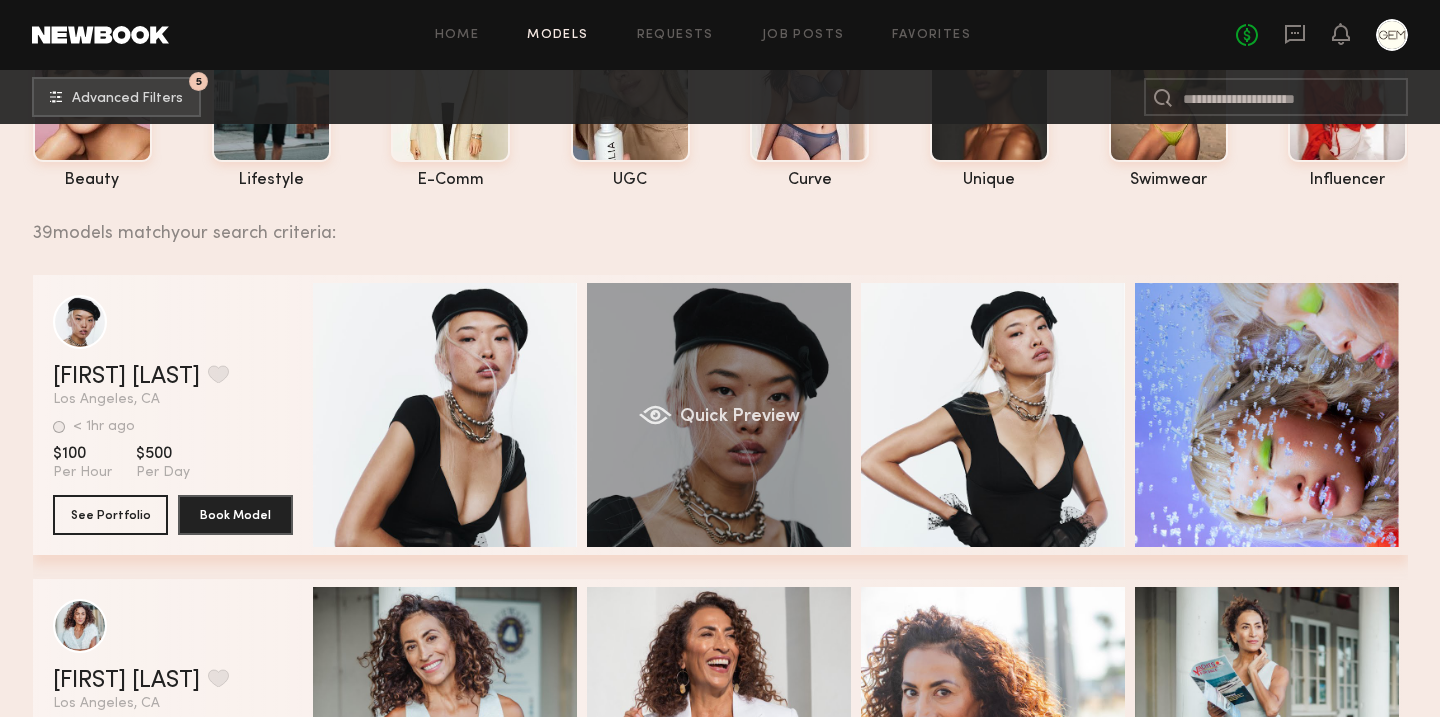 scroll, scrollTop: 0, scrollLeft: 0, axis: both 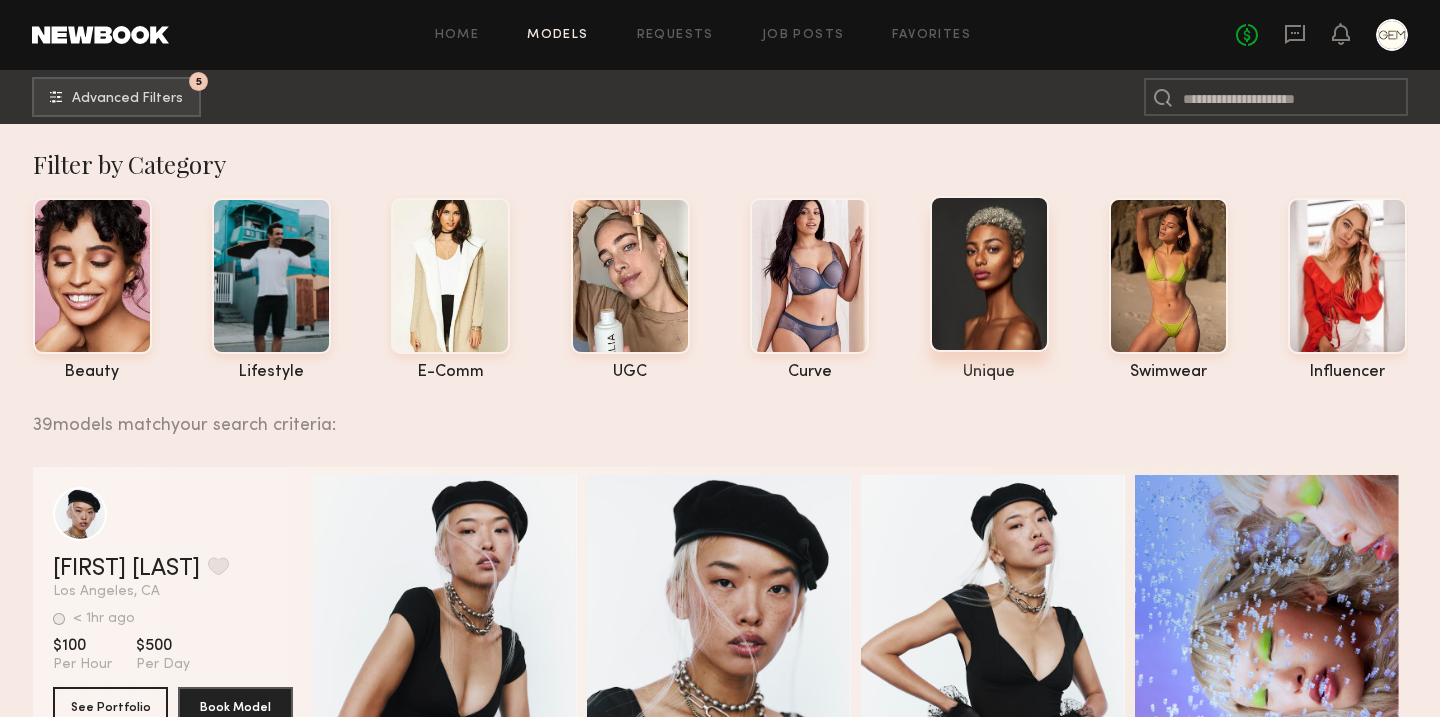 click 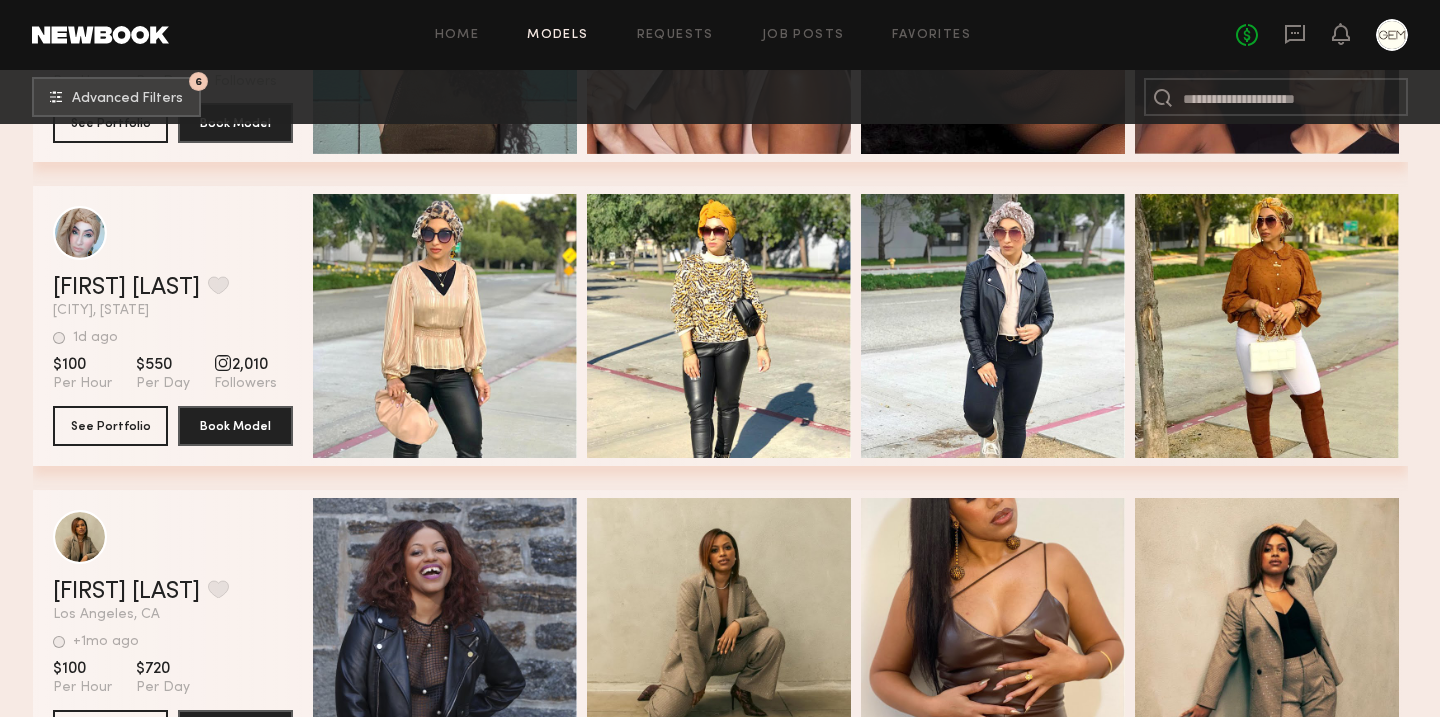 scroll, scrollTop: 0, scrollLeft: 0, axis: both 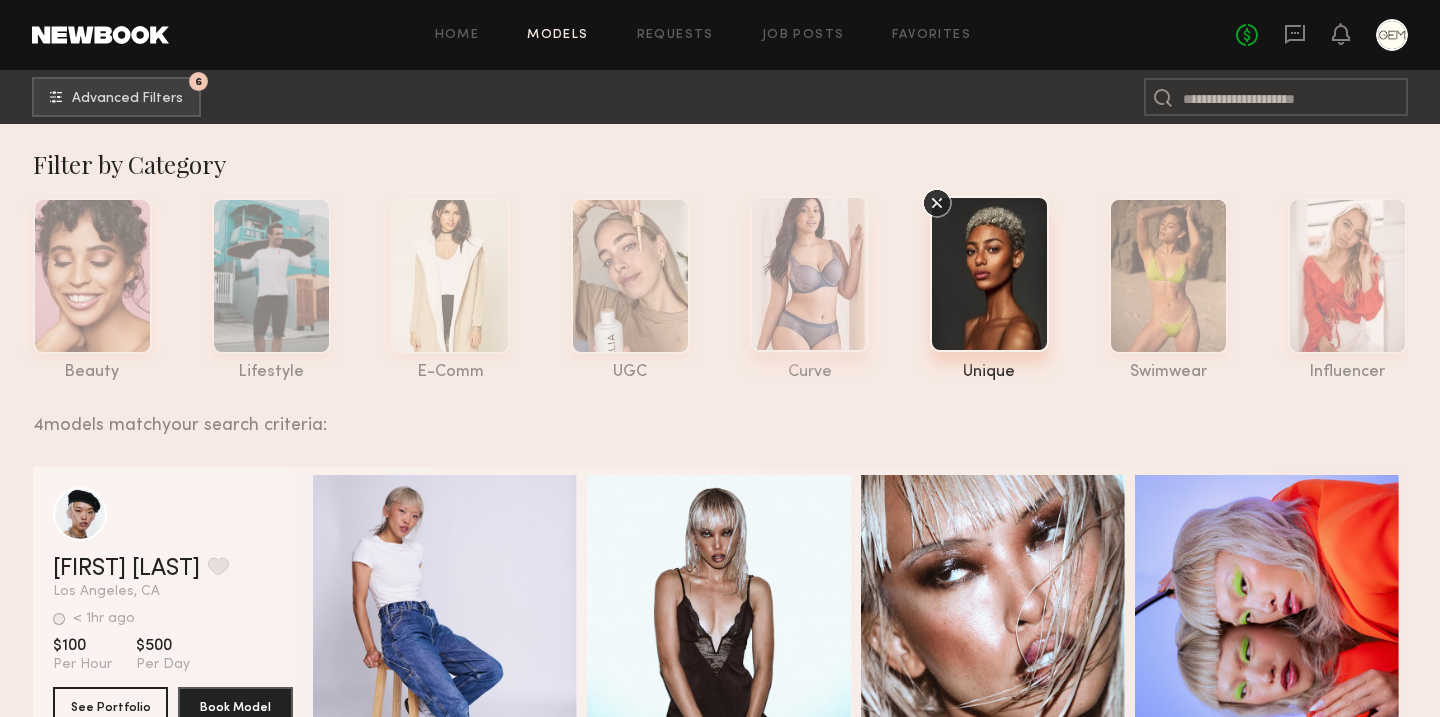 click 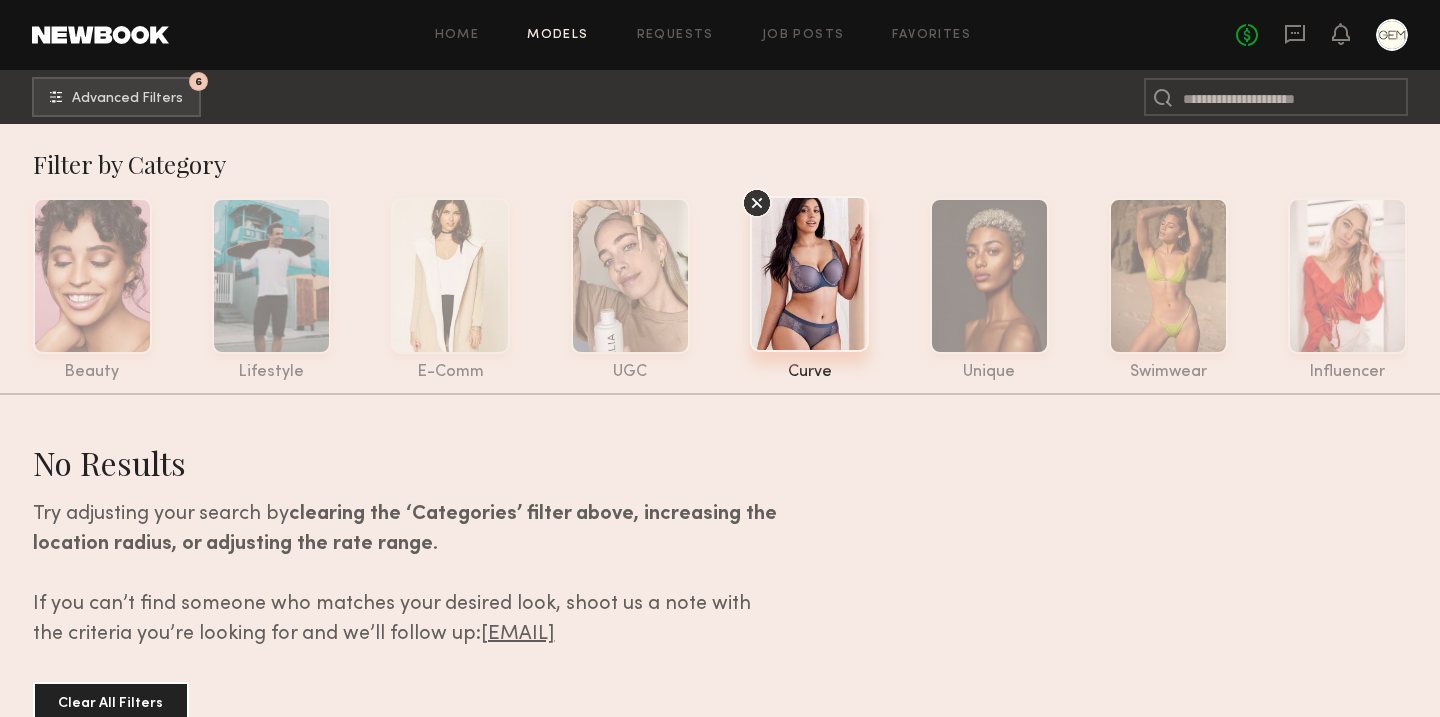drag, startPoint x: 707, startPoint y: 561, endPoint x: 707, endPoint y: 576, distance: 15 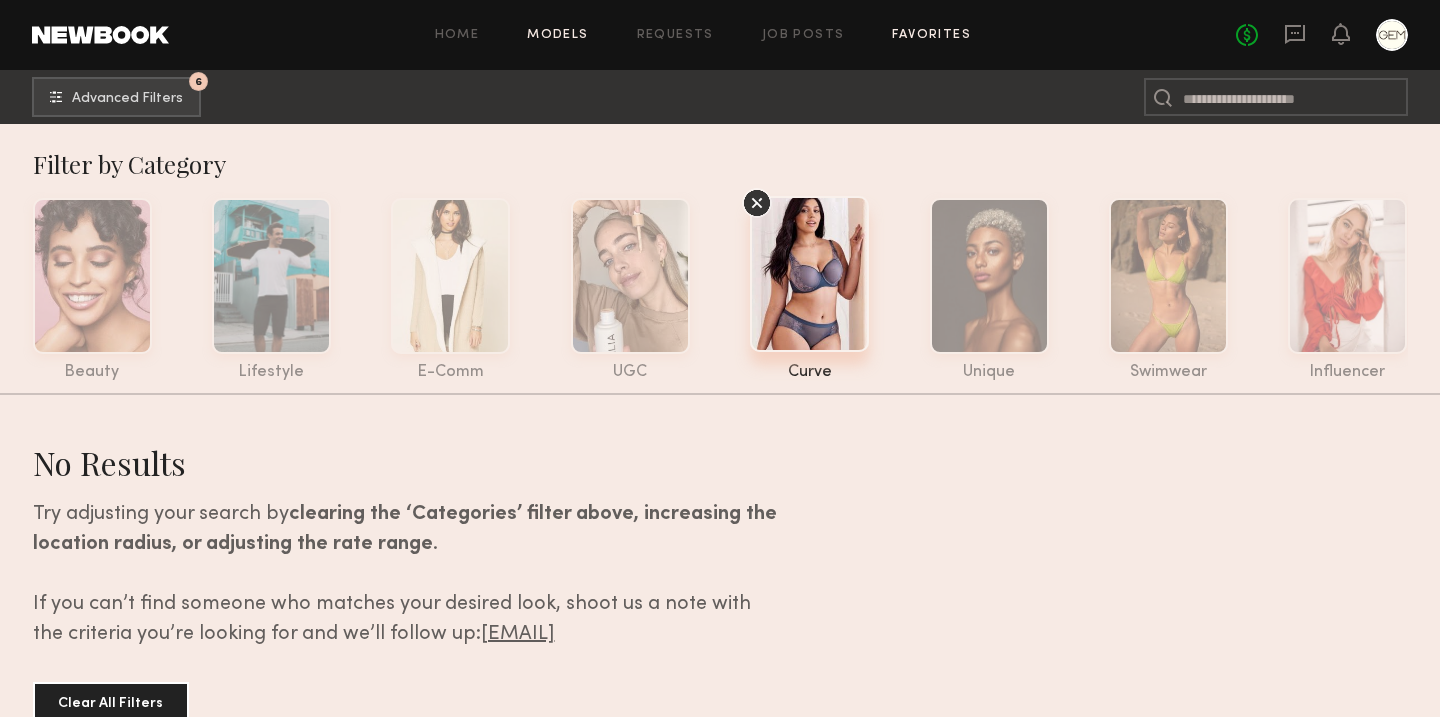 click on "Favorites" 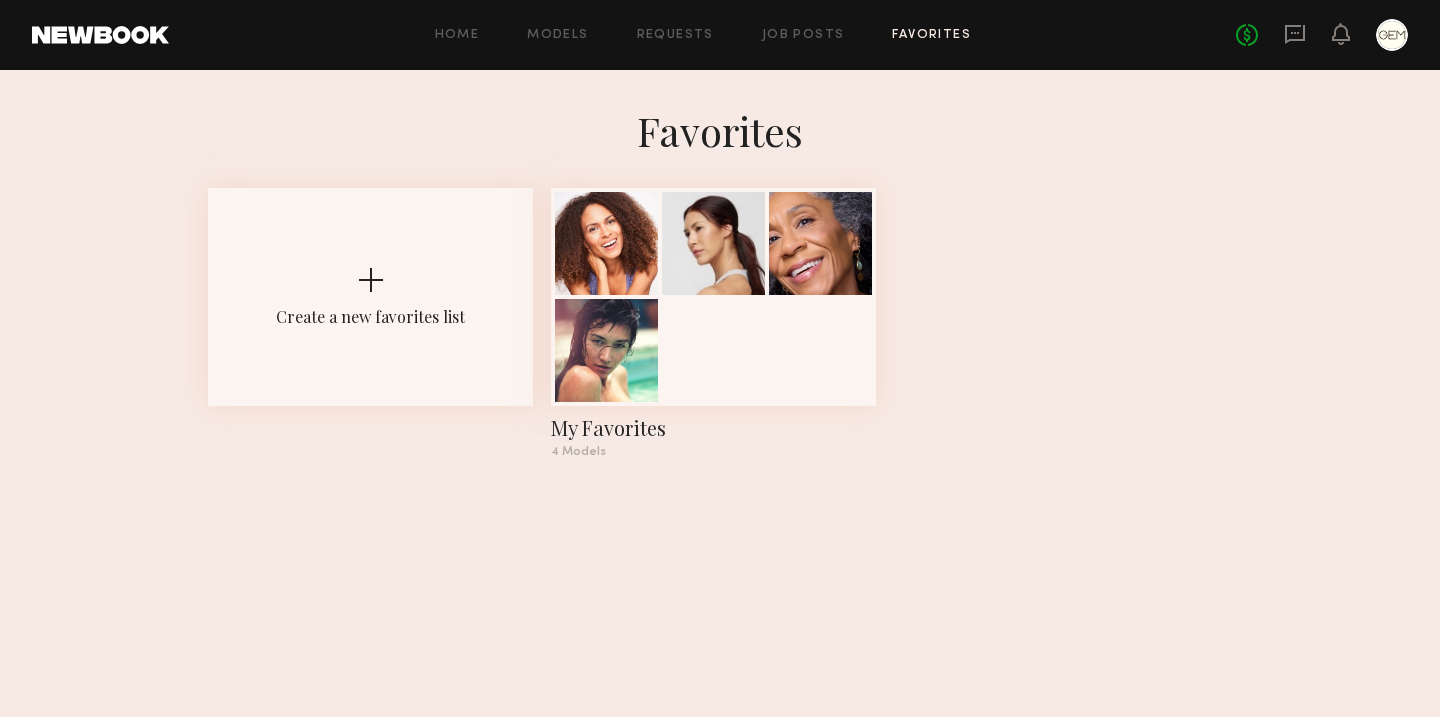 drag, startPoint x: 935, startPoint y: 29, endPoint x: 932, endPoint y: 306, distance: 277.01624 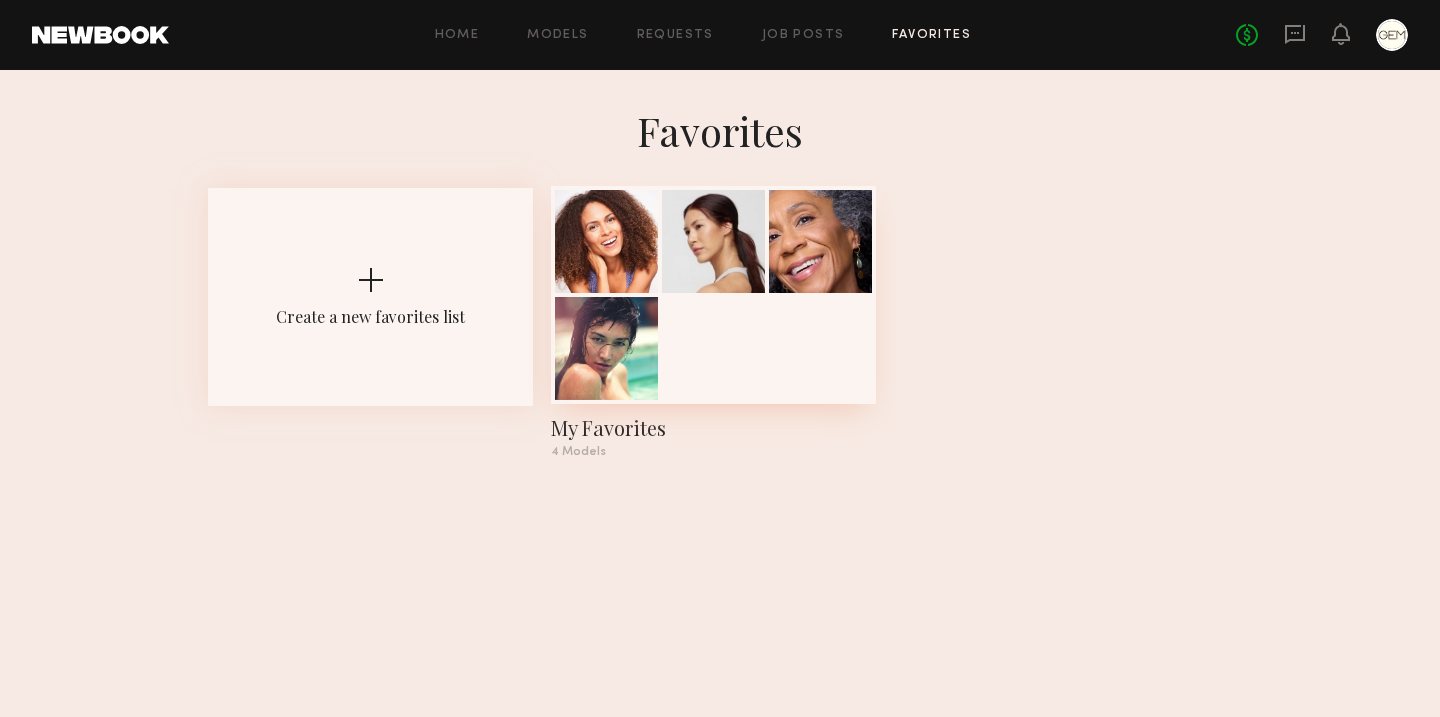 click 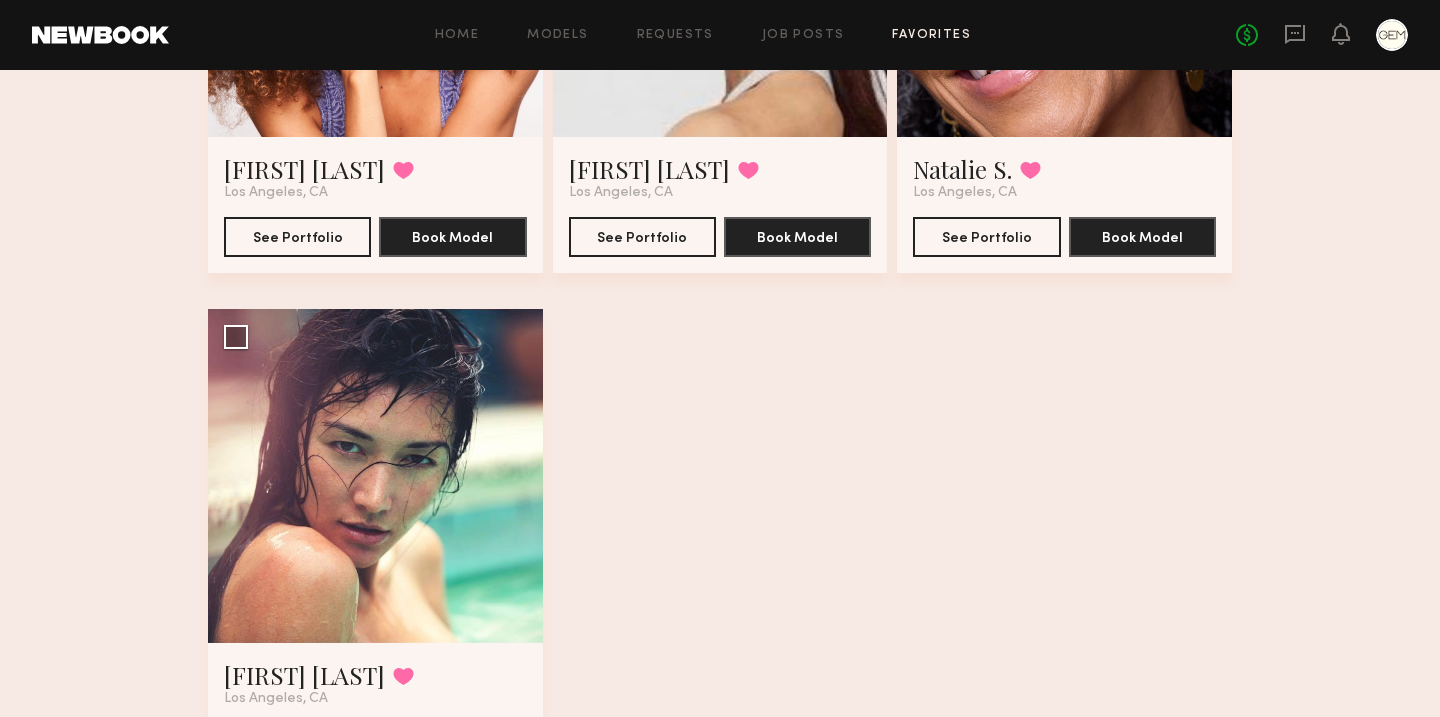 scroll, scrollTop: 0, scrollLeft: 0, axis: both 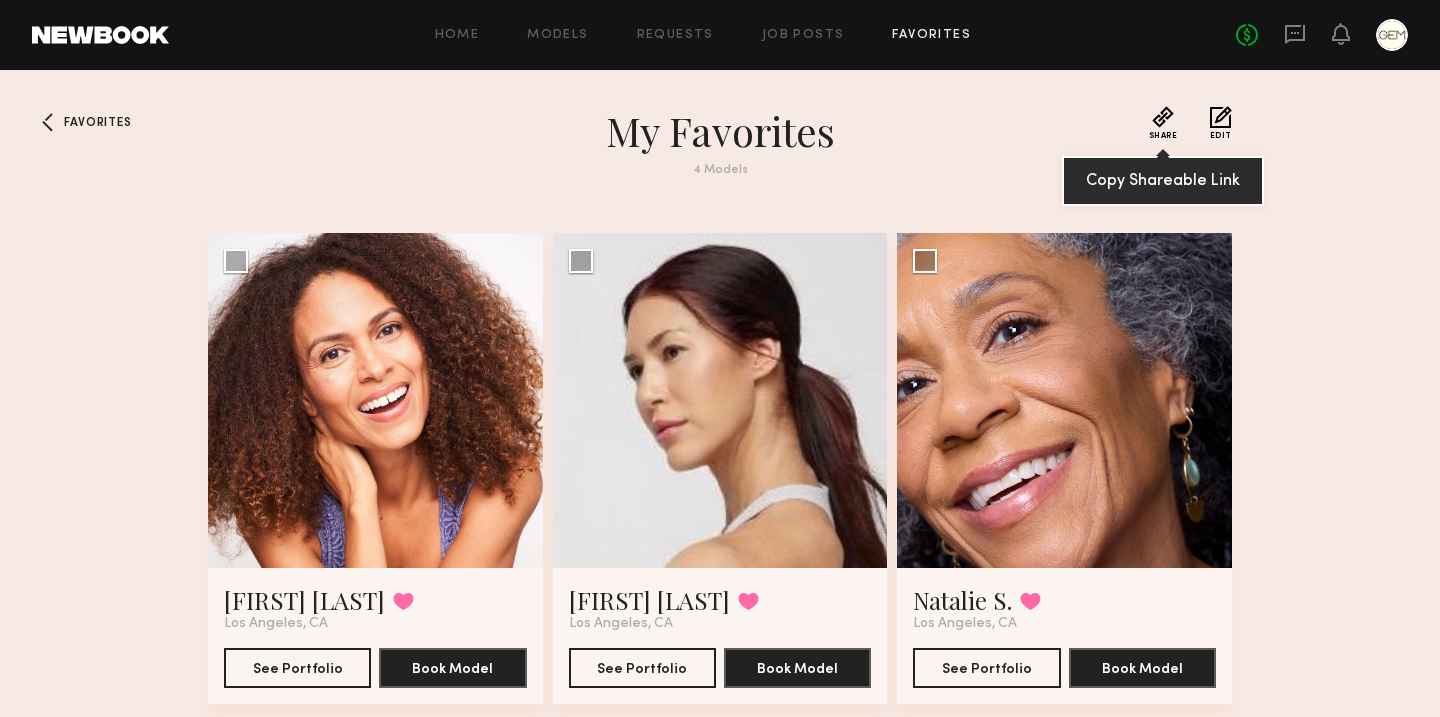 click on "Share" 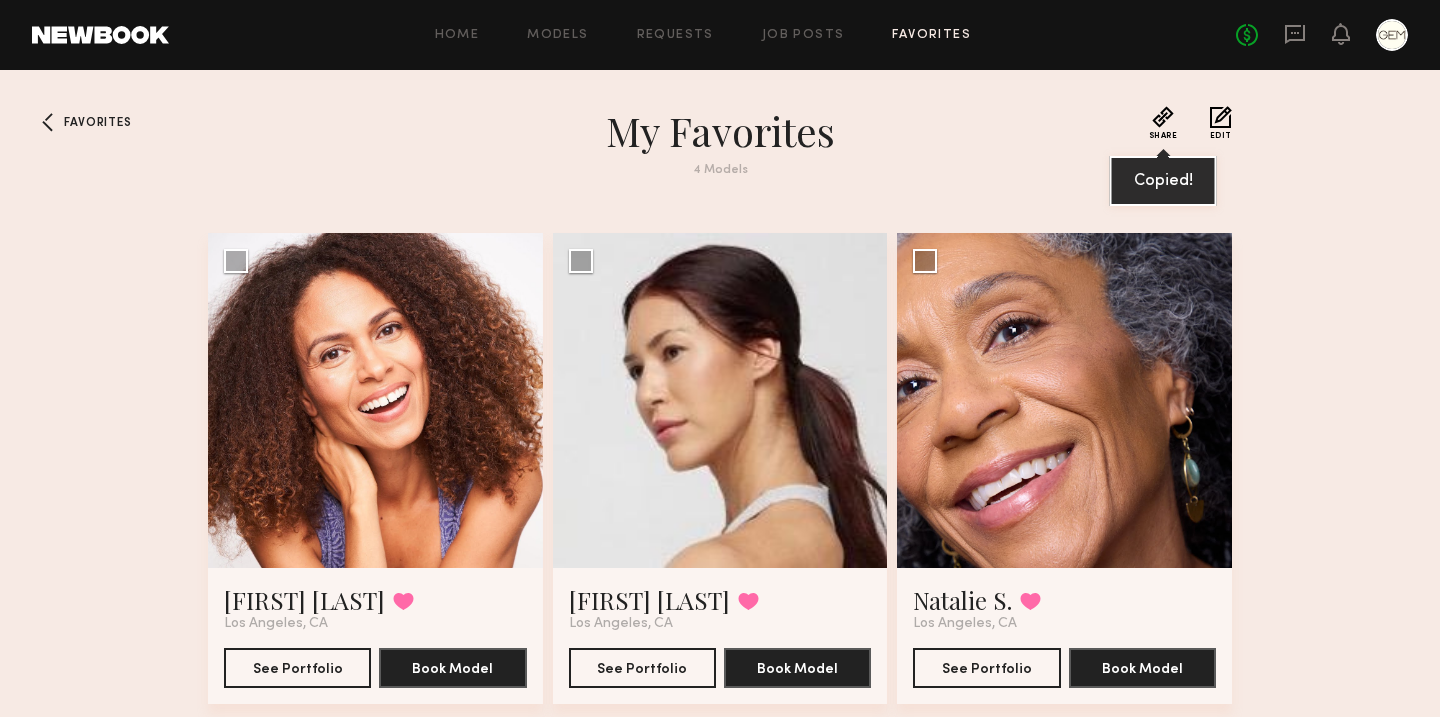 click on "Share" 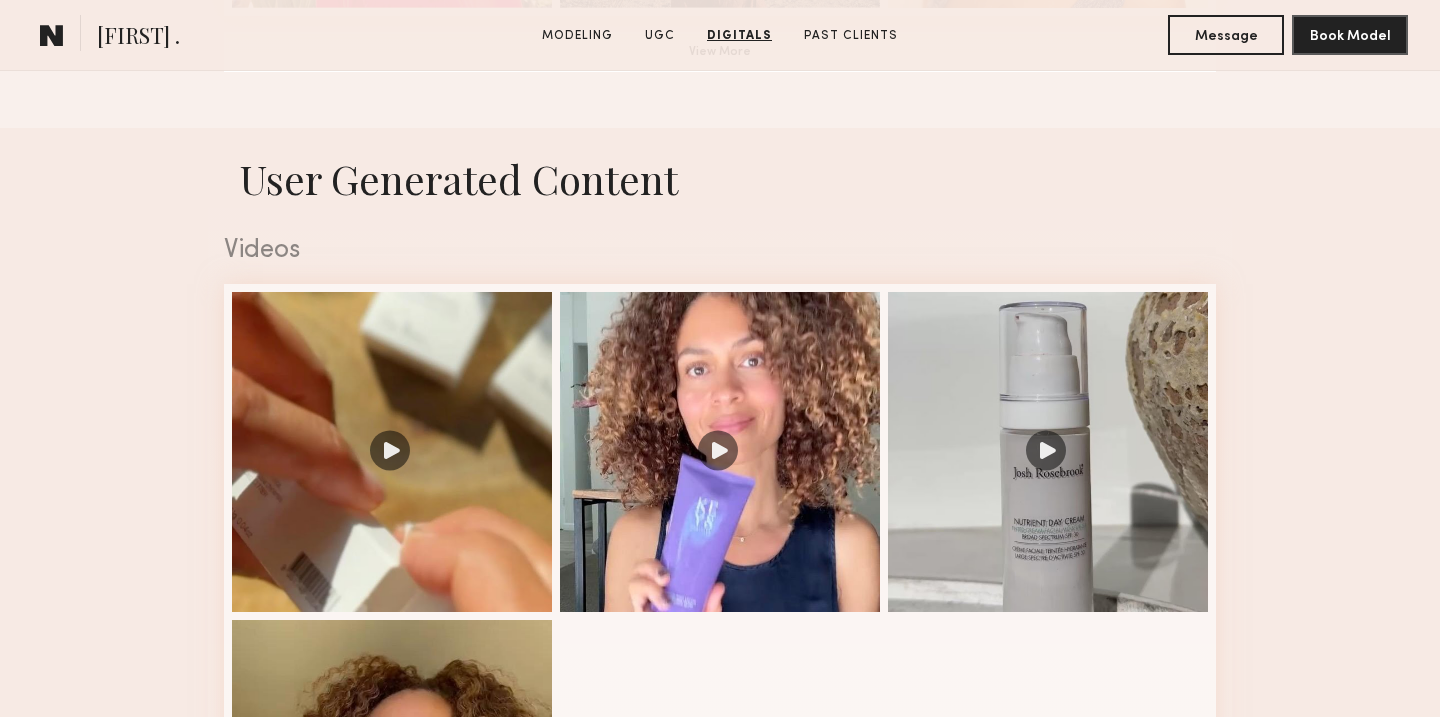scroll, scrollTop: 1080, scrollLeft: 0, axis: vertical 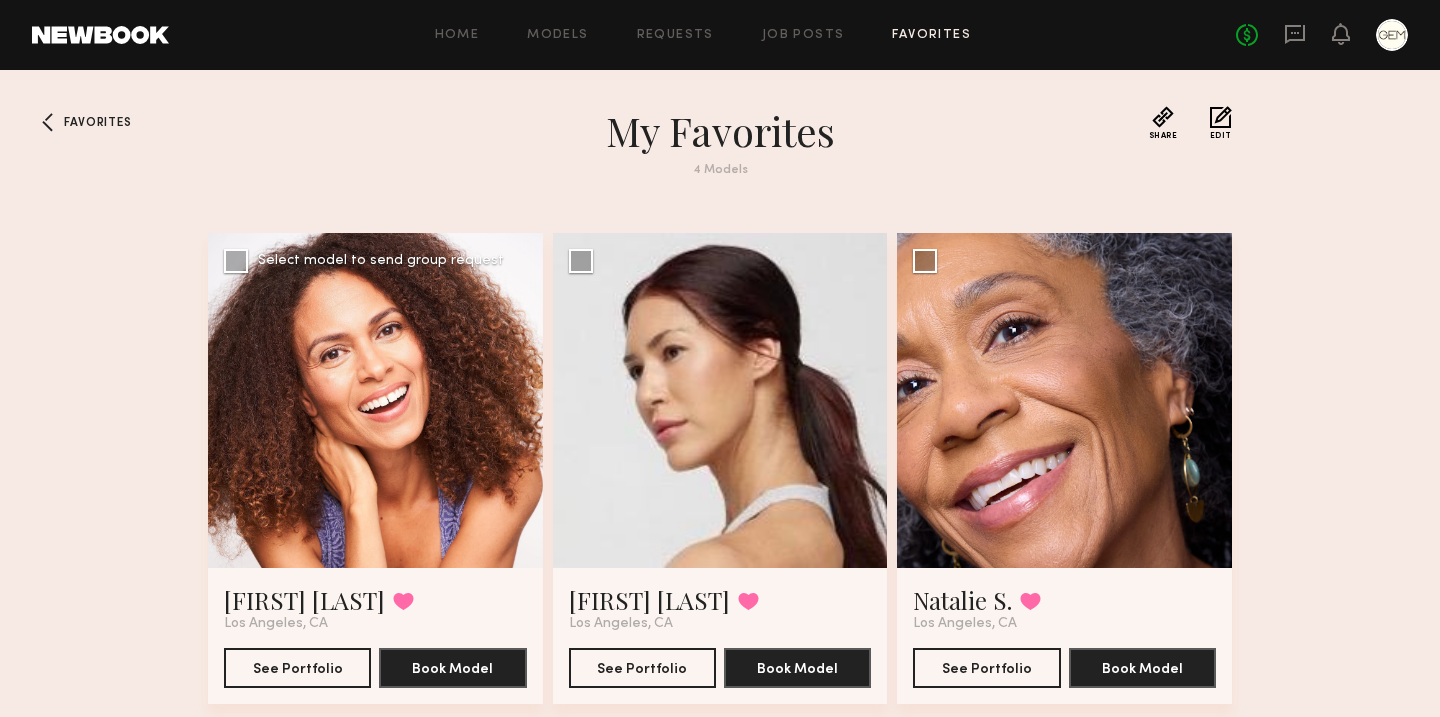 click 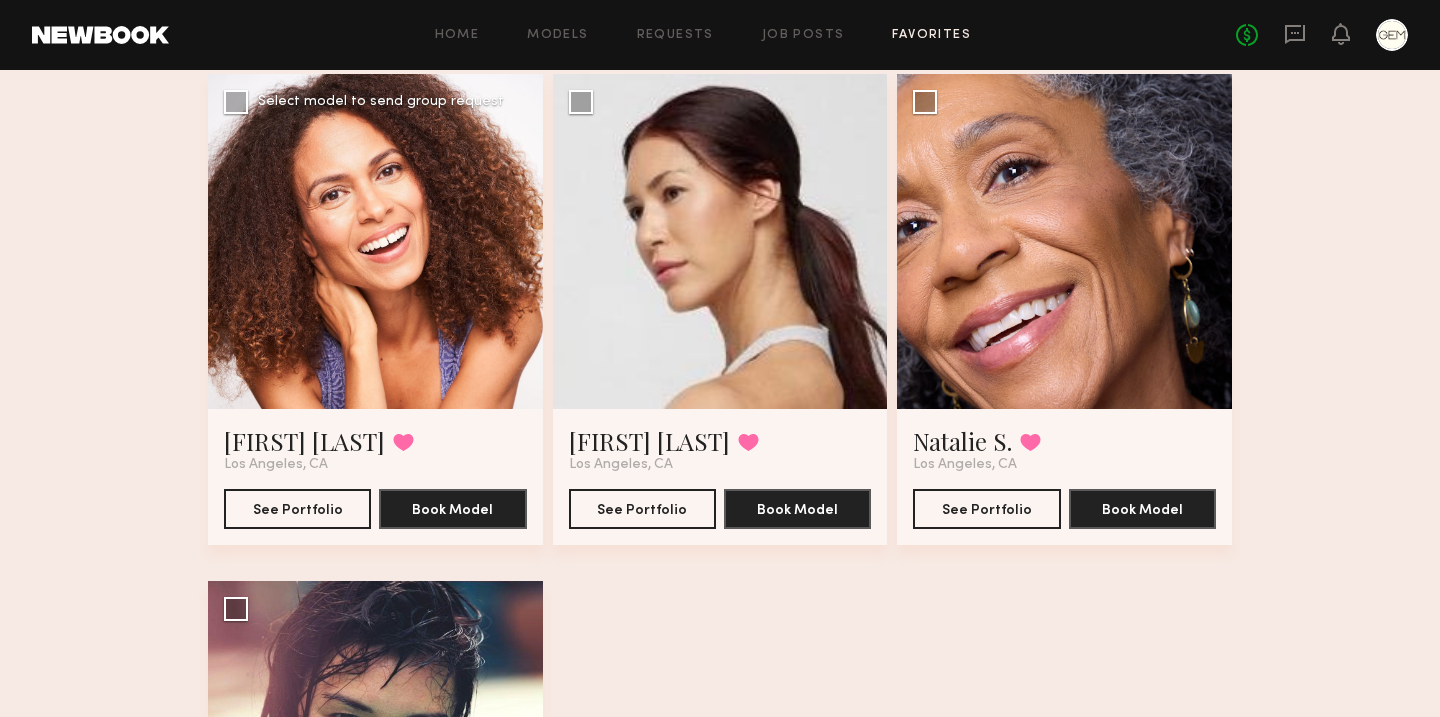 scroll, scrollTop: 560, scrollLeft: 0, axis: vertical 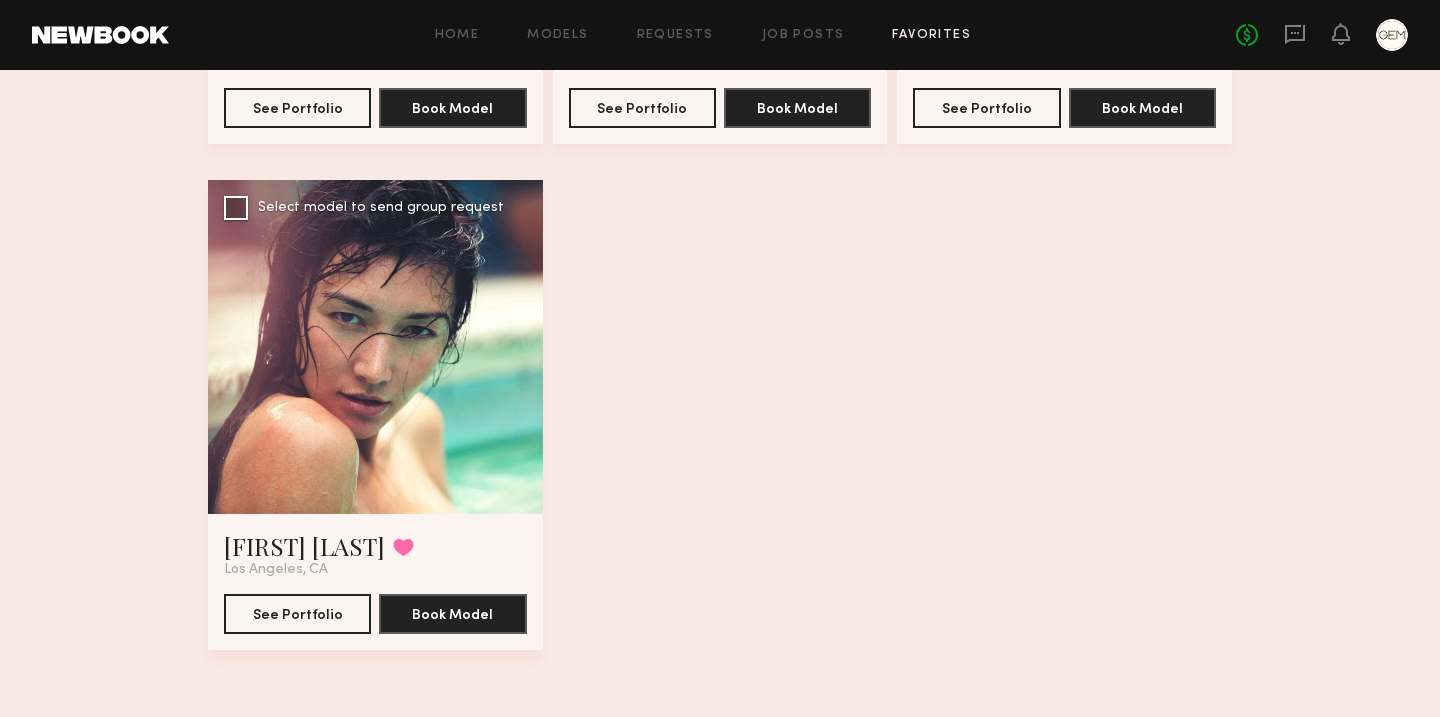 click 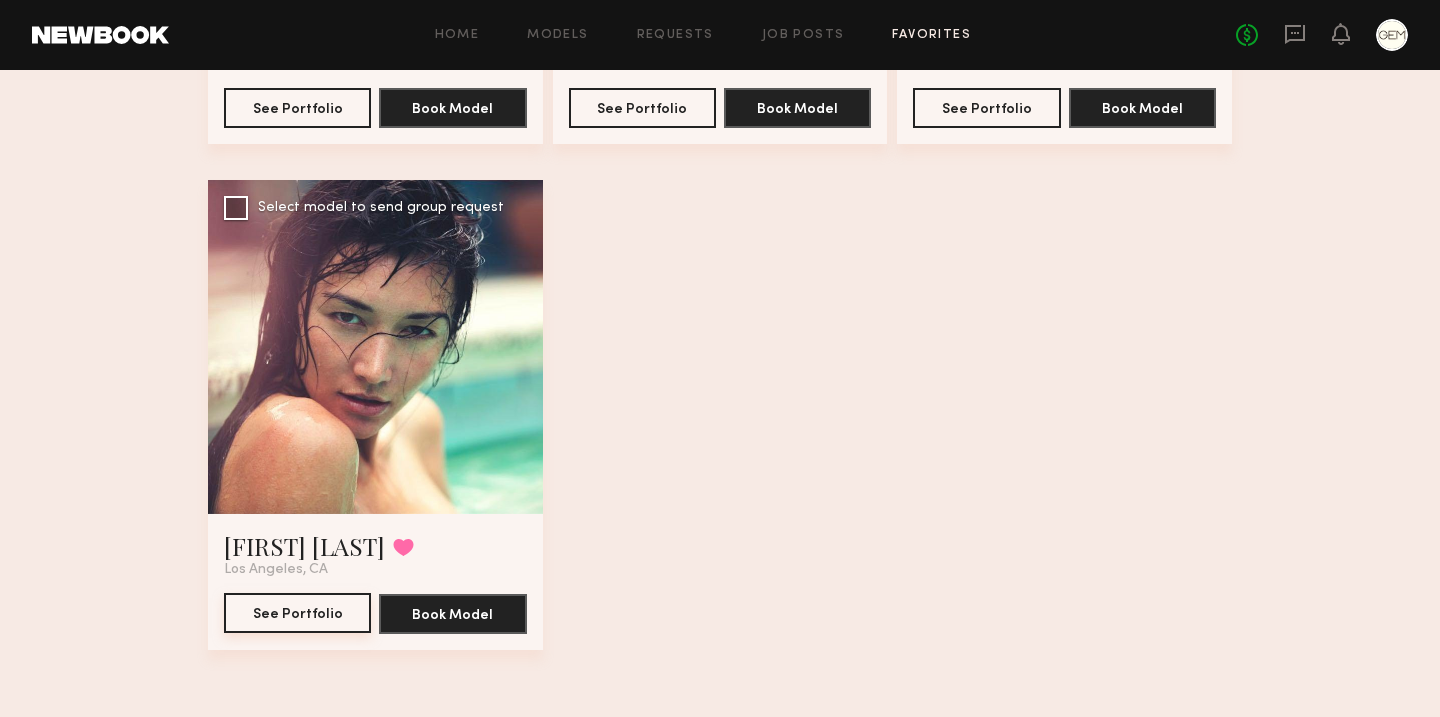 click on "See Portfolio" 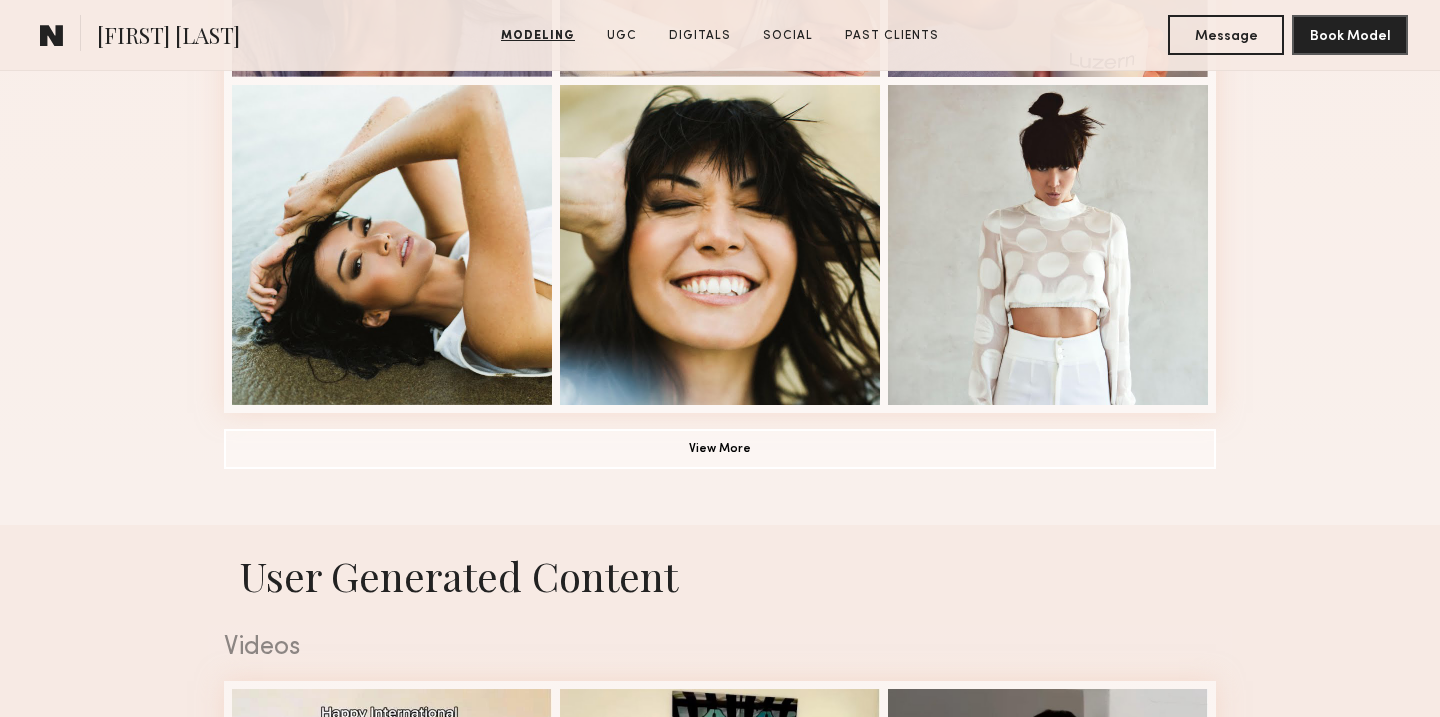 scroll, scrollTop: 1339, scrollLeft: 0, axis: vertical 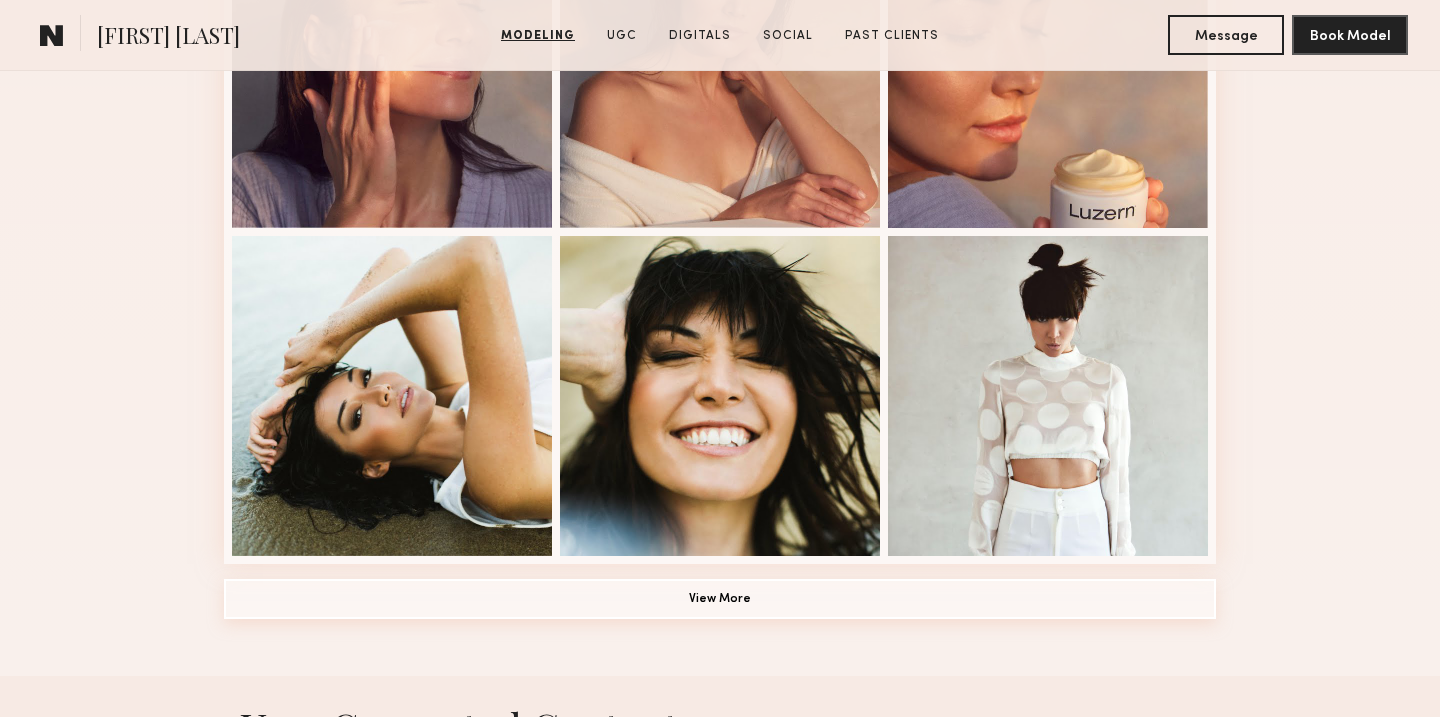 click on "View More" 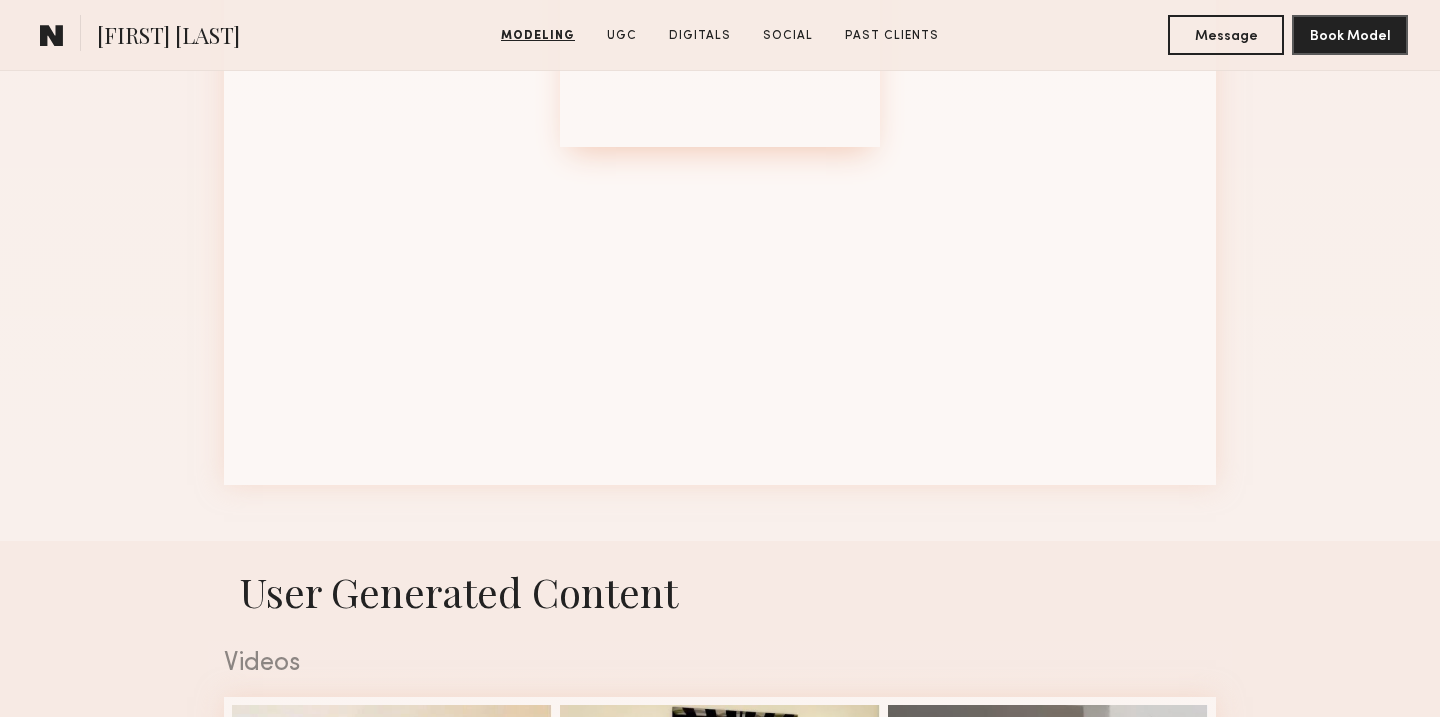 scroll, scrollTop: 2710, scrollLeft: 0, axis: vertical 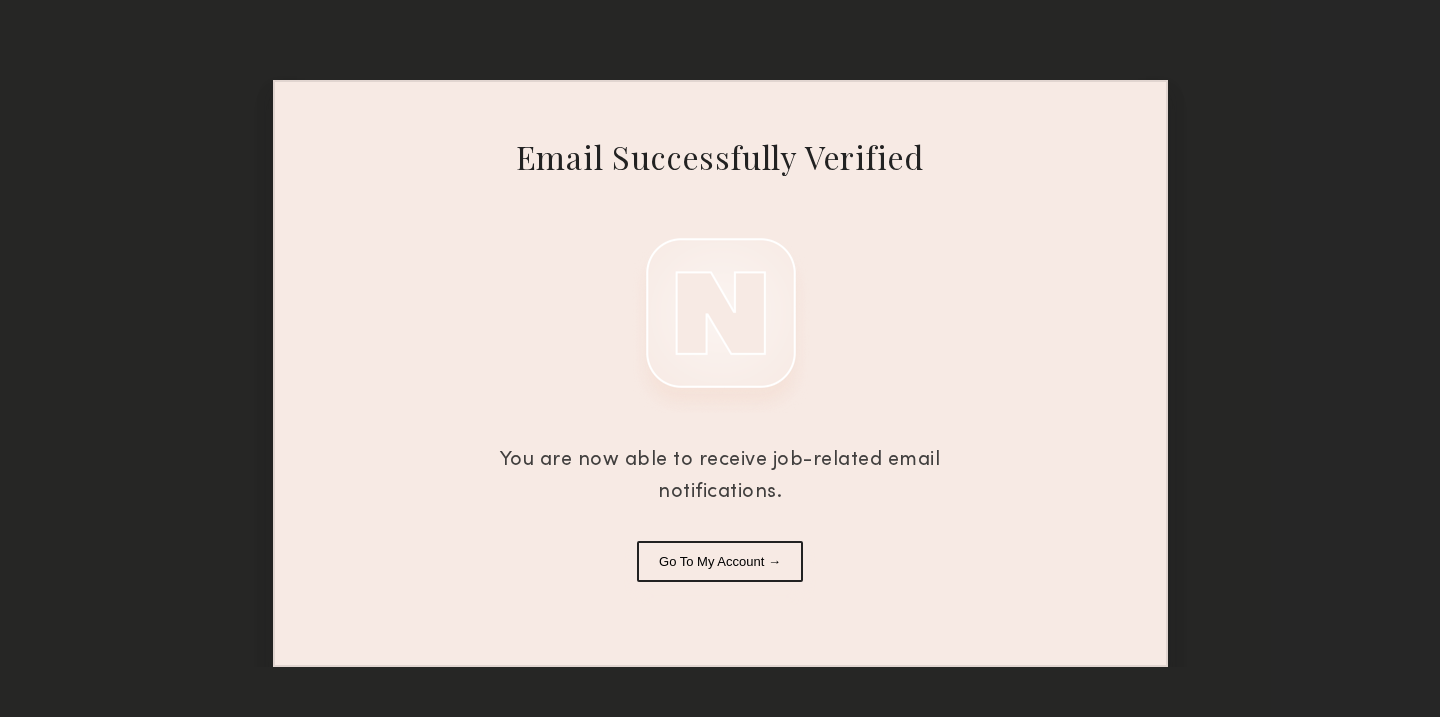 click on "Go To My Account →" at bounding box center [720, 561] 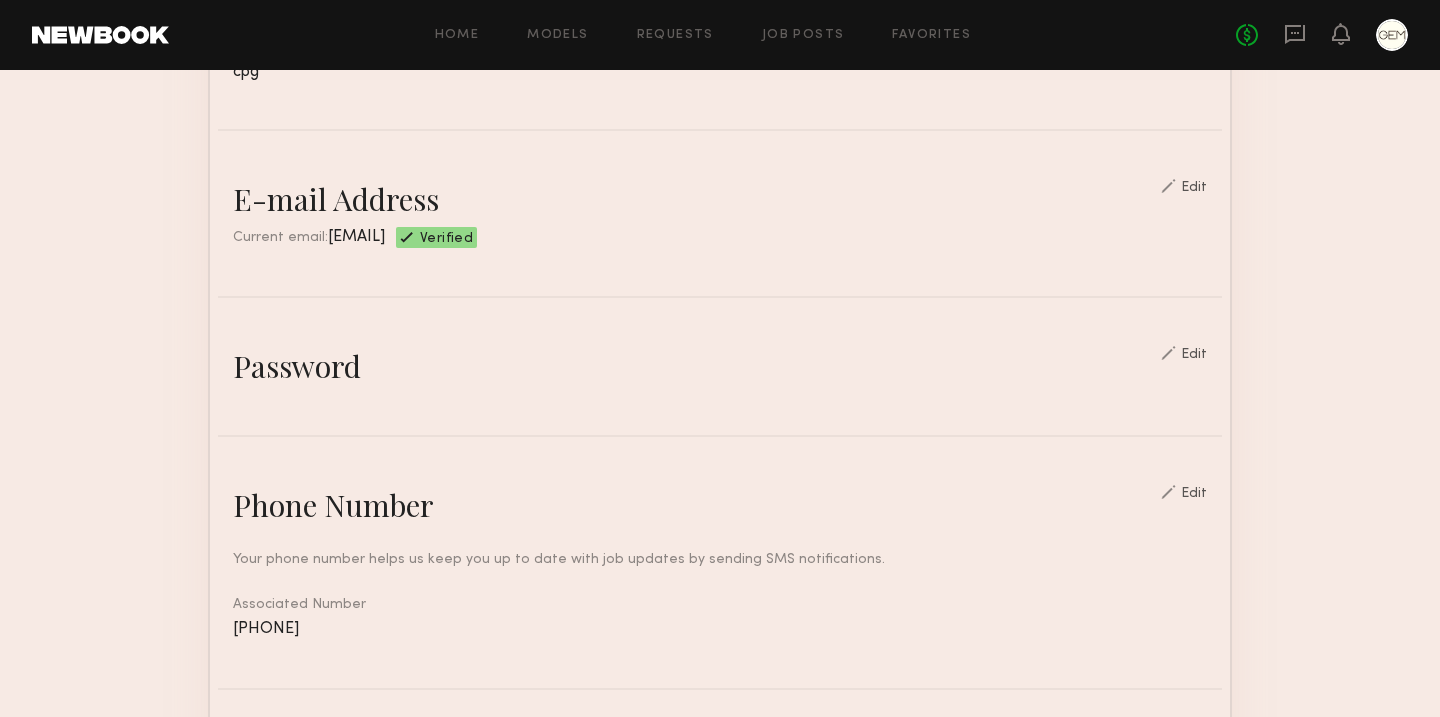 scroll, scrollTop: 0, scrollLeft: 0, axis: both 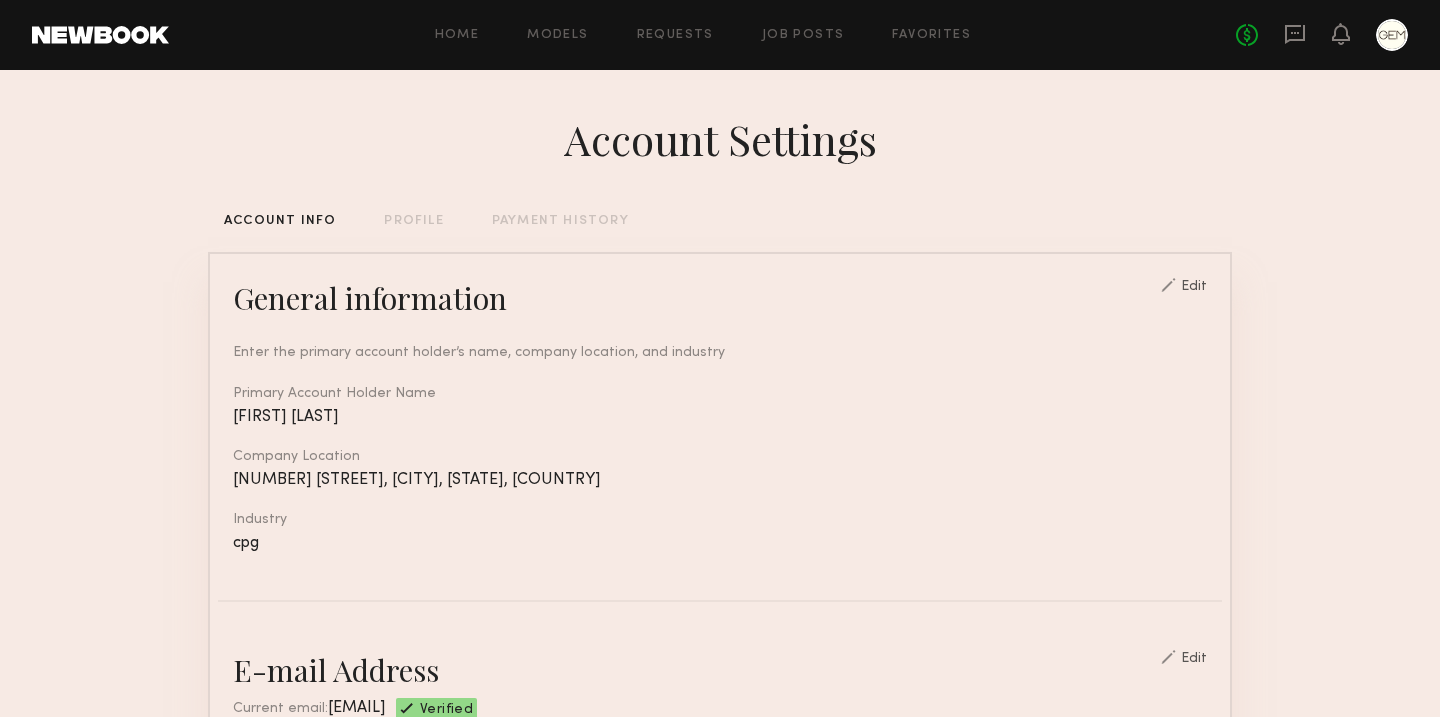 click on "Home Models Requests Job Posts Favorites Sign Out No fees up to $5,000" 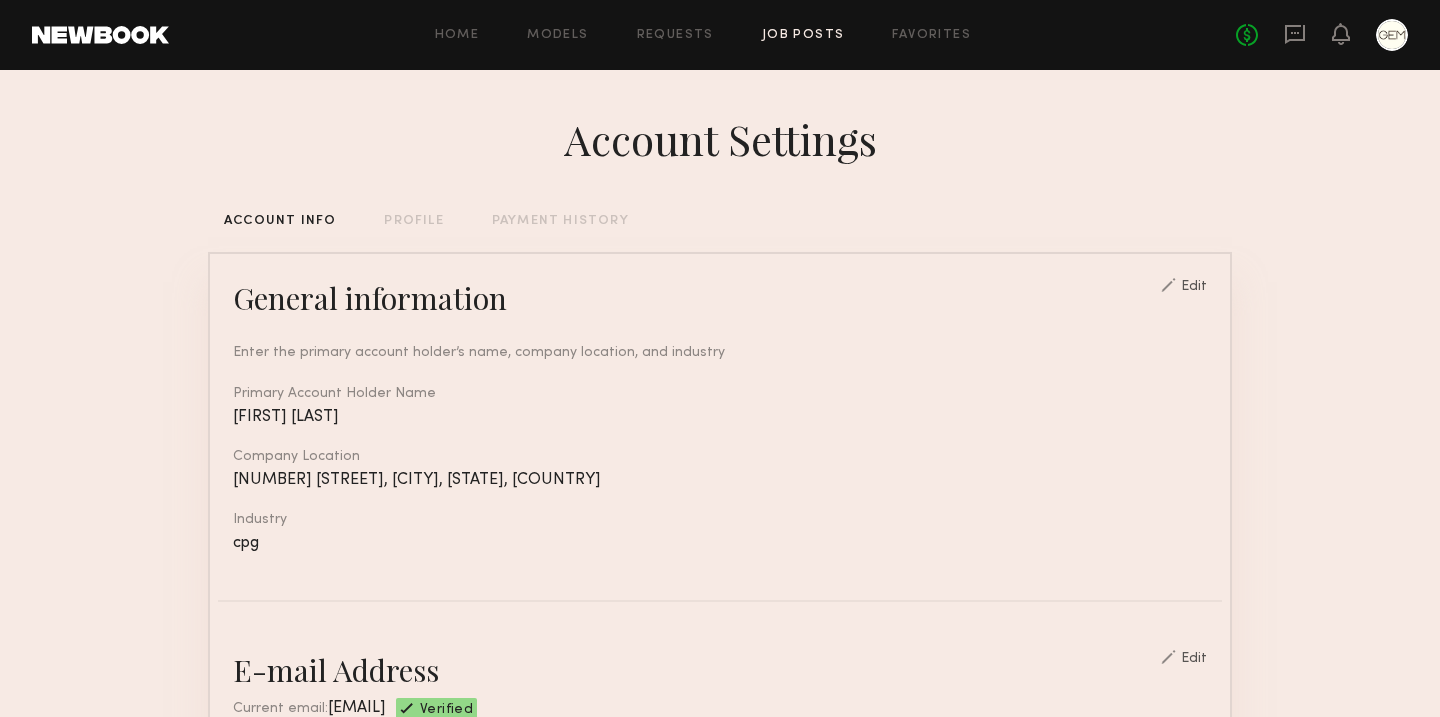 click on "Job Posts" 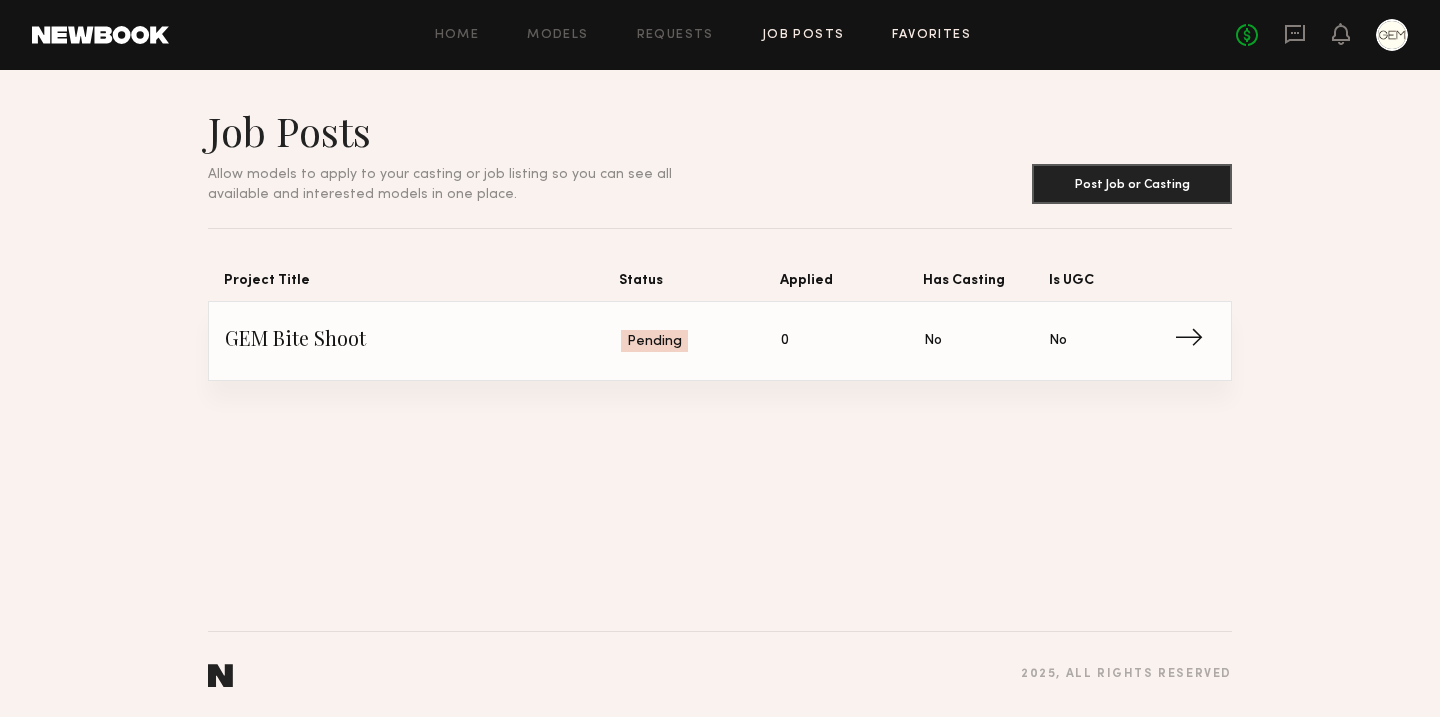 click on "Favorites" 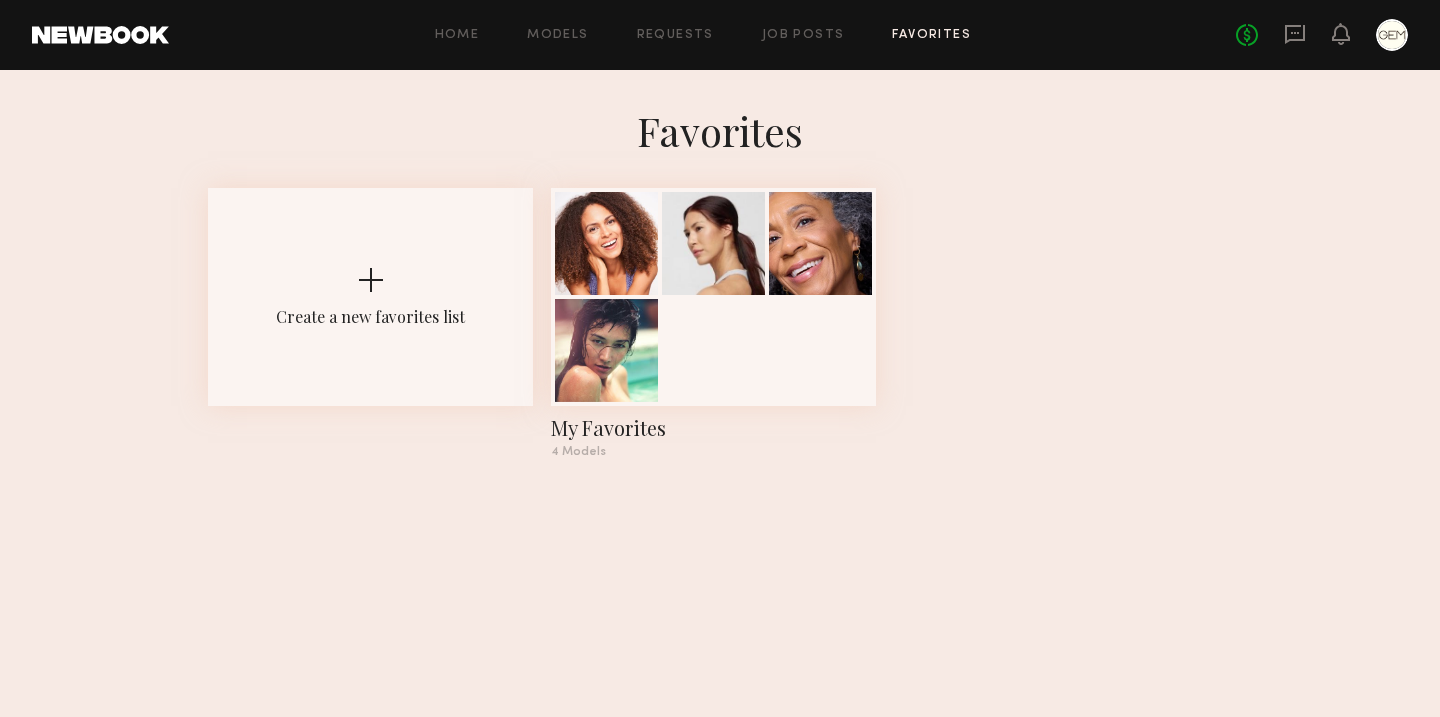 click on "Home Models Requests Job Posts Favorites Sign Out No fees up to $5,000" 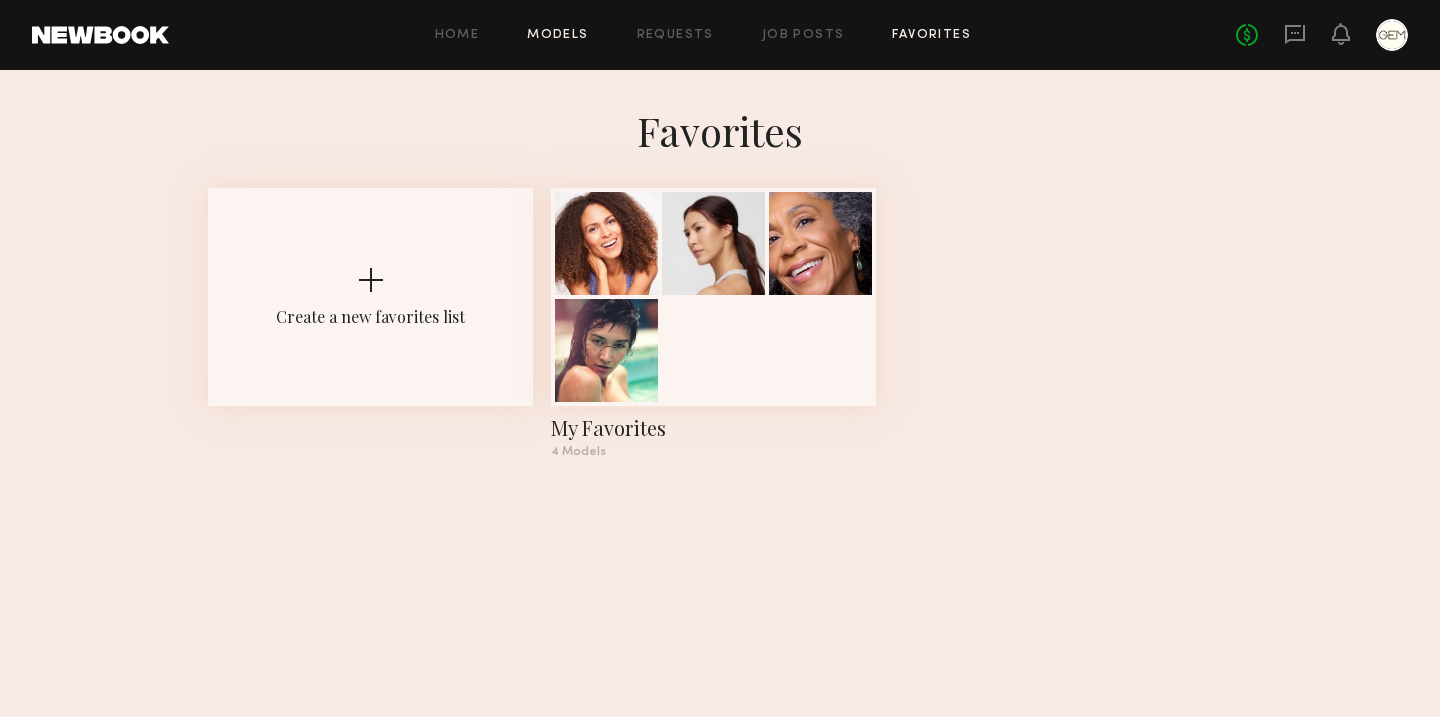 click on "Models" 